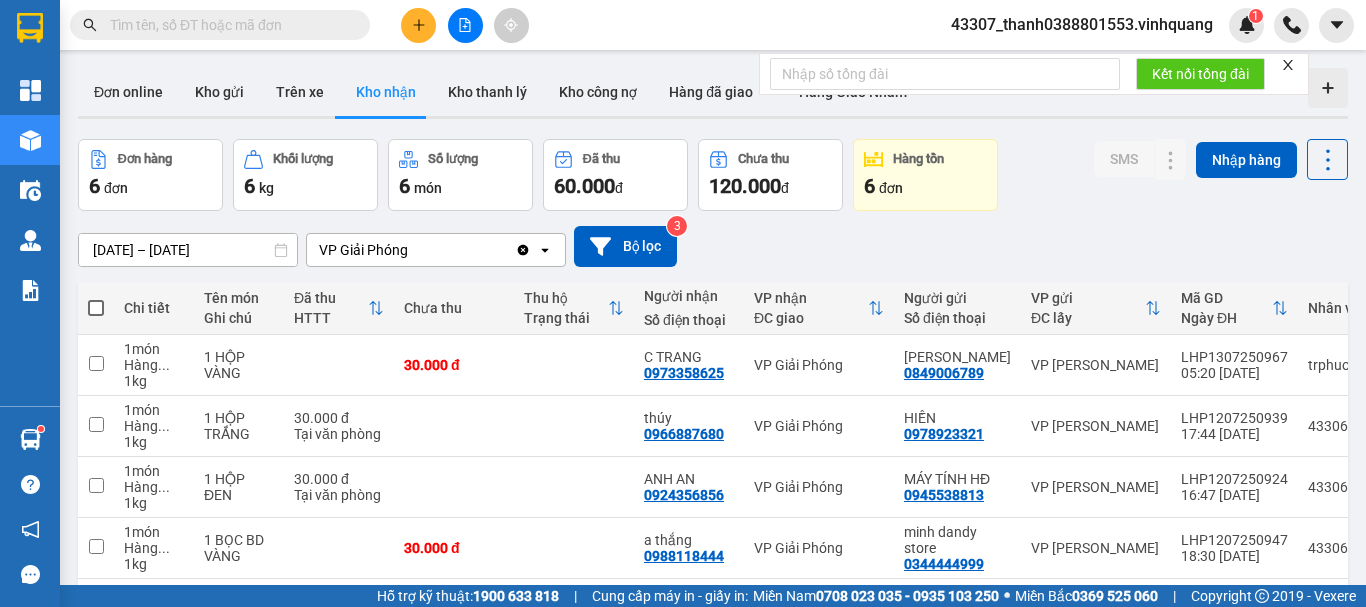 scroll, scrollTop: 0, scrollLeft: 0, axis: both 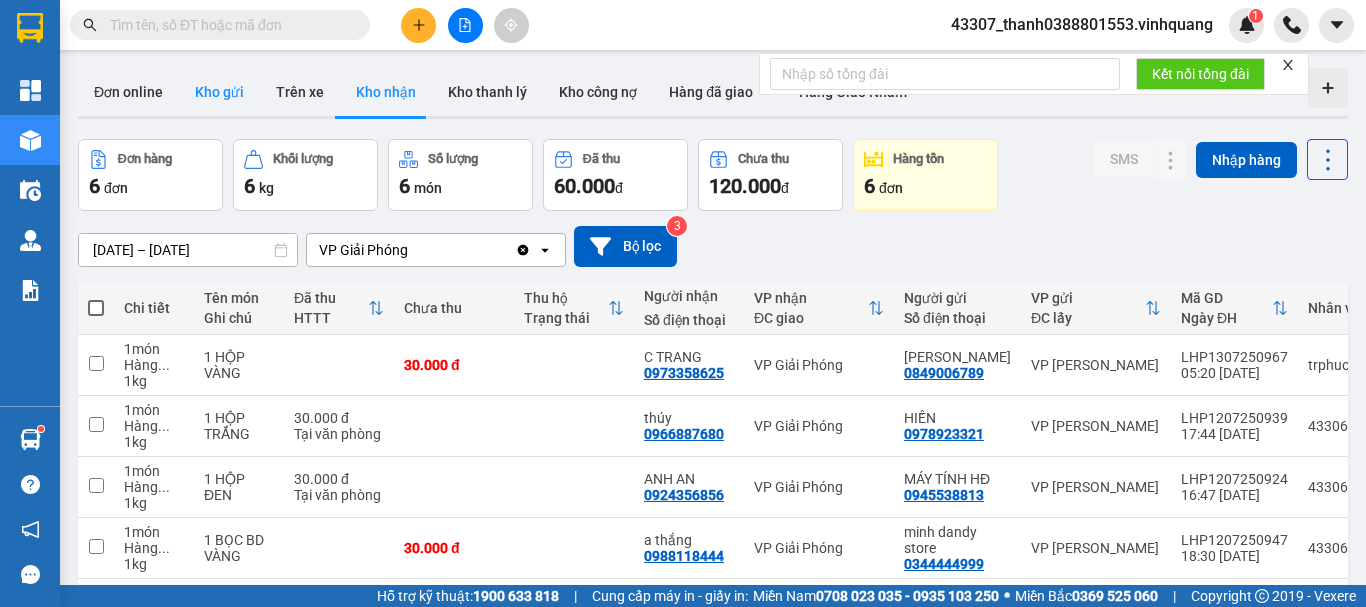 click on "Kho gửi" at bounding box center [219, 92] 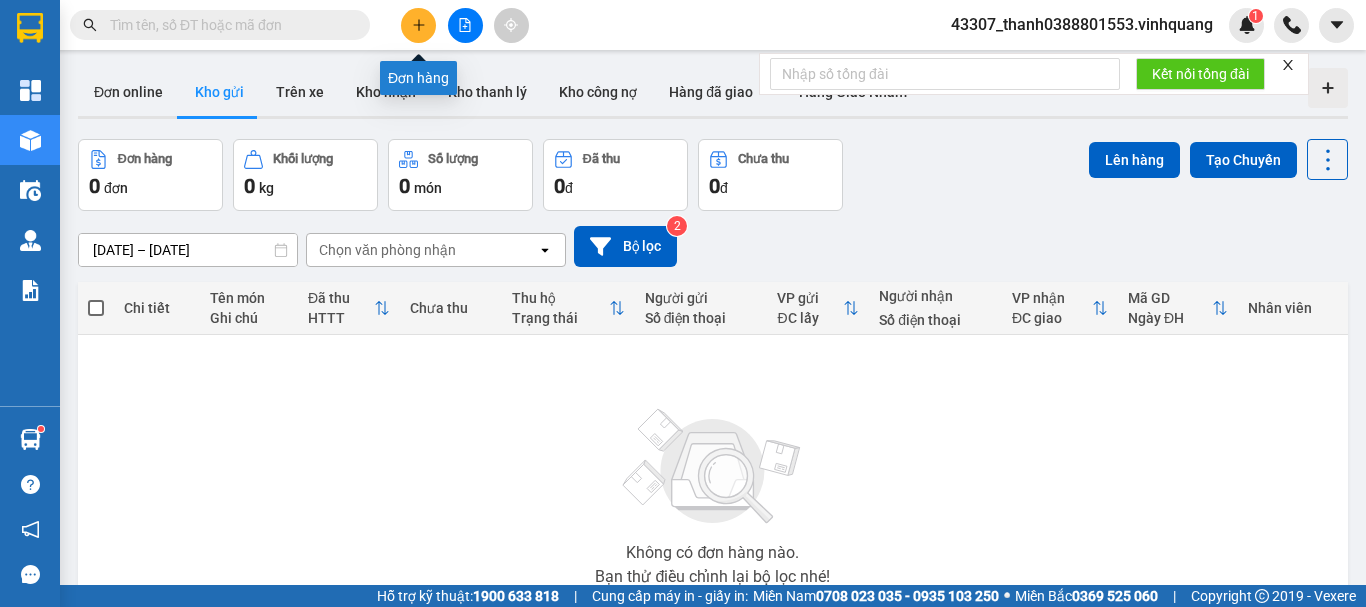 click 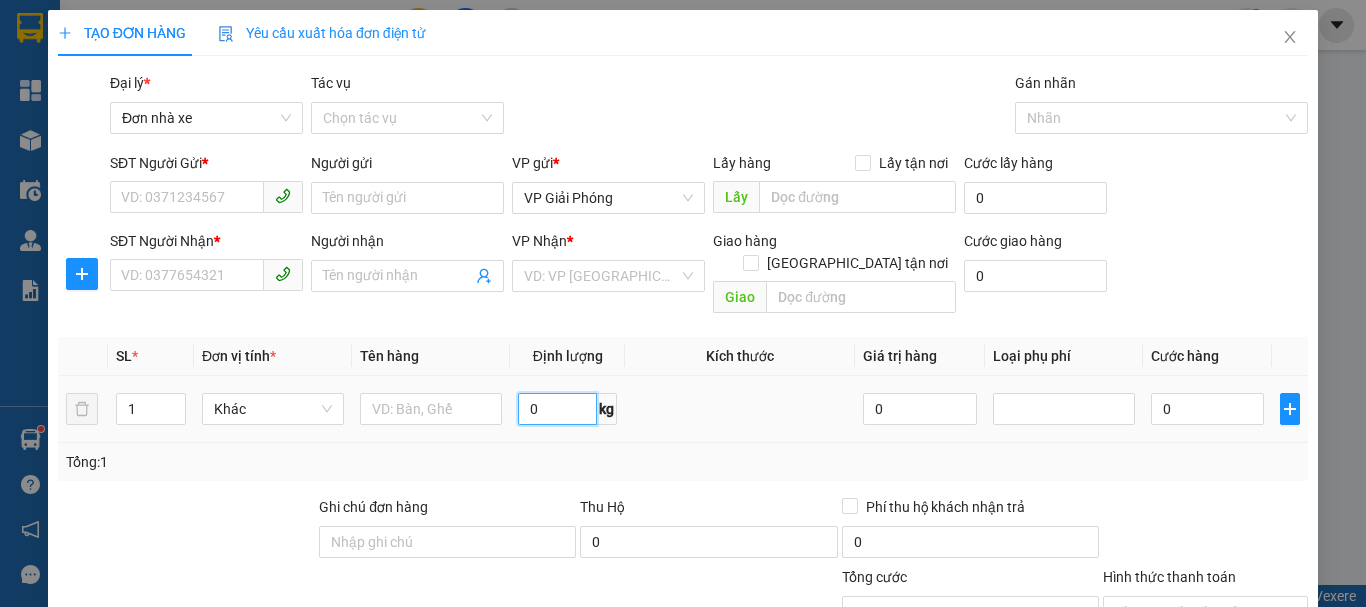 click on "0" at bounding box center (557, 409) 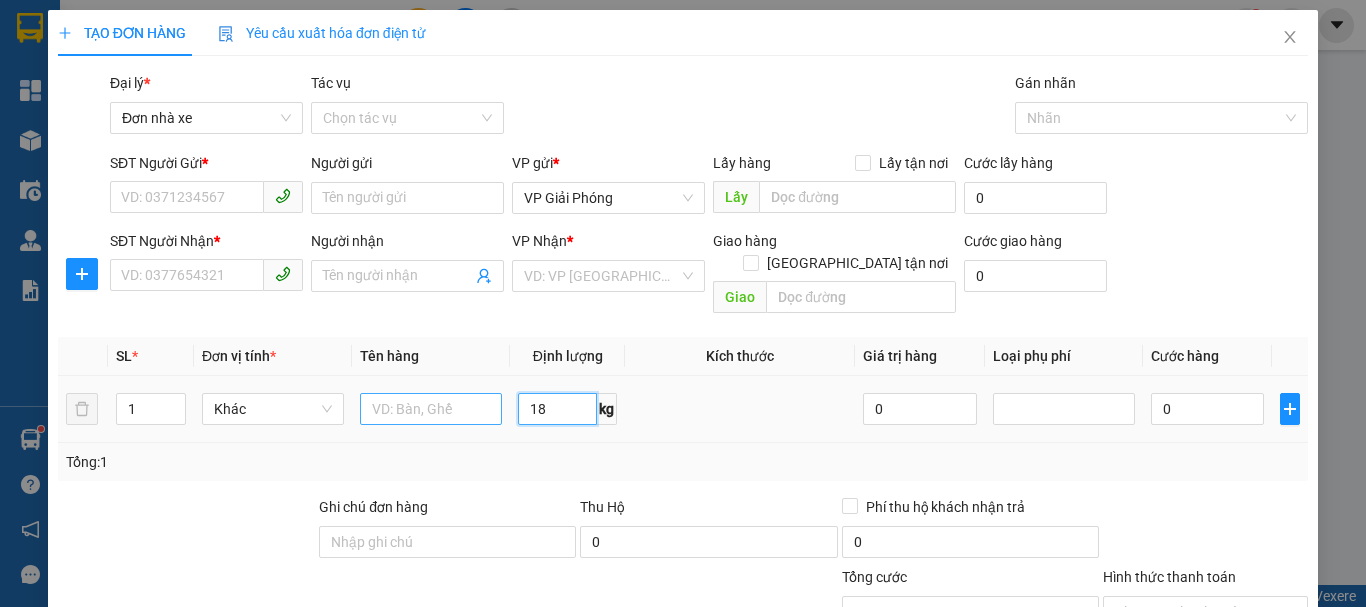 type on "18" 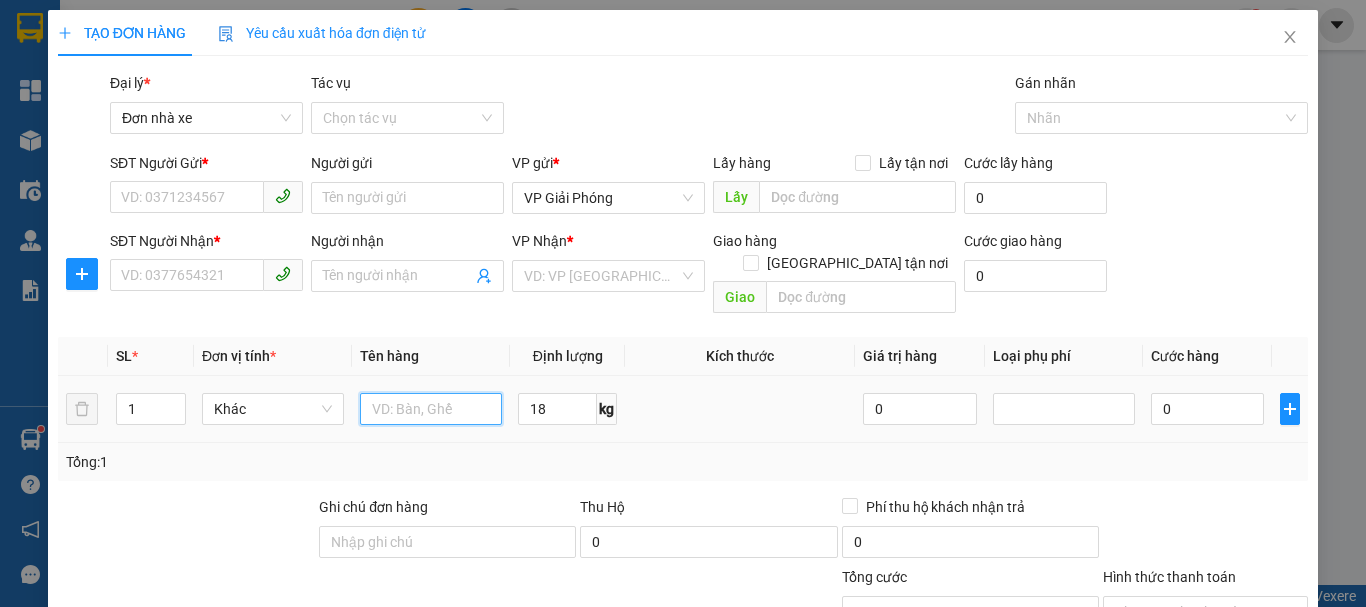 click at bounding box center (431, 409) 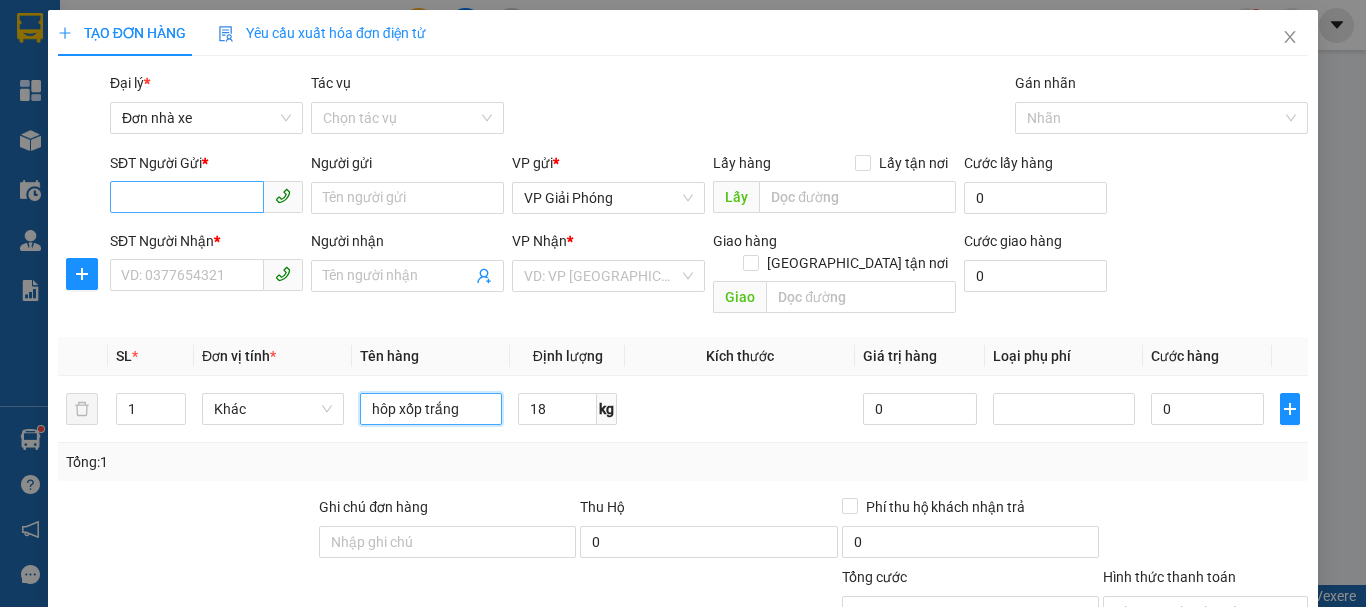 type on "hôp xốp trắng" 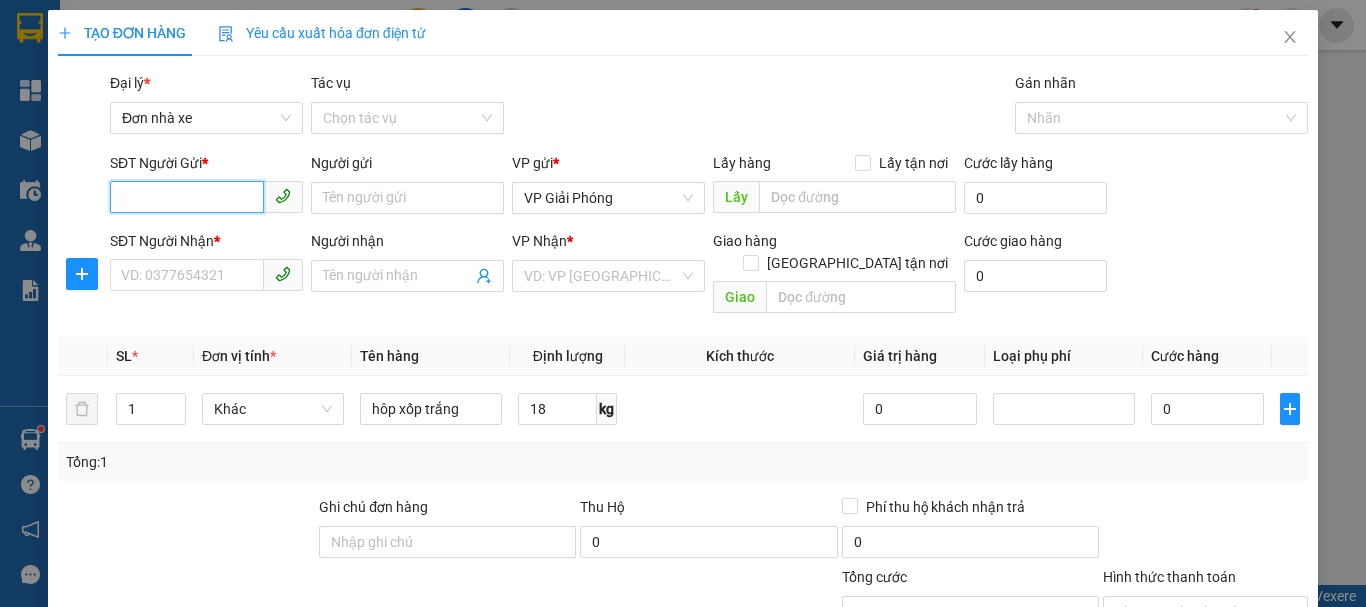 click on "SĐT Người Gửi  *" at bounding box center (187, 197) 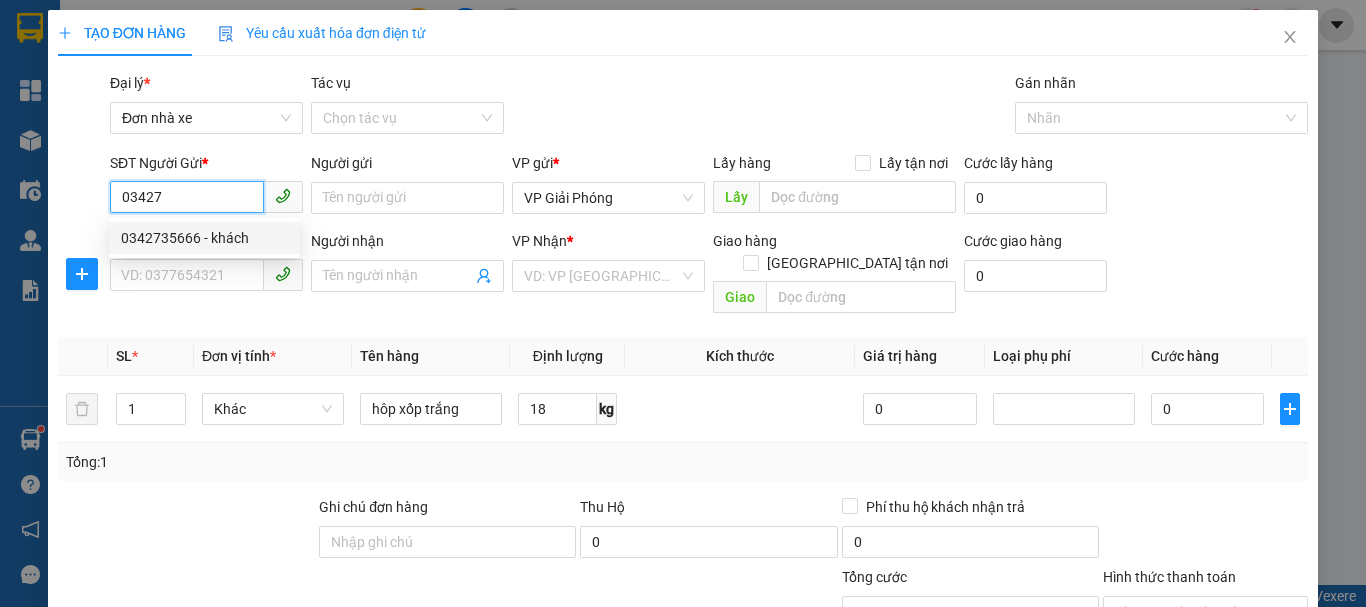 click on "0342735666 - khách" at bounding box center [204, 238] 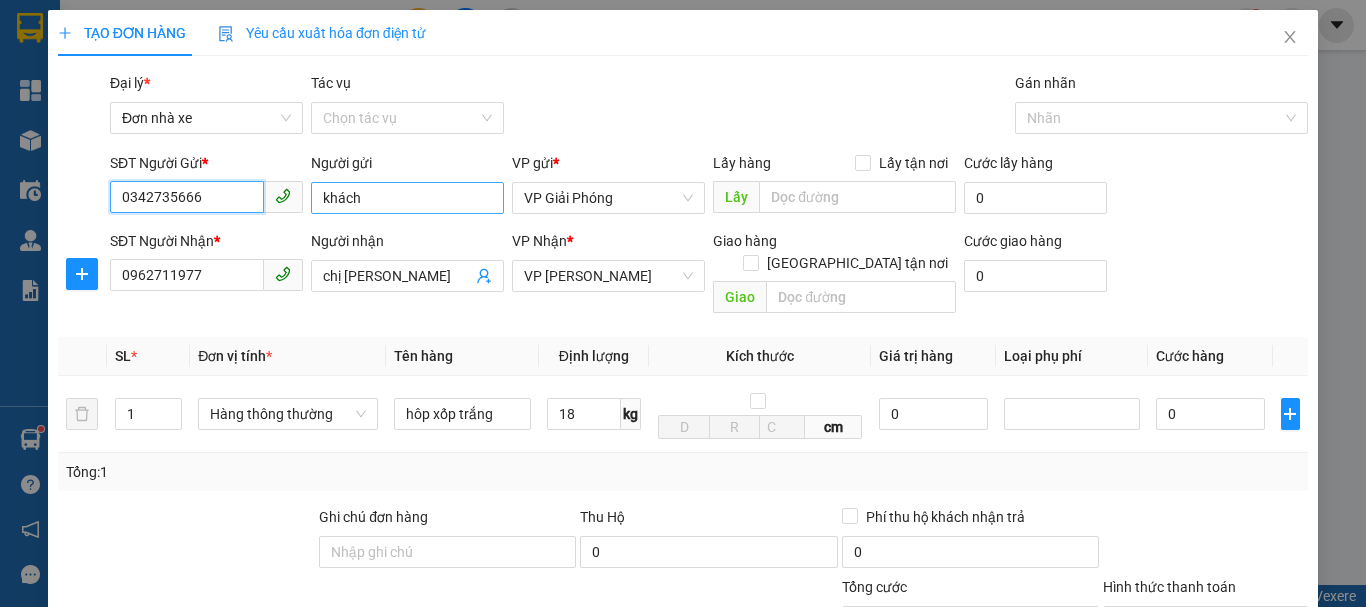 type on "0342735666" 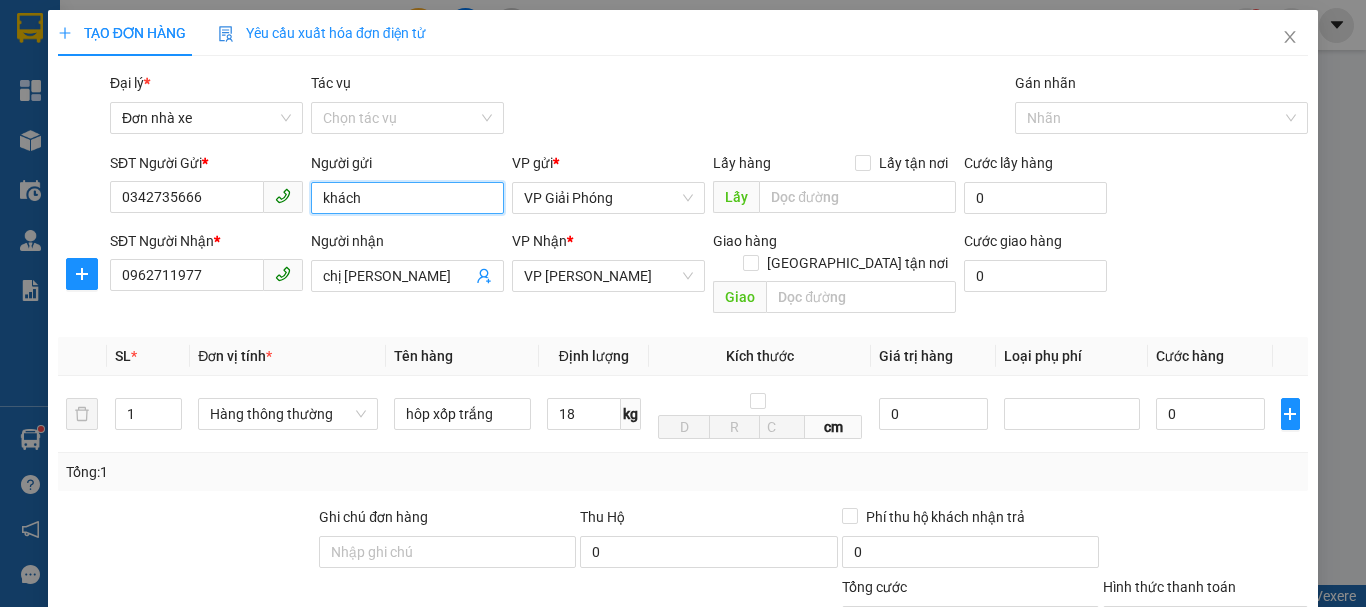 drag, startPoint x: 373, startPoint y: 200, endPoint x: 311, endPoint y: 200, distance: 62 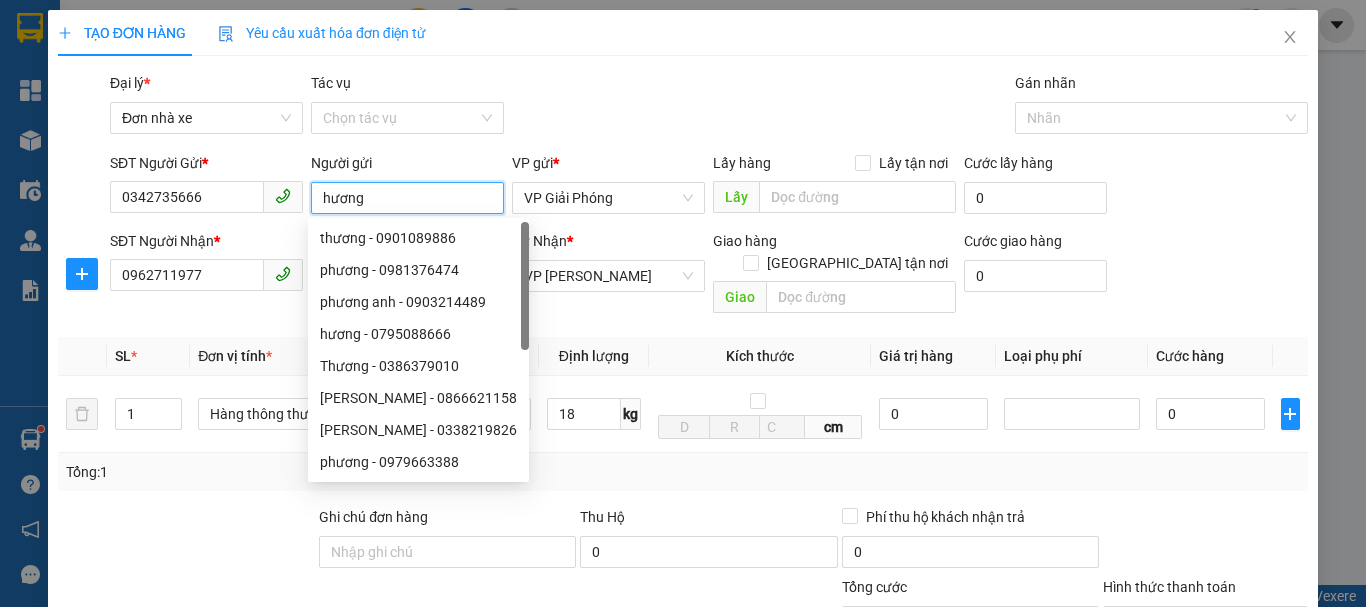 type on "hương" 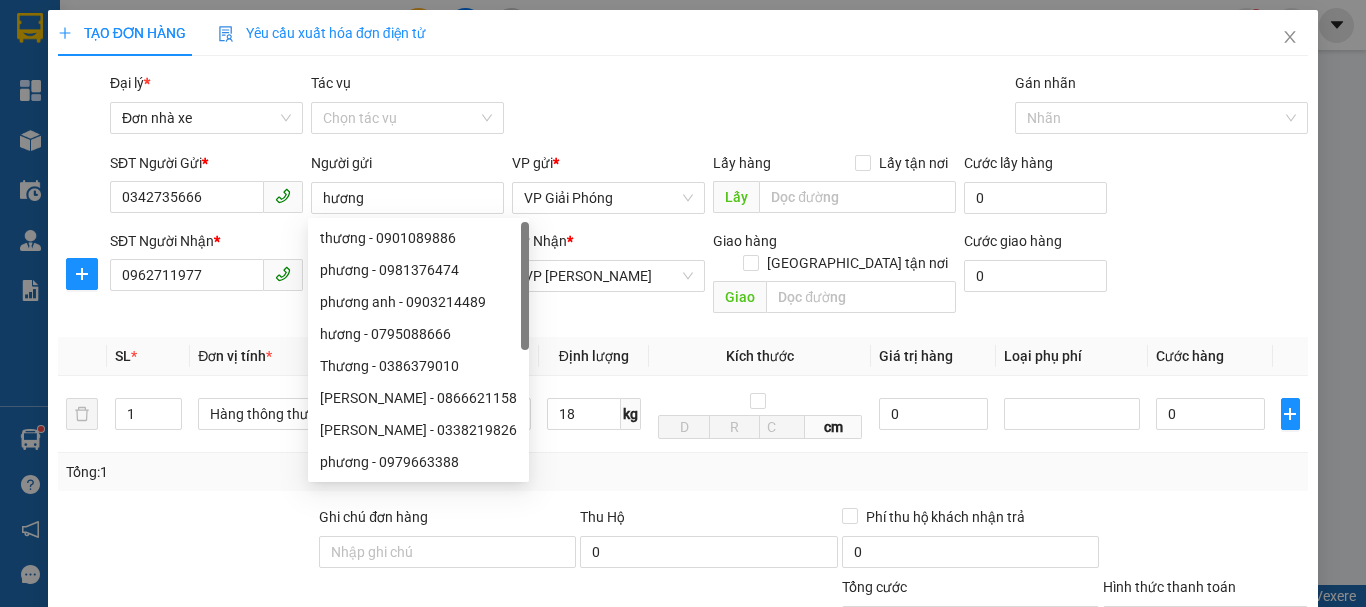click on "Transit Pickup Surcharge Ids Transit Deliver Surcharge Ids Transit Deliver Surcharge Transit Deliver Surcharge Gói vận chuyển  * Tiêu chuẩn Đại lý  * Đơn nhà xe Tác vụ Chọn tác vụ Gán nhãn   Nhãn SĐT Người Gửi  * 0342735666 Người gửi hương VP gửi  * VP Giải Phóng Lấy hàng Lấy tận nơi Lấy Cước lấy hàng 0 SĐT Người Nhận  * 0962711977 Người nhận chị phương VP Nhận  * VP LÊ HỒNG PHONG Giao hàng Giao tận nơi Giao Cước giao hàng 0 SL  * Đơn vị tính  * Tên hàng  Định lượng Kích thước Giá trị hàng Loại phụ phí Cước hàng                     1 Hàng thông thường hôp xốp trắng 18 kg cm 0   0 Tổng:  1 Ghi chú đơn hàng Thu Hộ 0 Phí thu hộ khách nhận trả 0 Tổng cước 0 Hình thức thanh toán Chọn HT Thanh Toán Phụ thu 0 VND Giảm giá 0 VND % Discount 0 Số tiền thu trước 0 Chưa thanh toán 0 Chọn HT Thanh Toán Ghi chú nội bộ nhà xe 0 Lưu" at bounding box center [683, 473] 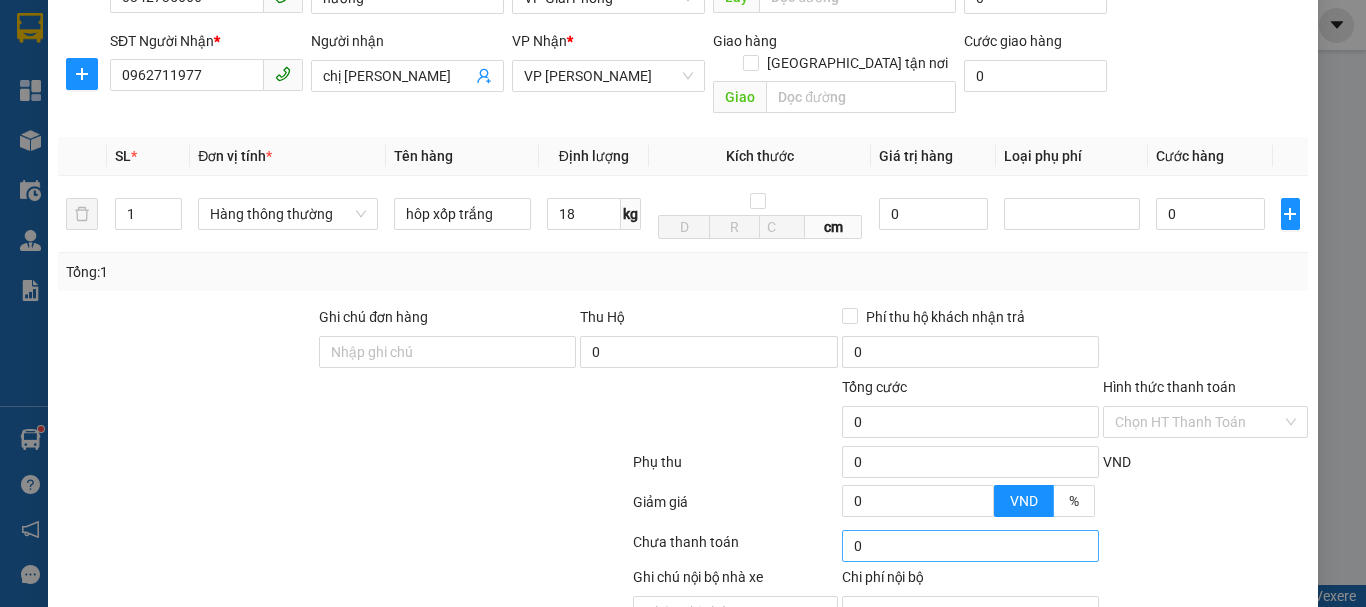 scroll, scrollTop: 286, scrollLeft: 0, axis: vertical 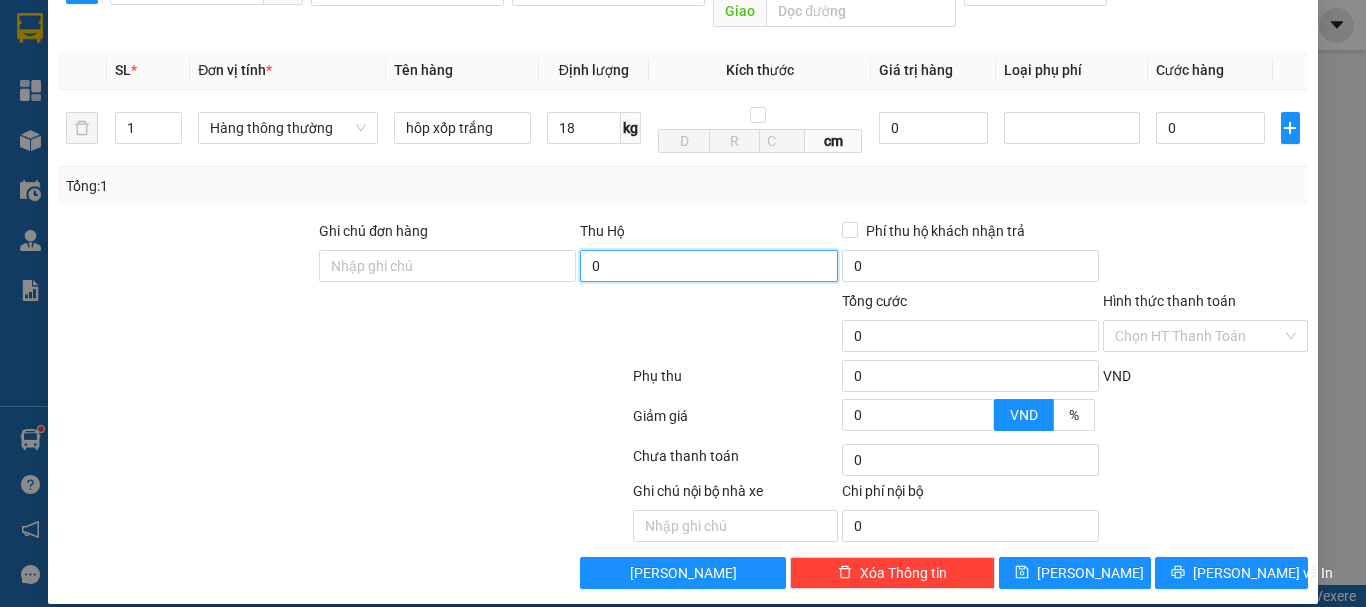 click on "0" at bounding box center (708, 266) 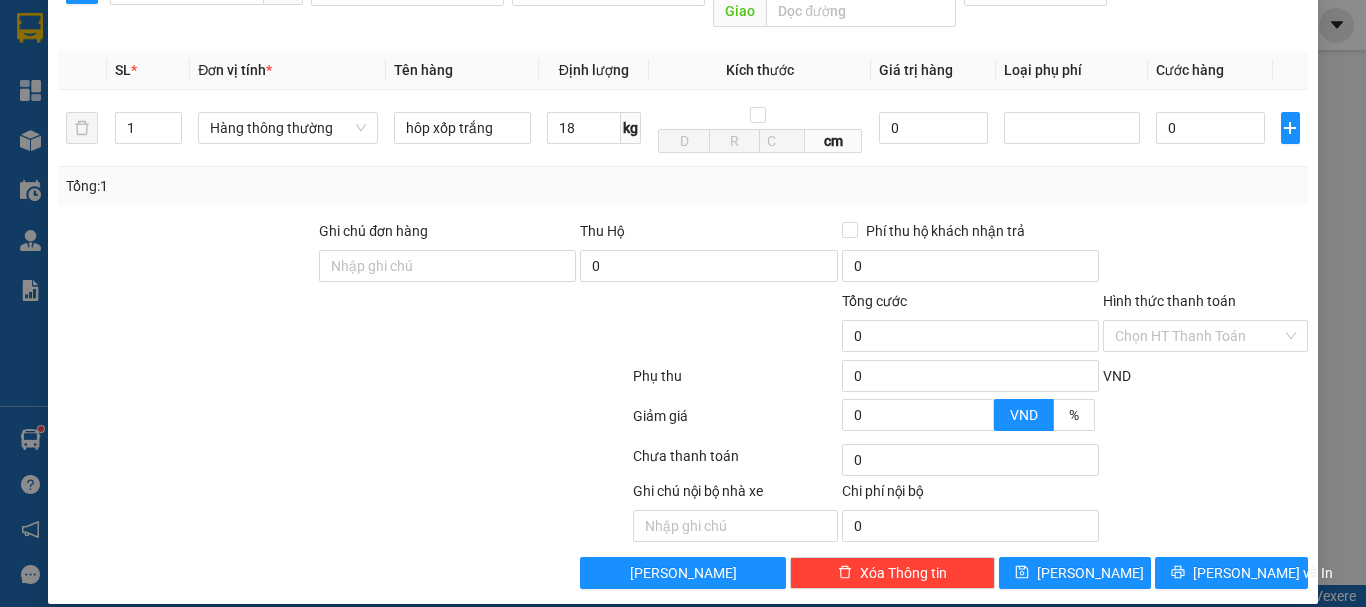 click on "Transit Pickup Surcharge Ids Transit Deliver Surcharge Ids Transit Deliver Surcharge Transit Deliver Surcharge Gói vận chuyển  * Tiêu chuẩn Đại lý  * Đơn nhà xe Tác vụ Chọn tác vụ Gán nhãn   Nhãn SĐT Người Gửi  * 0342735666 Người gửi hương VP gửi  * VP Giải Phóng Lấy hàng Lấy tận nơi Lấy Cước lấy hàng 0 SĐT Người Nhận  * 0962711977 Người nhận chị phương VP Nhận  * VP LÊ HỒNG PHONG Giao hàng Giao tận nơi Giao Cước giao hàng 0 SL  * Đơn vị tính  * Tên hàng  Định lượng Kích thước Giá trị hàng Loại phụ phí Cước hàng                     1 Hàng thông thường hôp xốp trắng 18 kg cm 0   0 Tổng:  1 Ghi chú đơn hàng Thu Hộ 0 Phí thu hộ khách nhận trả 0 Tổng cước 0 Hình thức thanh toán Chọn HT Thanh Toán Phụ thu 0 VND Giảm giá 0 VND % Discount 0 Số tiền thu trước 0 Chưa thanh toán 0 Chọn HT Thanh Toán Ghi chú nội bộ nhà xe 0 Lưu" at bounding box center [683, 187] 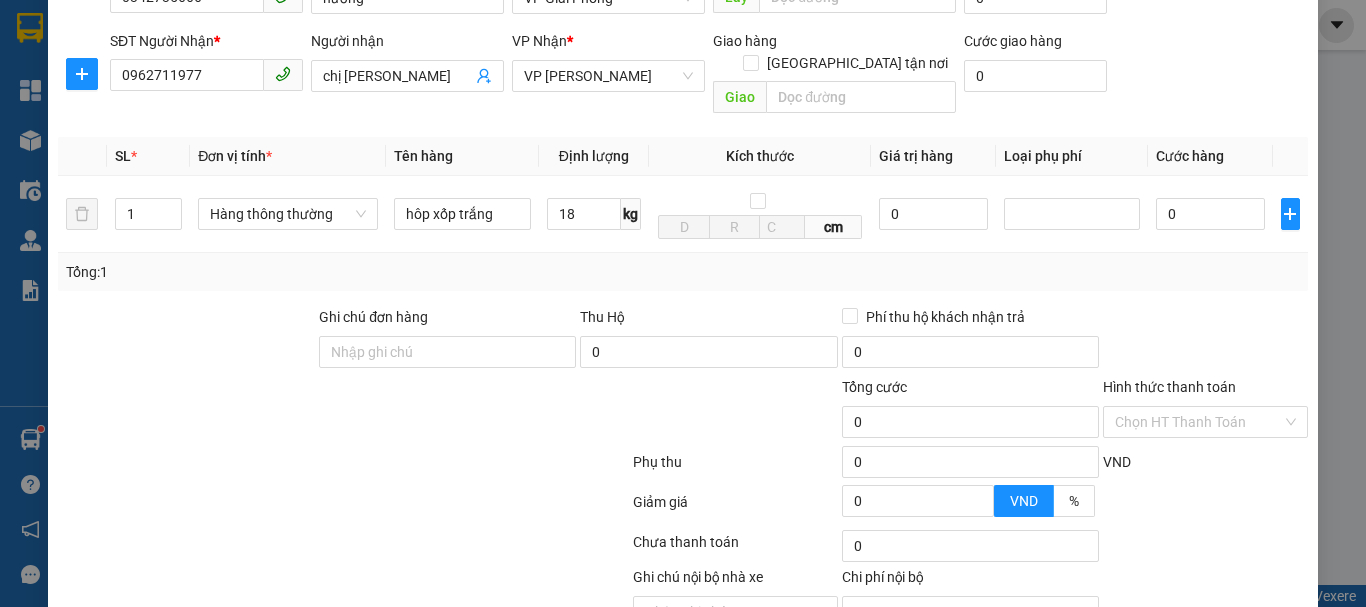 scroll, scrollTop: 286, scrollLeft: 0, axis: vertical 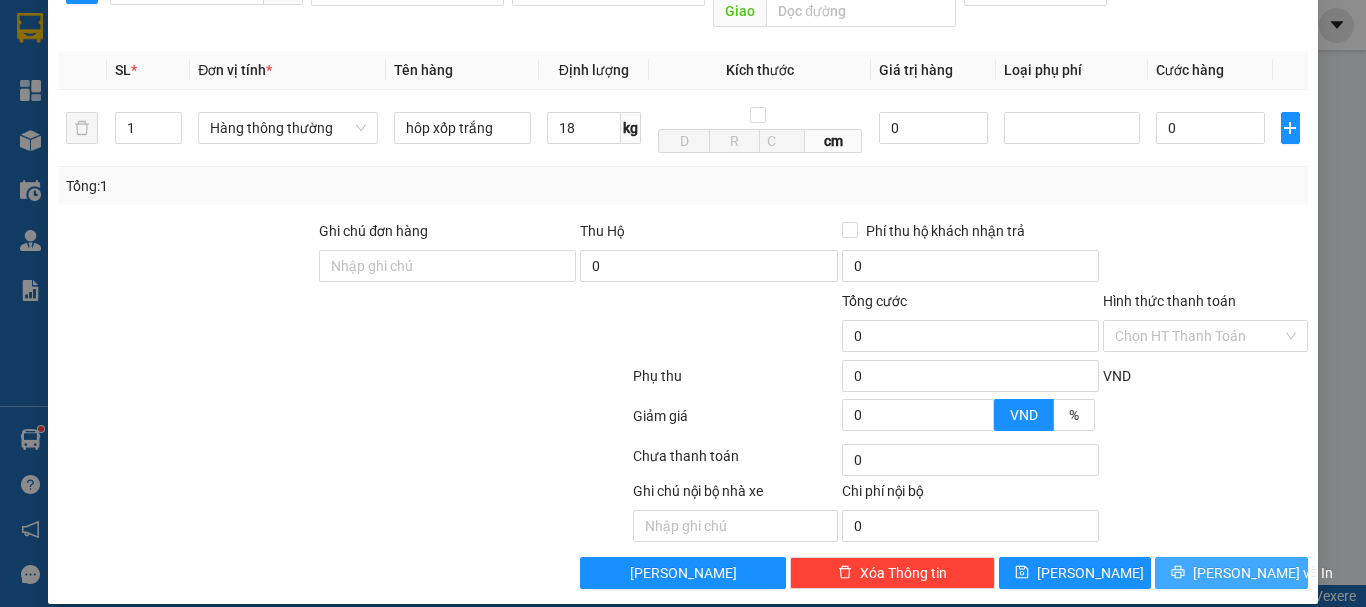 click on "[PERSON_NAME] và In" at bounding box center (1263, 573) 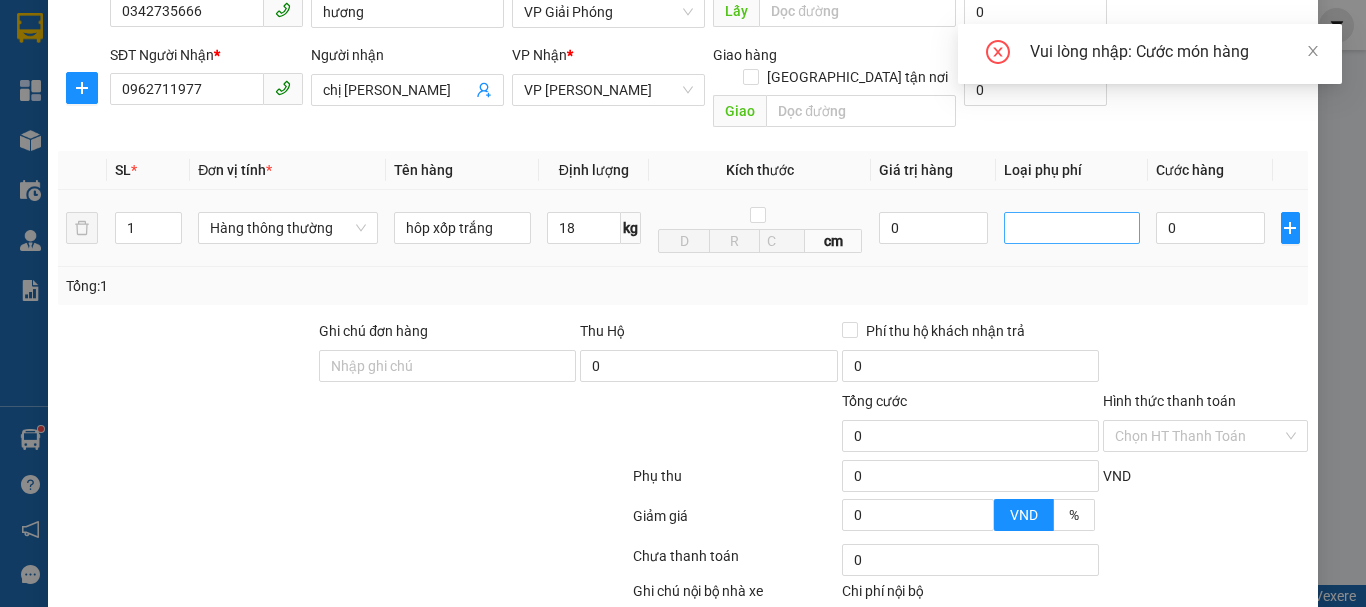 scroll, scrollTop: 0, scrollLeft: 0, axis: both 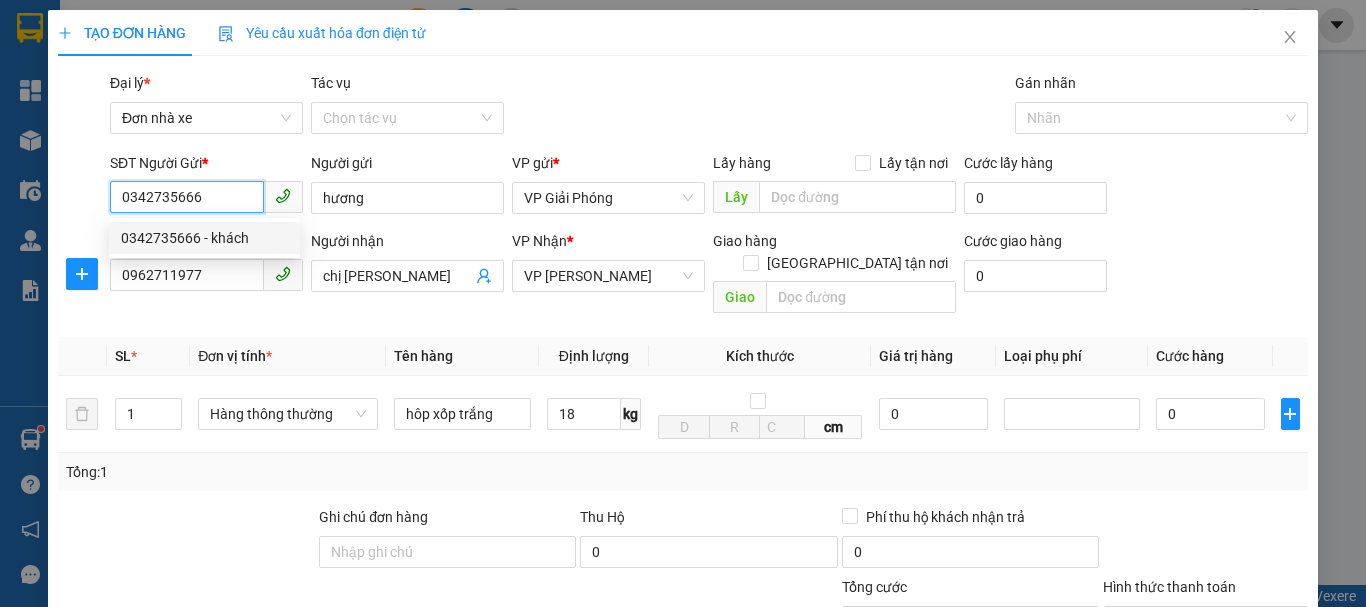 drag, startPoint x: 212, startPoint y: 188, endPoint x: 87, endPoint y: 204, distance: 126.01984 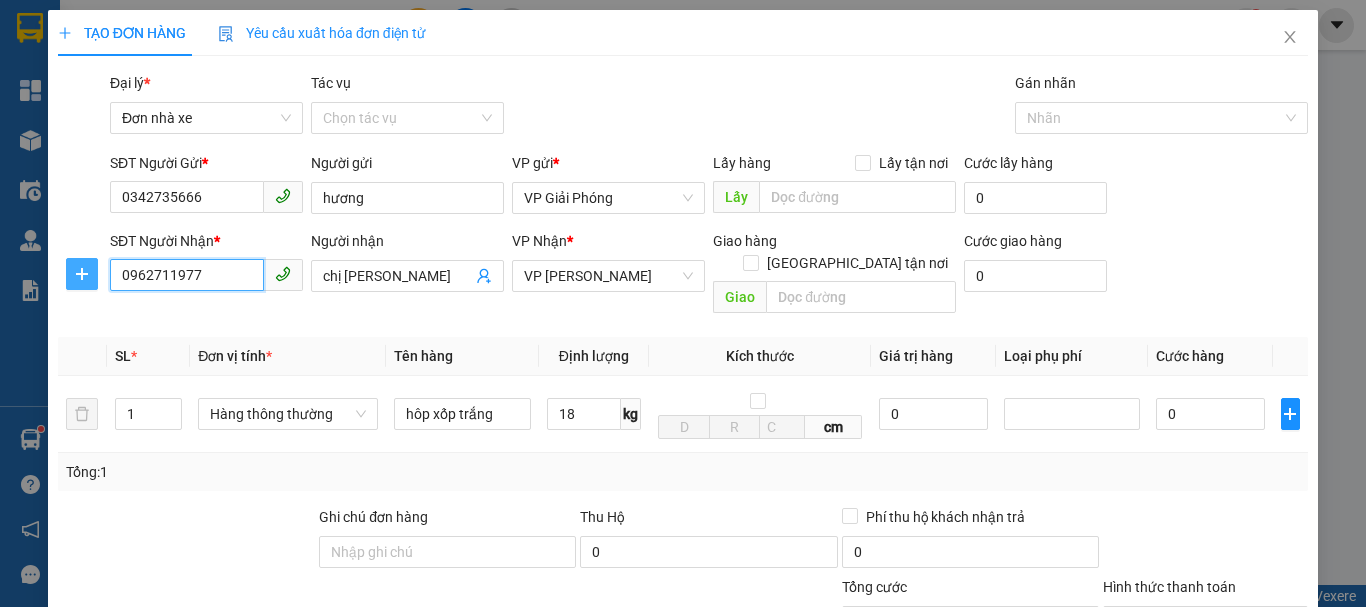 drag, startPoint x: 215, startPoint y: 269, endPoint x: 92, endPoint y: 273, distance: 123.065025 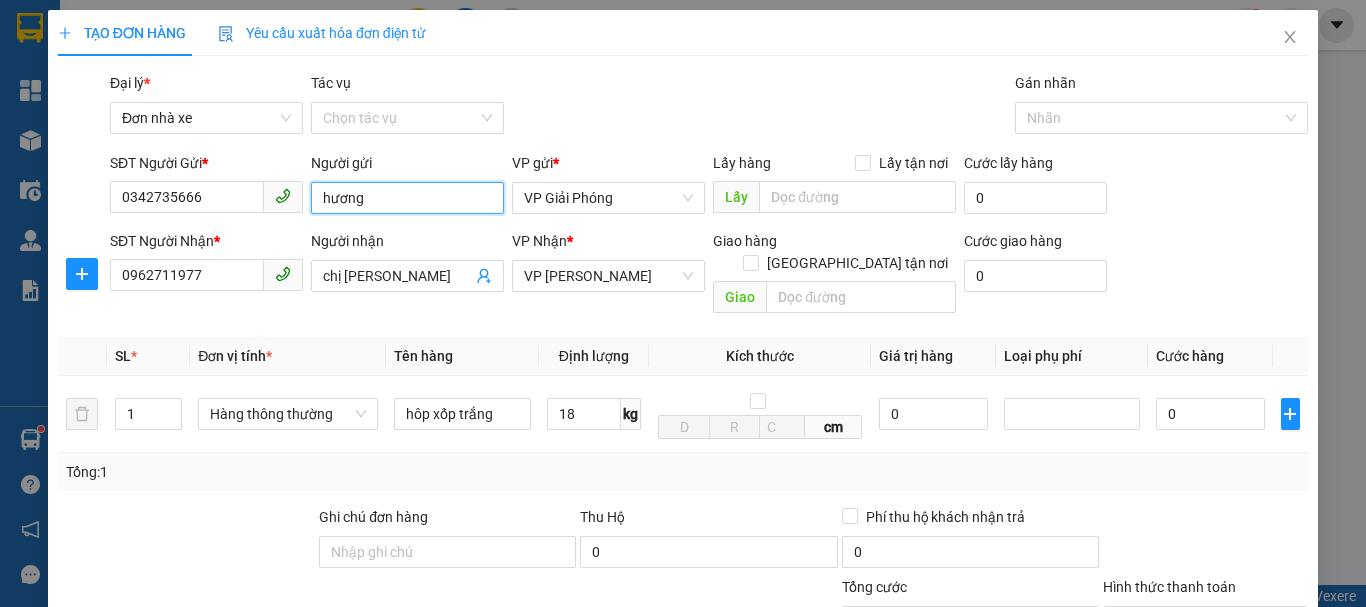 drag, startPoint x: 387, startPoint y: 194, endPoint x: 280, endPoint y: 194, distance: 107 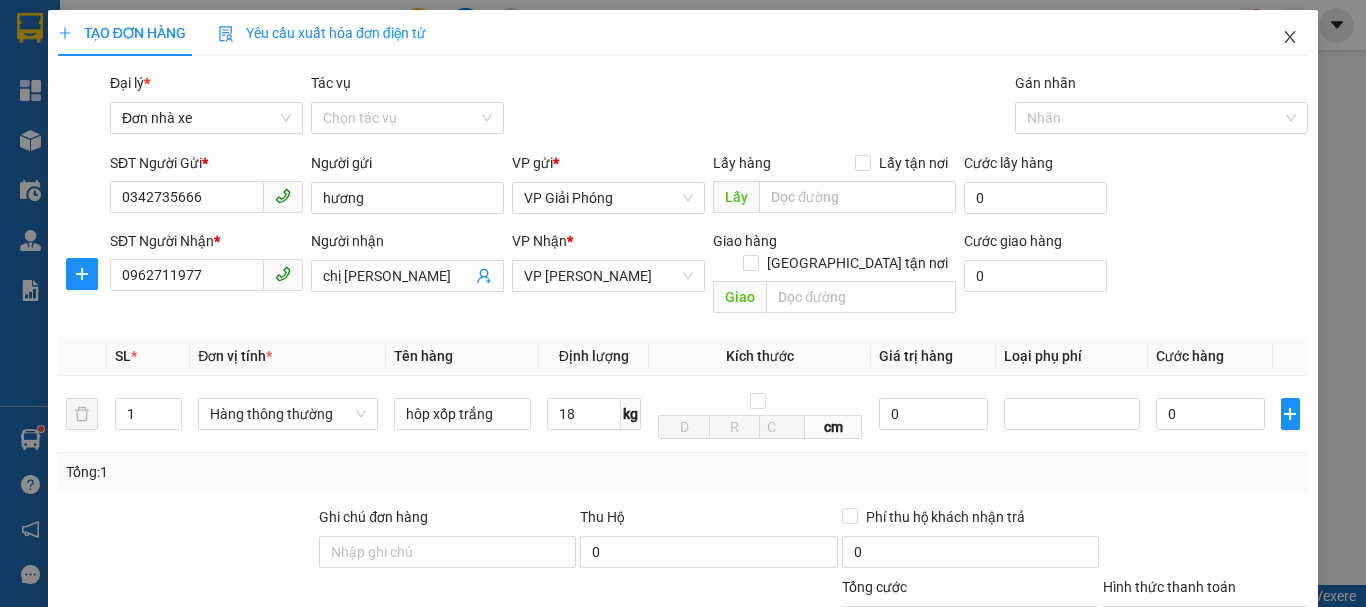 click at bounding box center (1290, 38) 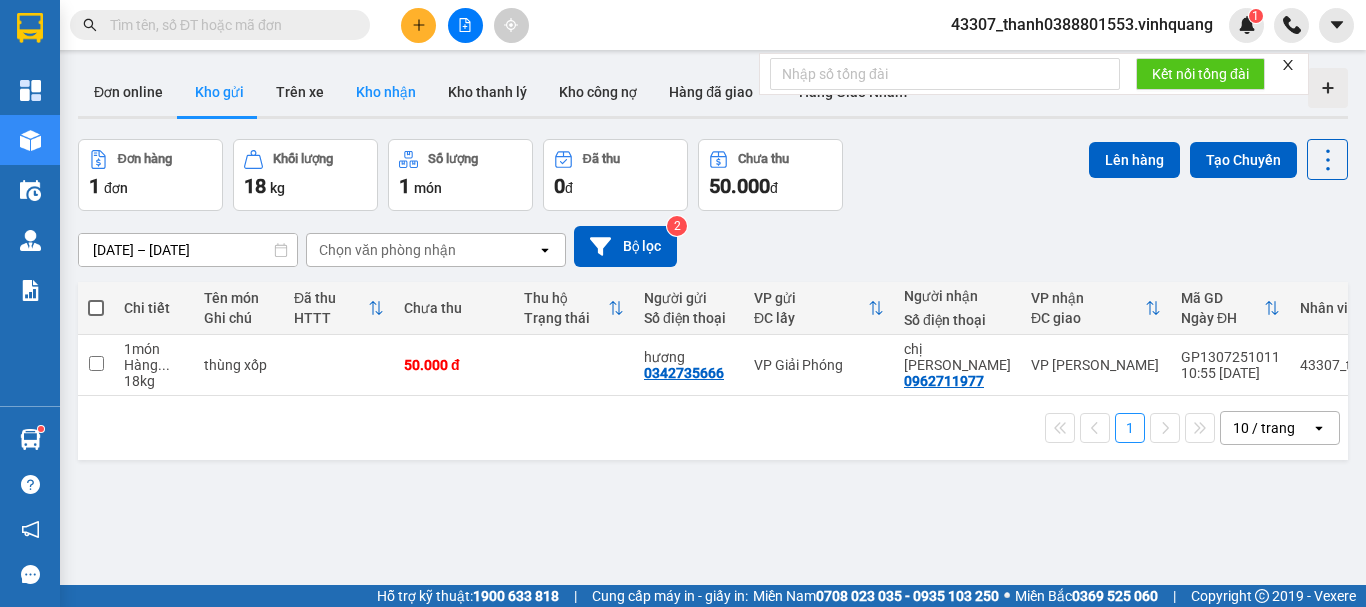 click on "Kho nhận" at bounding box center [386, 92] 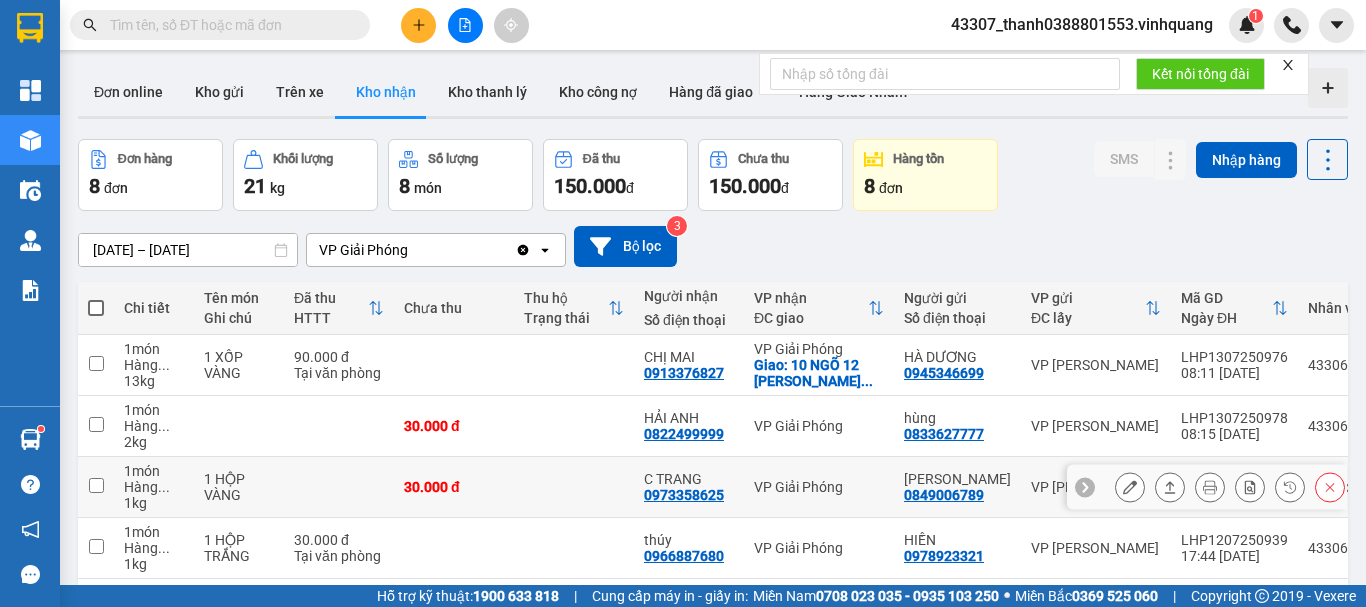 scroll, scrollTop: 100, scrollLeft: 0, axis: vertical 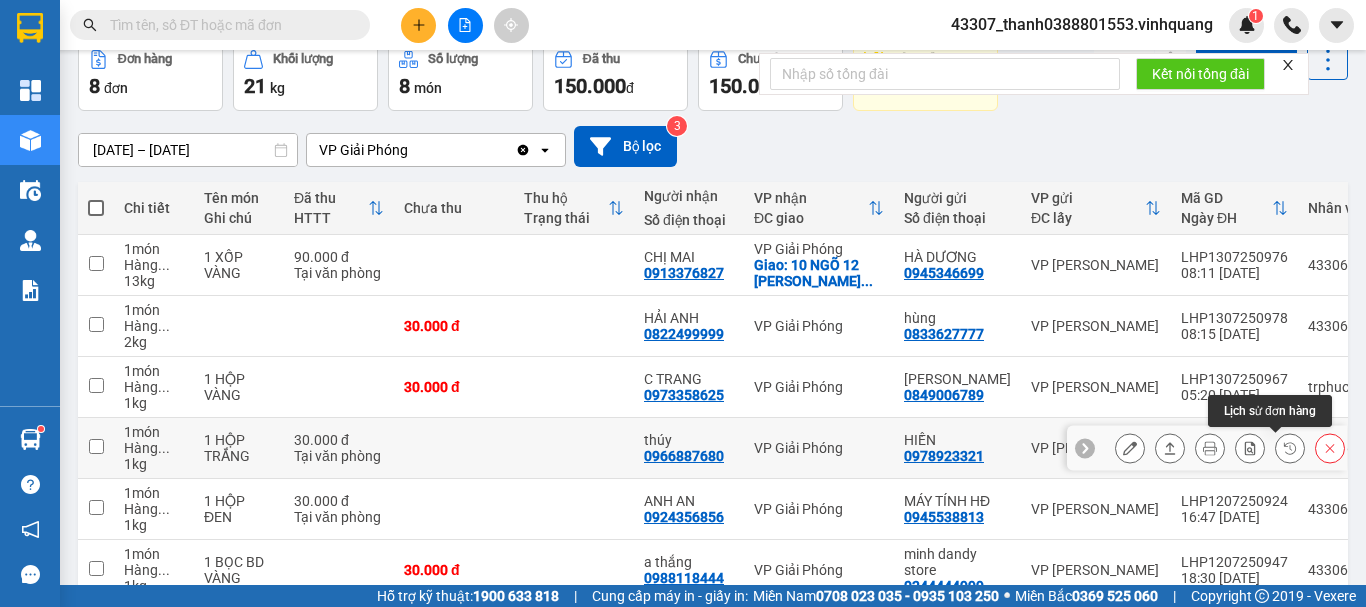 click 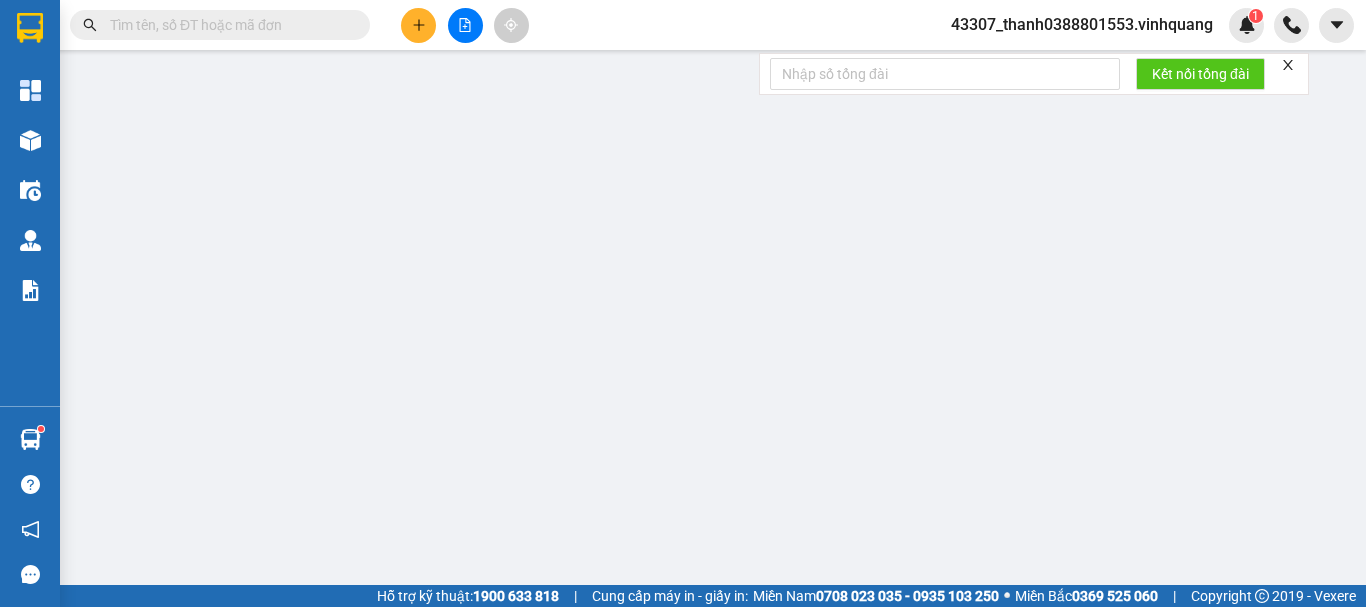 scroll, scrollTop: 0, scrollLeft: 0, axis: both 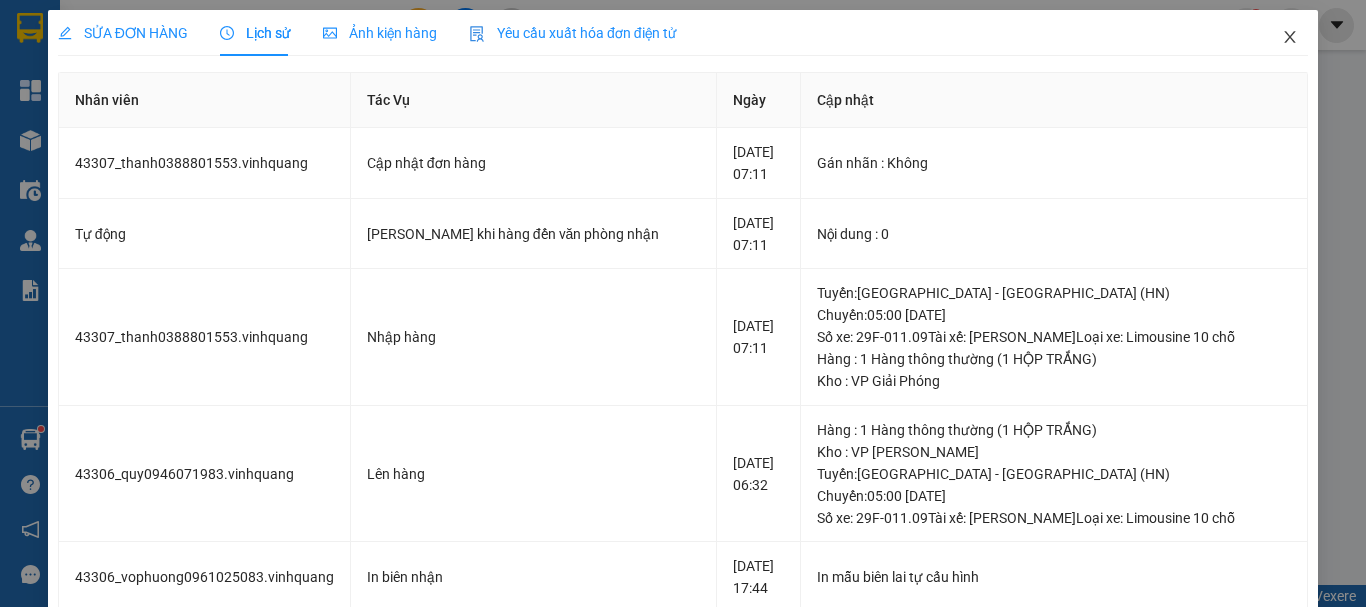 click 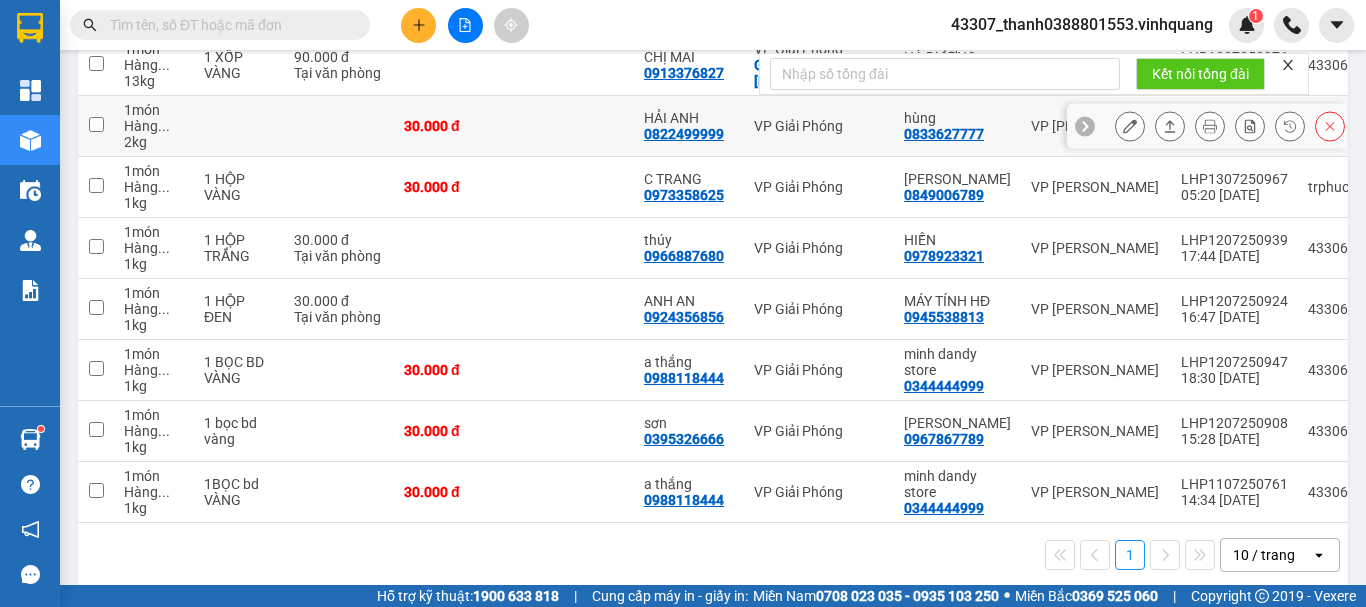 scroll, scrollTop: 0, scrollLeft: 0, axis: both 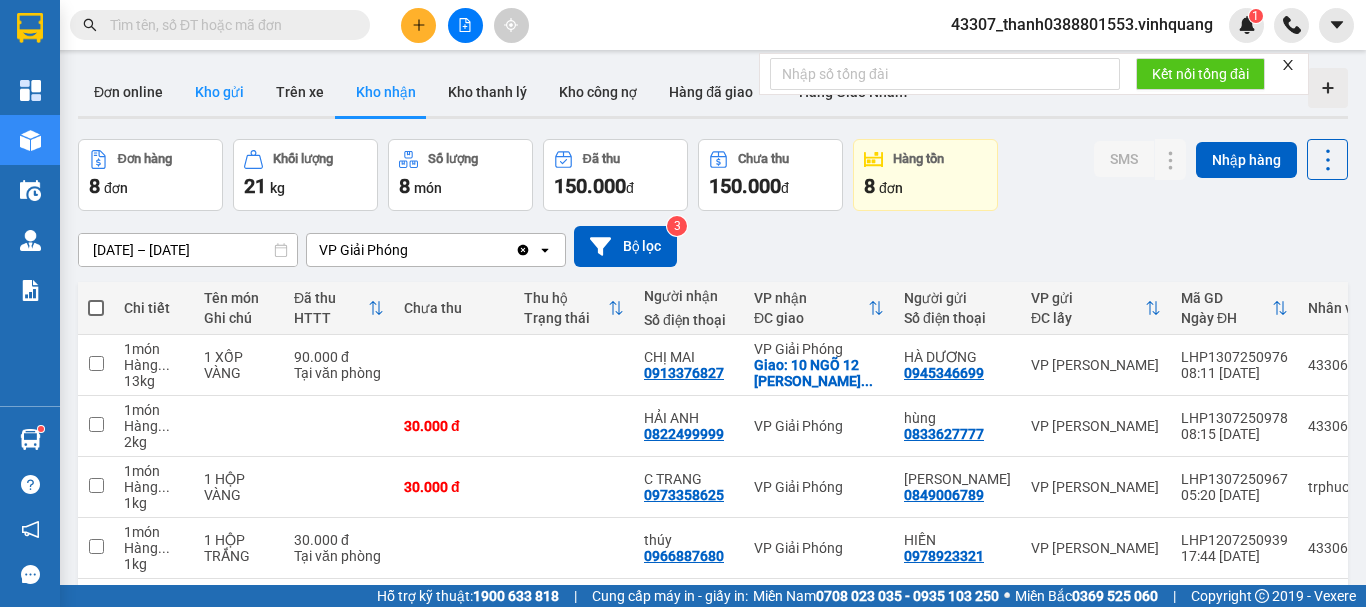 click on "Kho gửi" at bounding box center [219, 92] 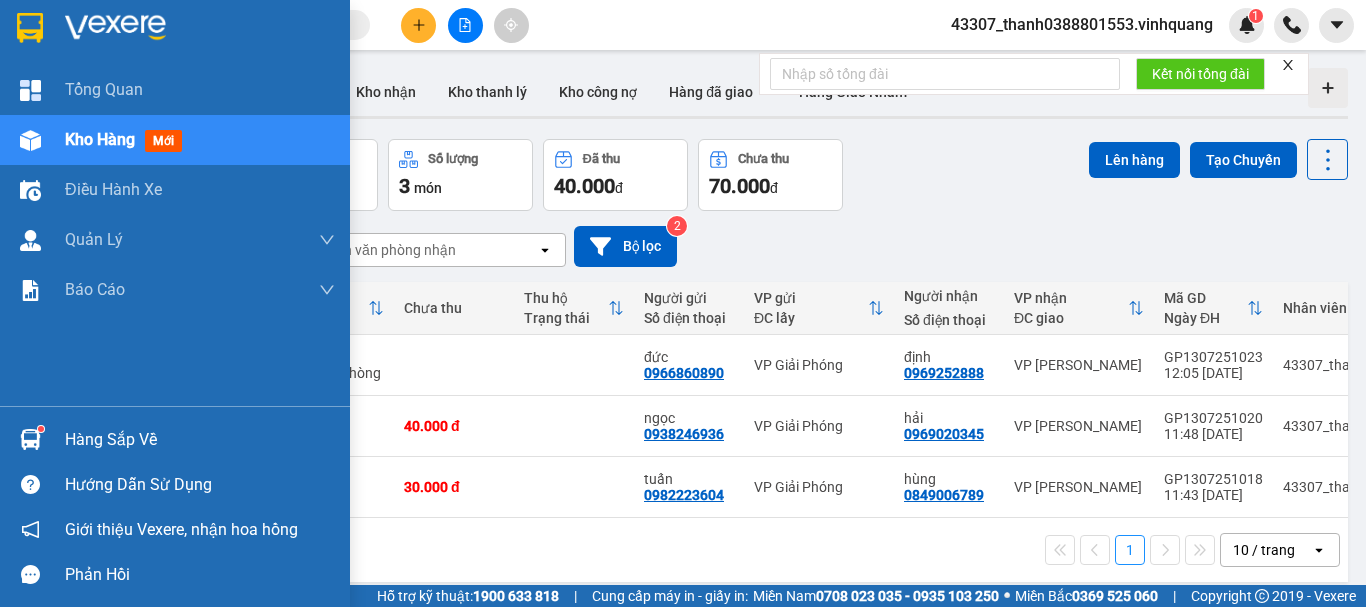 click on "Hàng sắp về" at bounding box center (200, 440) 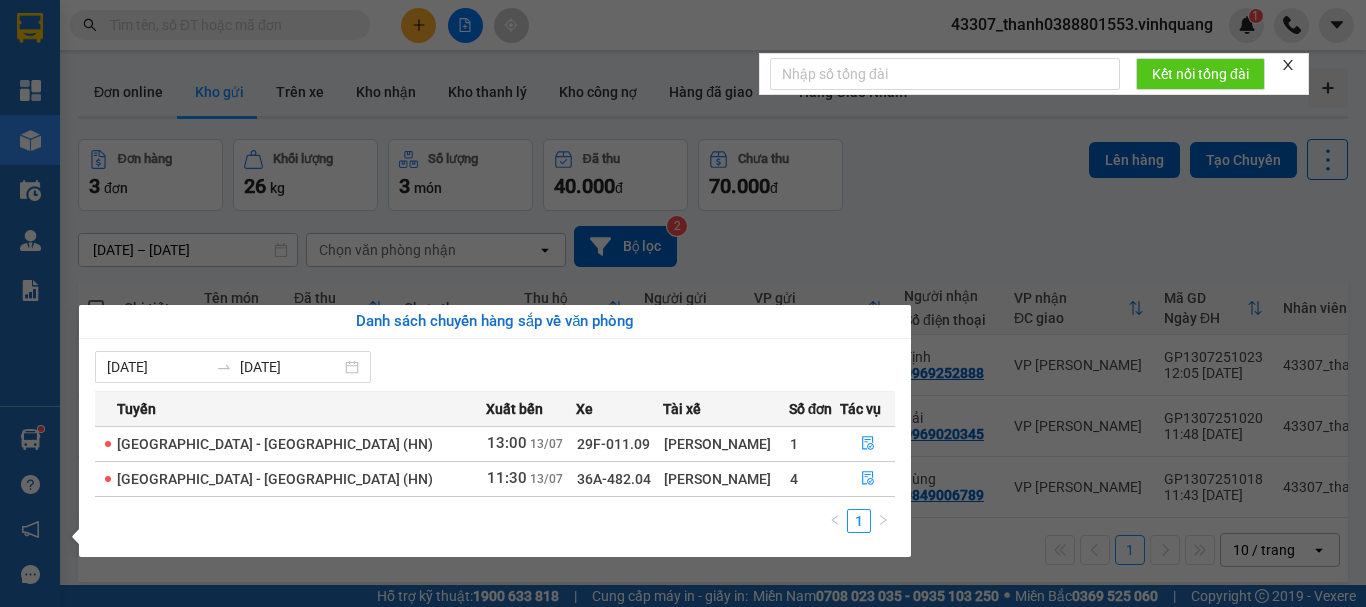 click on "Kết quả tìm kiếm ( 0 )  Bộ lọc  No Data 43307_thanh0388801553.vinhquang 1     Tổng Quan     Kho hàng mới     Điều hành xe     Quản Lý Quản lý đơn gửi tiền Quản lý thu hộ Quản lý chuyến Quản lý khách hàng Quản lý khách hàng mới Quản lý giao nhận mới Quản lý kiểm kho     Báo cáo 01. BÁO CÁO DOANH THU HÀNG TỔNG - DÒNG TIỀN 01. Báo cáo doanh thu hàng theo nhân viên toàn nhà xe 02. Báo cáo chi tiết đơn hàng toàn nhà xe (Full) 03. Thống kê đơn đang có trong kho nhận 03.1 Thống kê đơn đang có trong kho nhận (*) 04. Thống kê đơn đối tác 07. Báo cáo thống kê gửi hàng theo NV Hàng sắp về Hướng dẫn sử dụng Giới thiệu Vexere, nhận hoa hồng Phản hồi Phần mềm hỗ trợ bạn tốt chứ? ver  1.8.137 Đơn online Kho gửi Trên xe Kho nhận Kho thanh lý Kho công nợ Hàng đã giao Hàng Giao Nhầm Đơn hàng 3 đơn Khối lượng 26 kg Số lượng 3 món 2" at bounding box center [683, 303] 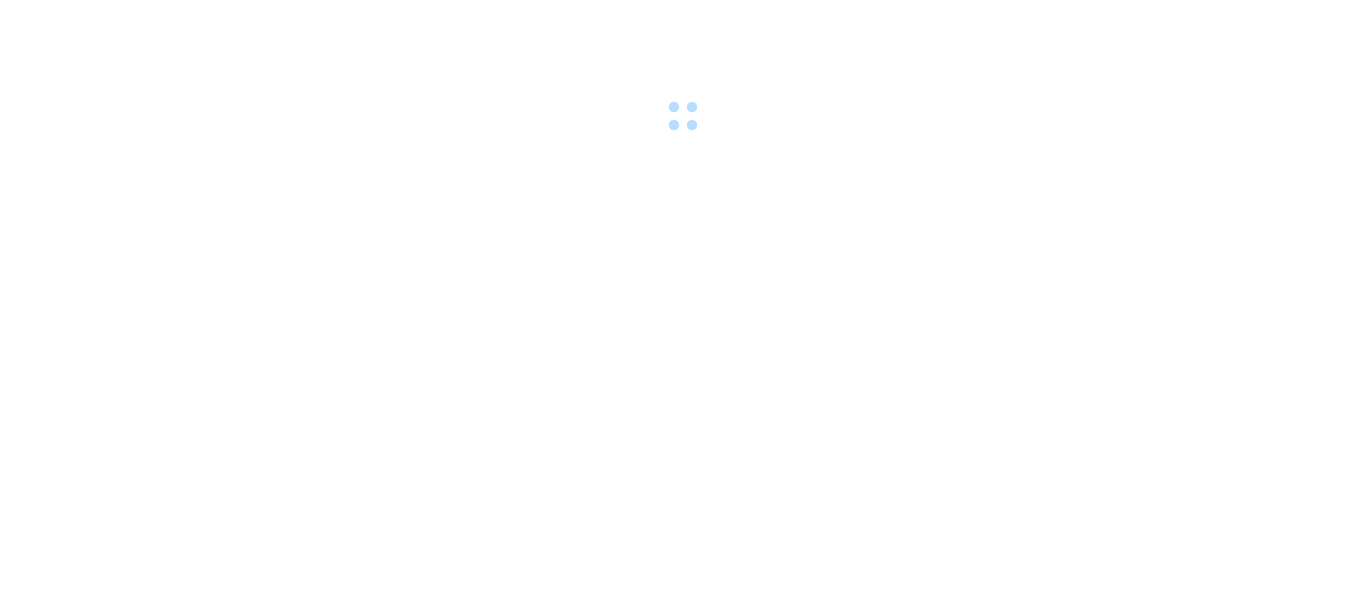 scroll, scrollTop: 0, scrollLeft: 0, axis: both 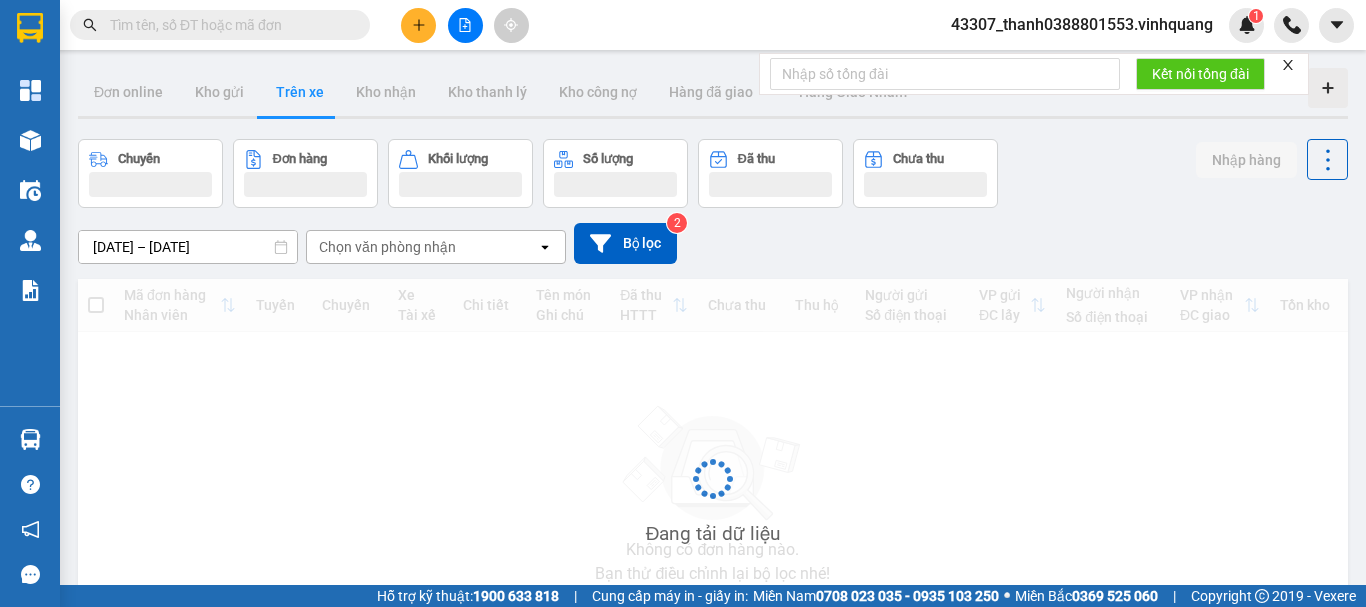 click 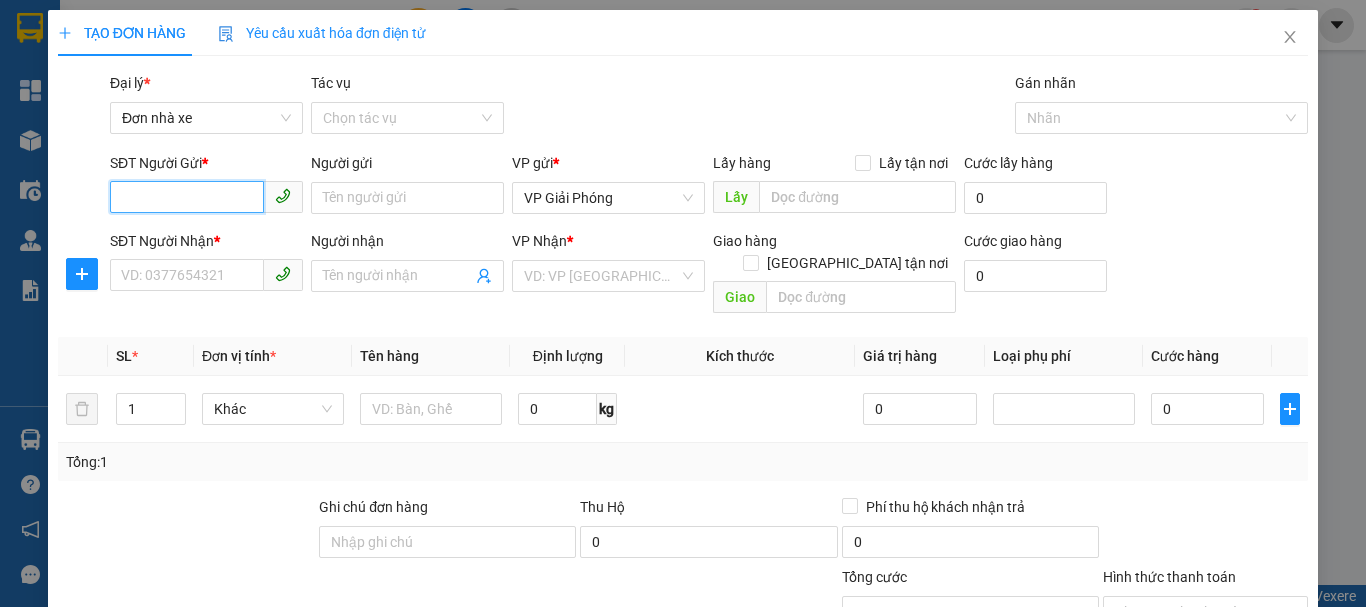paste on "0342735666" 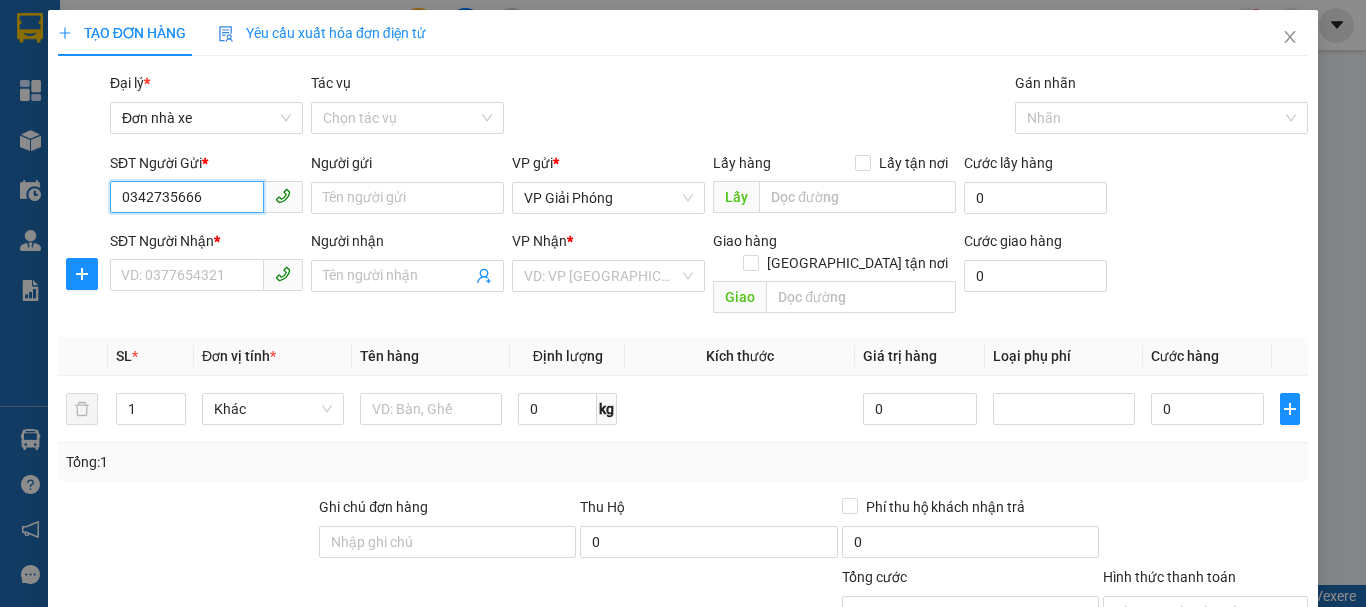 type on "0342735666" 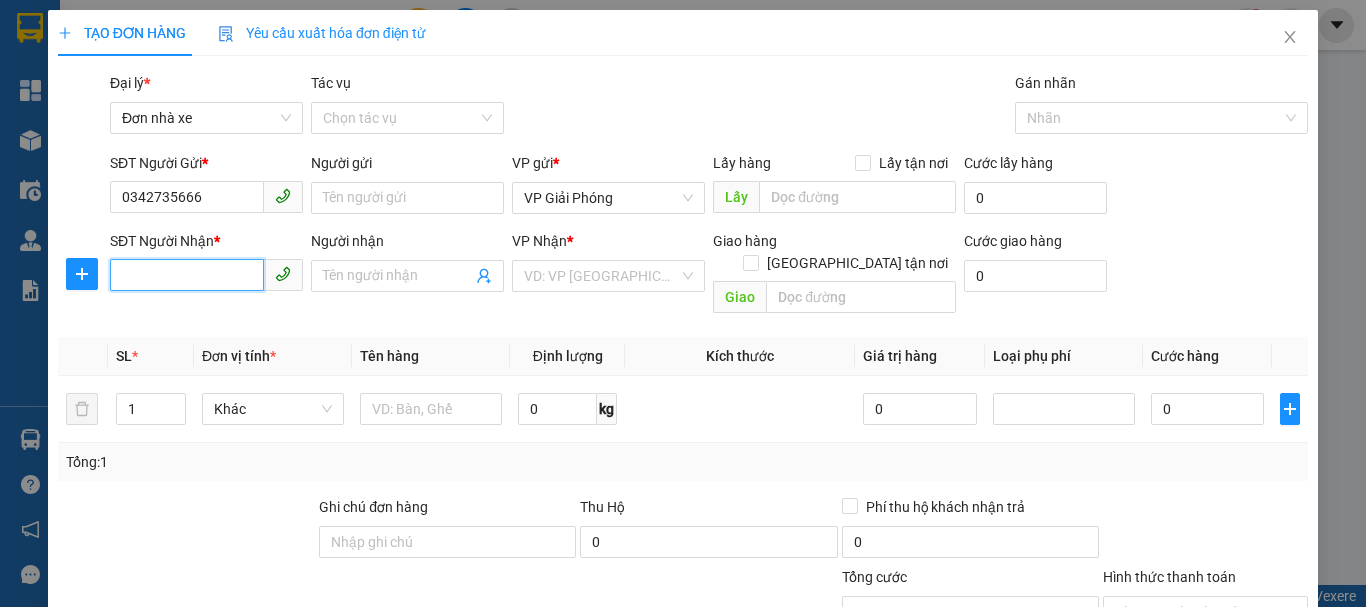 click on "SĐT Người Nhận  *" at bounding box center (187, 275) 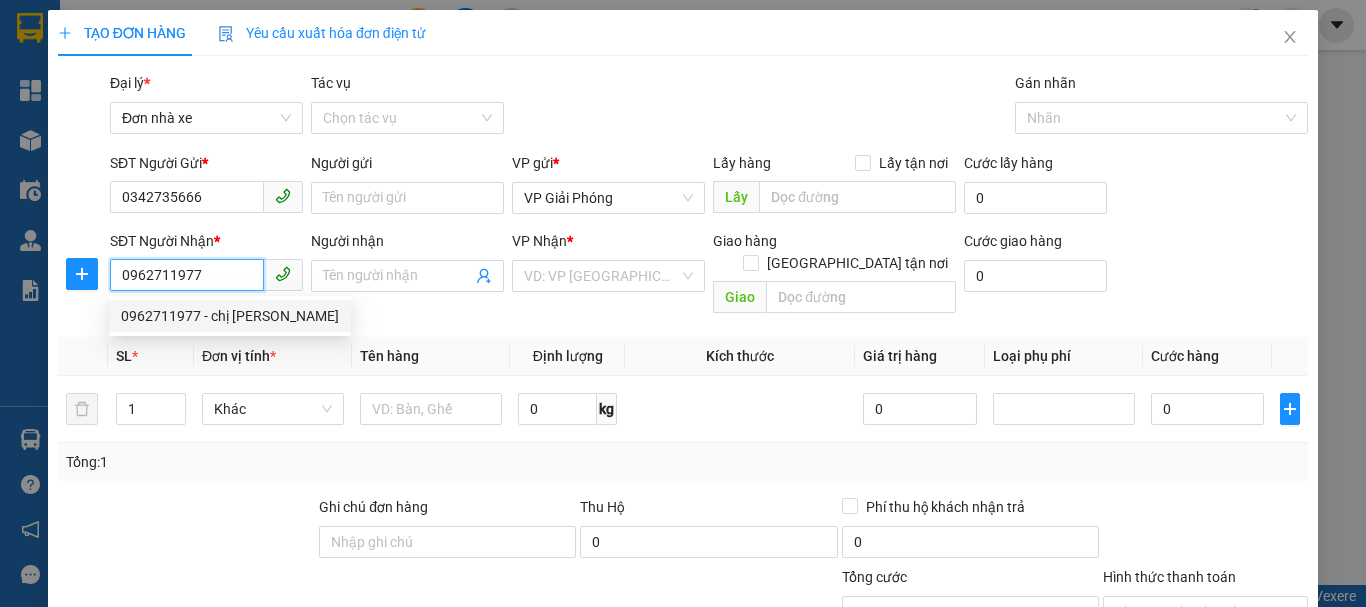 click on "0962711977 - chị phương" at bounding box center (230, 316) 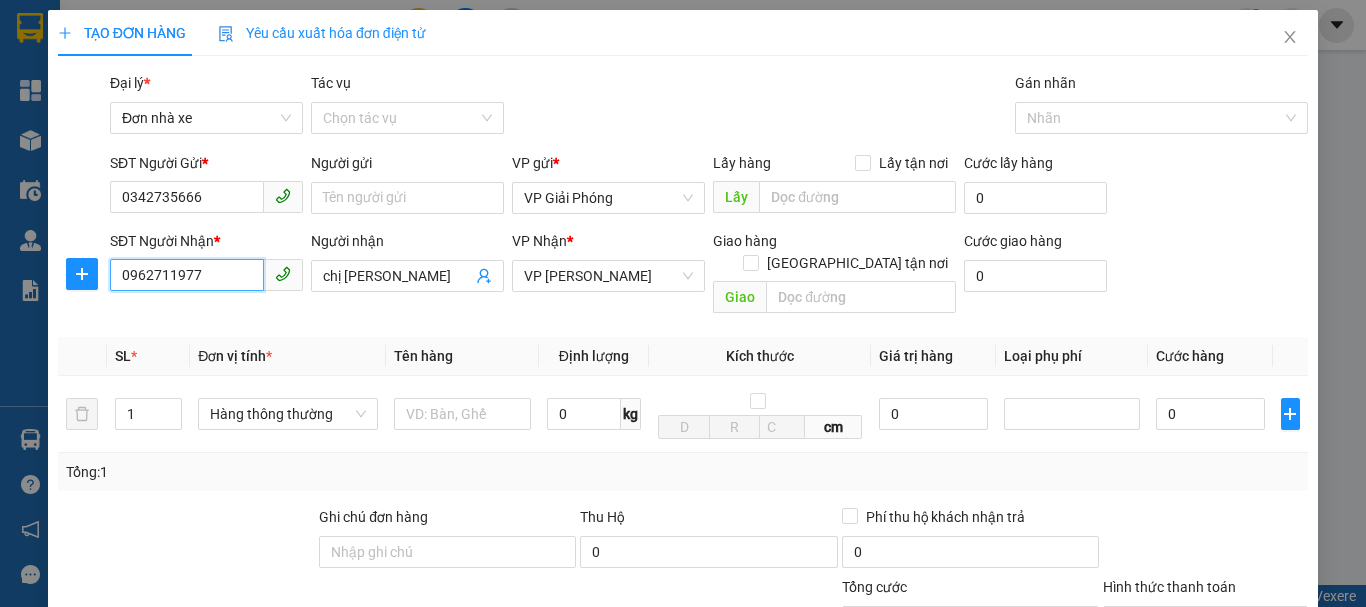 type on "0962711977" 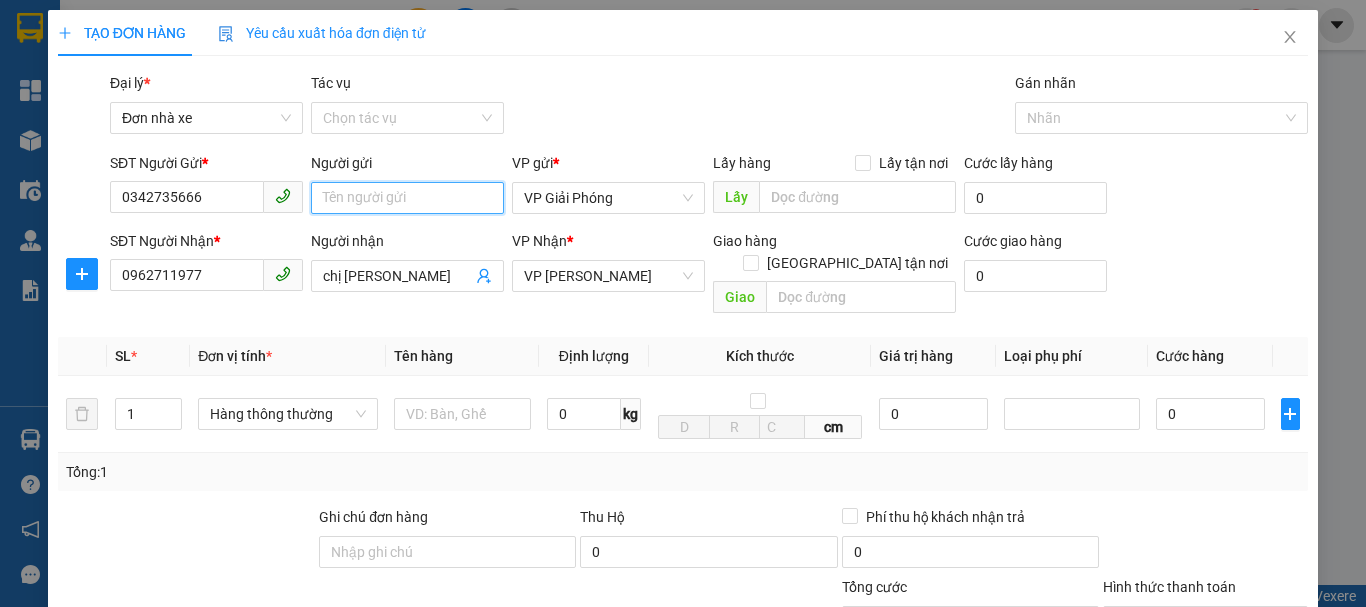 click on "Người gửi" at bounding box center [407, 198] 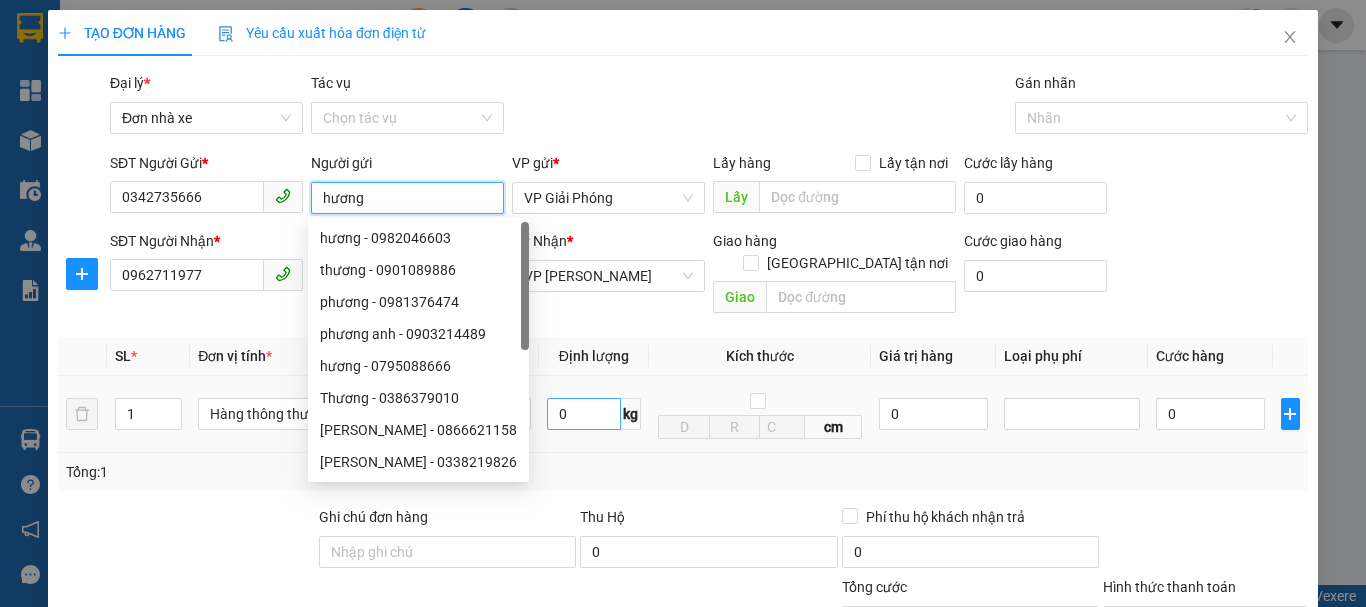 type on "hương" 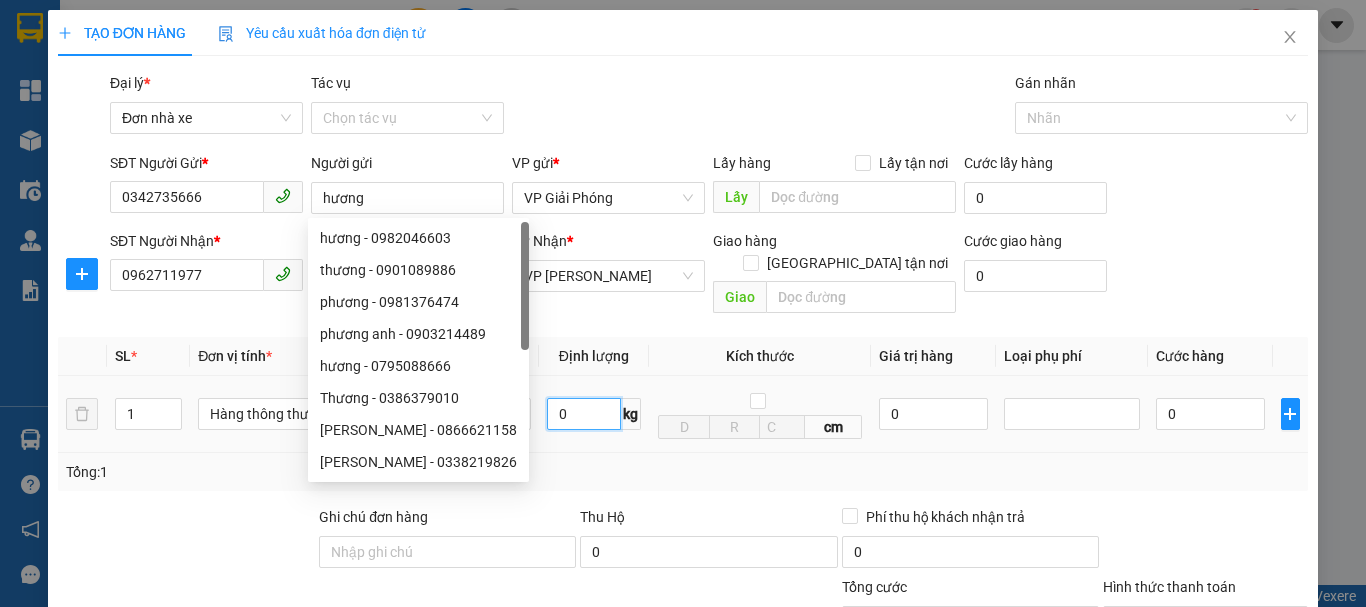 click on "0" at bounding box center [584, 414] 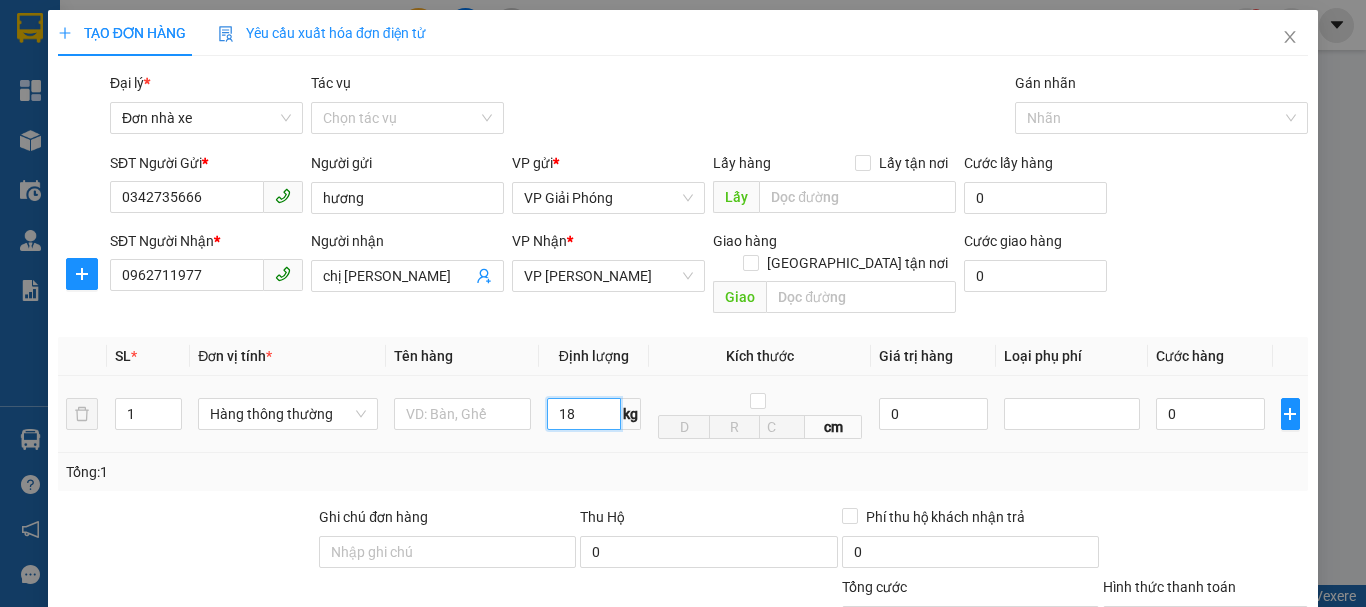 type on "18" 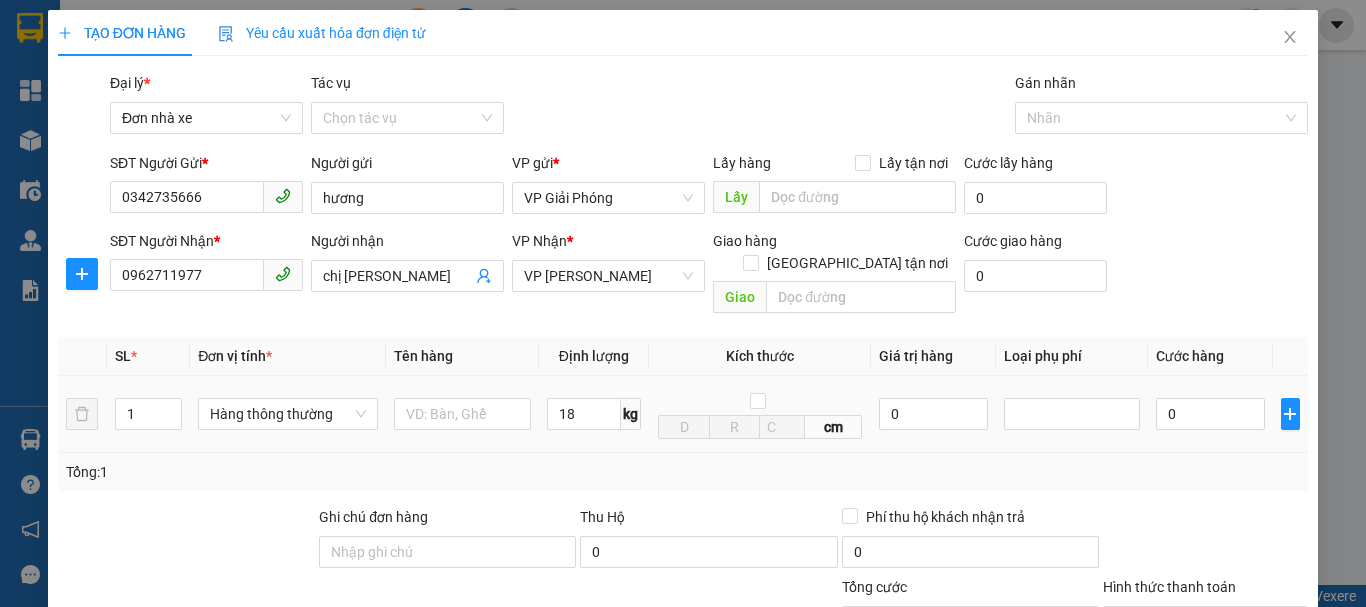 click at bounding box center [462, 414] 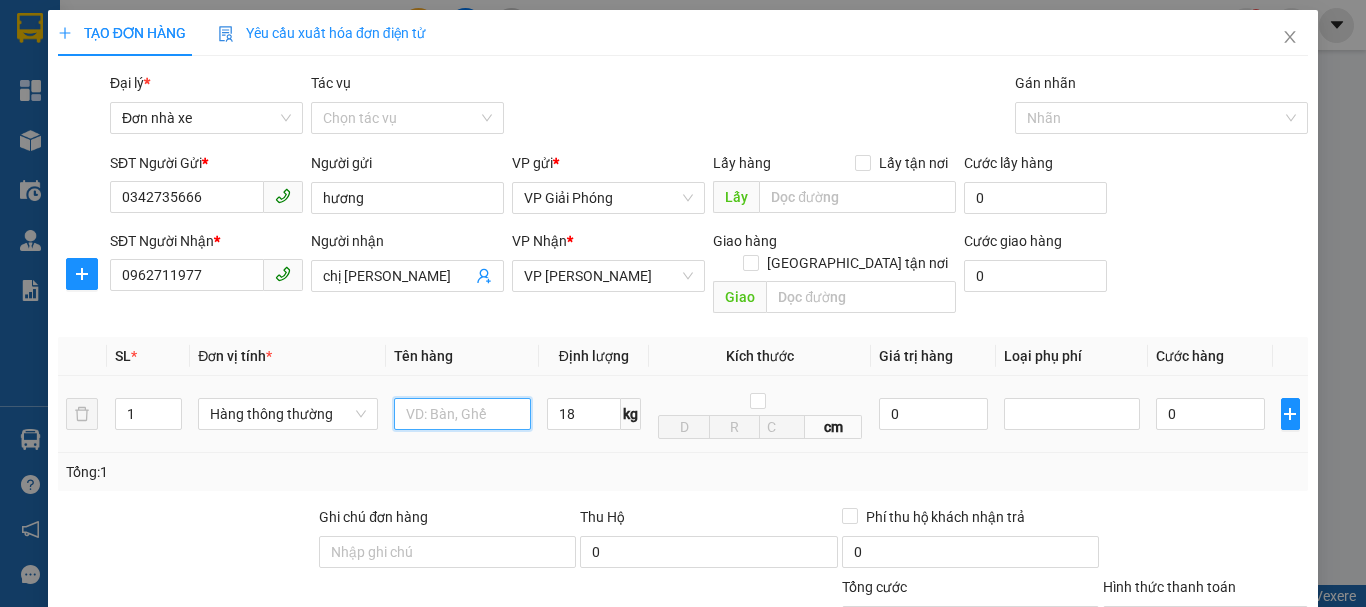 type on "50.000" 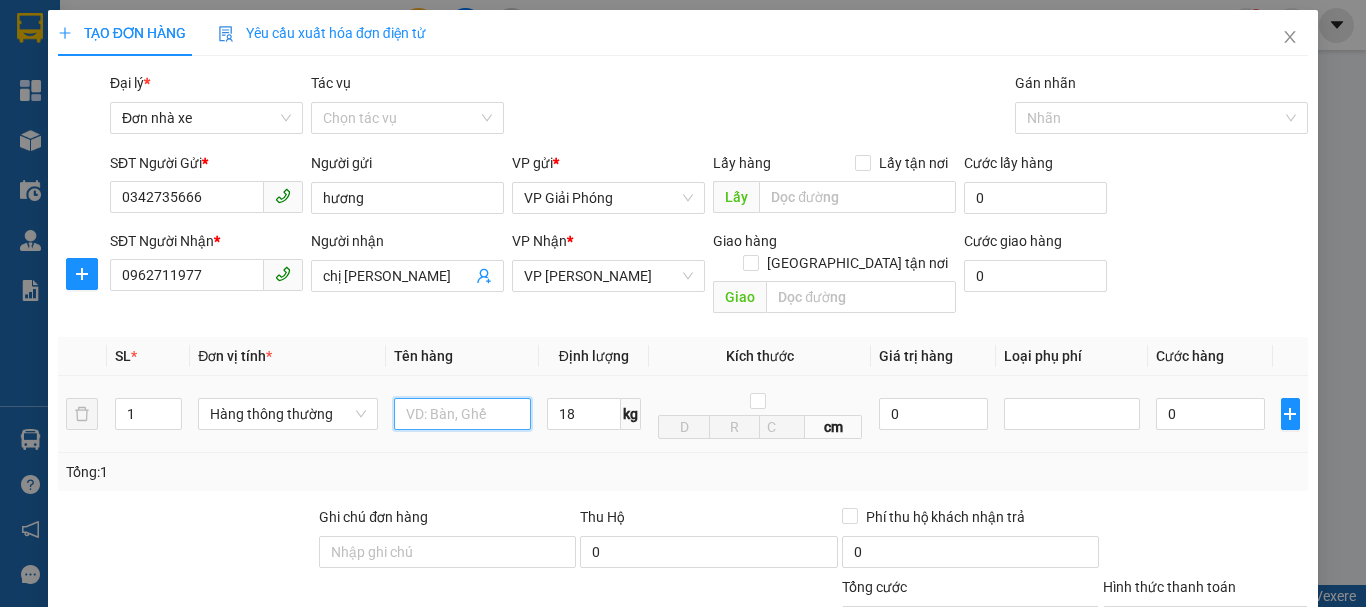 type on "50.000" 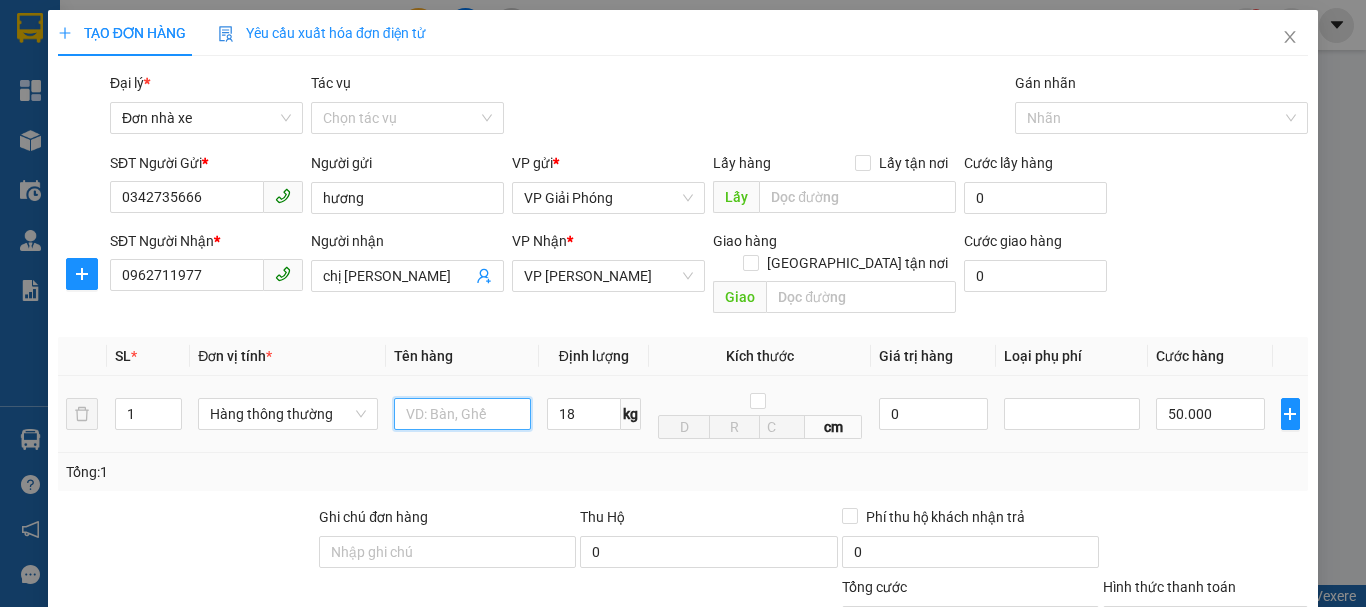 click at bounding box center [462, 414] 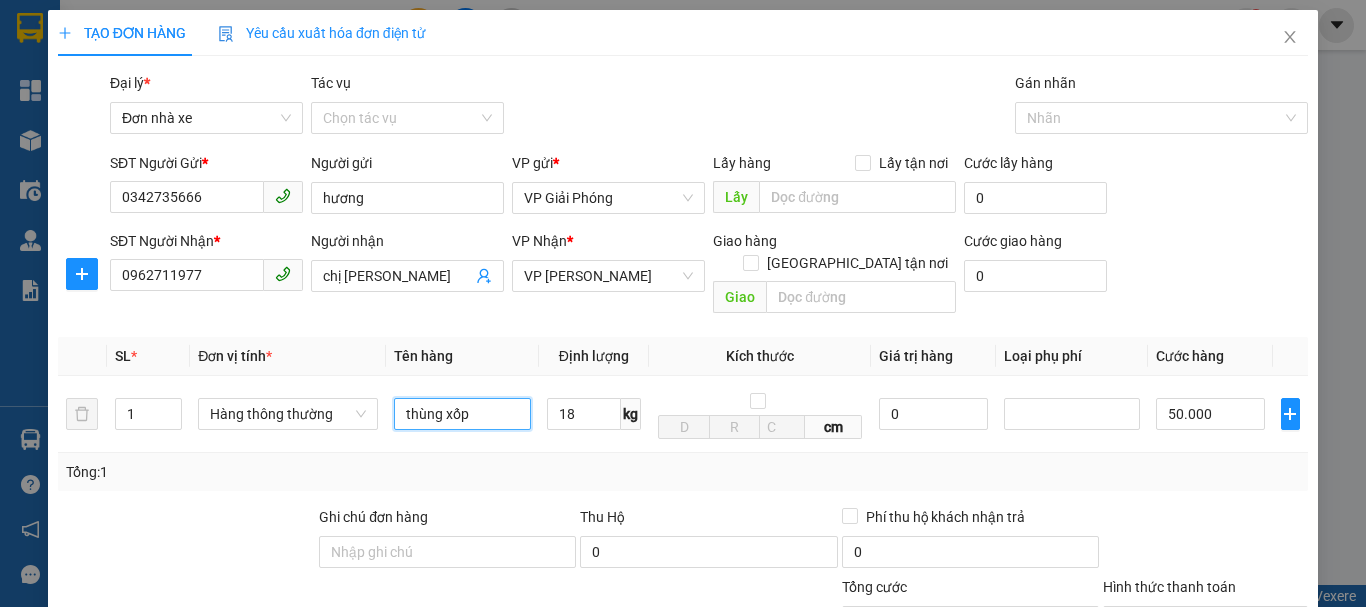 scroll, scrollTop: 286, scrollLeft: 0, axis: vertical 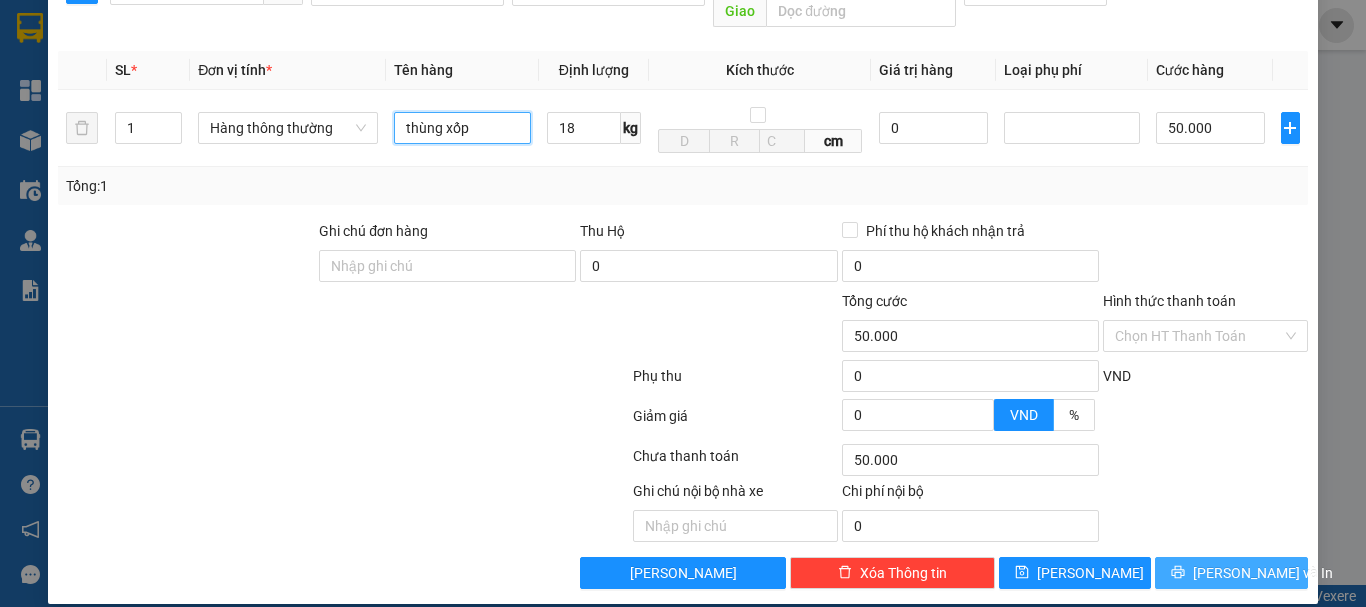 type on "thùng xốp" 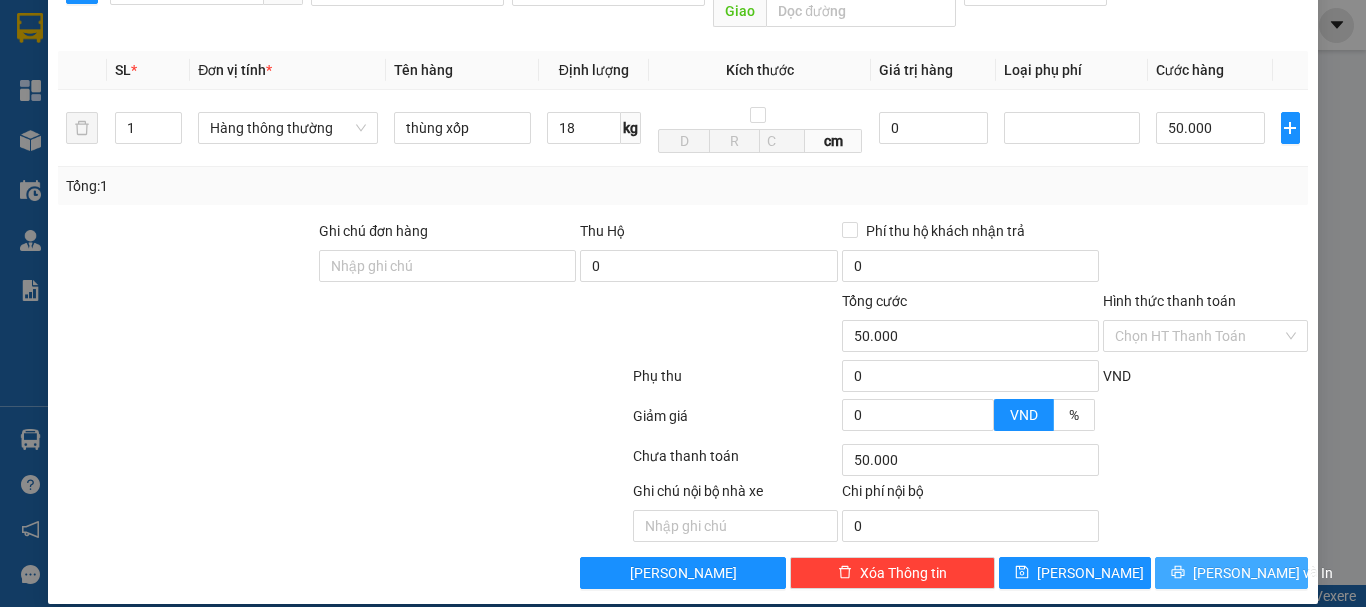 click on "[PERSON_NAME] và In" at bounding box center [1231, 573] 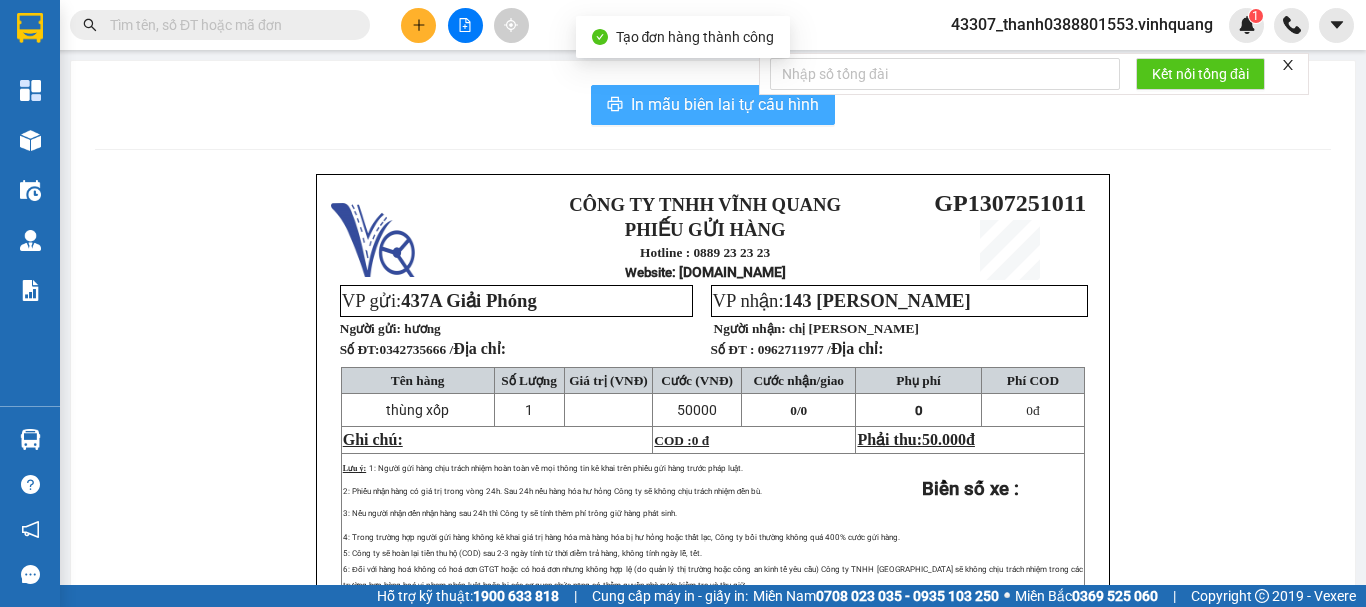 click on "In mẫu biên lai tự cấu hình" at bounding box center (725, 104) 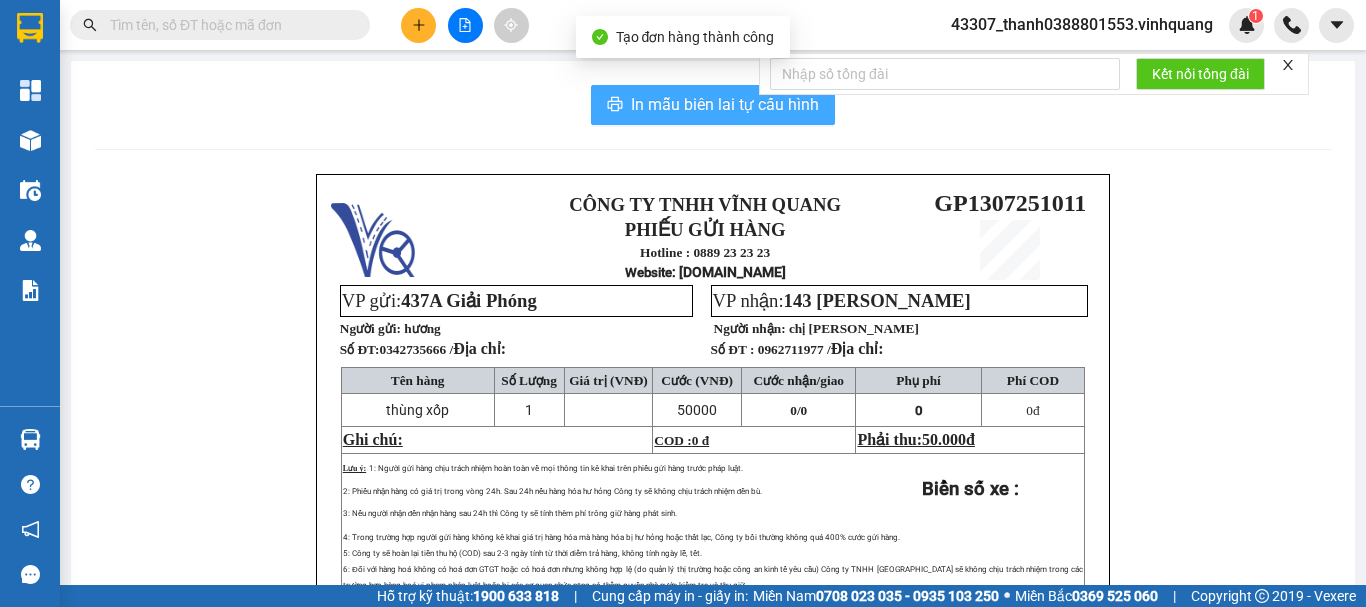 scroll, scrollTop: 0, scrollLeft: 0, axis: both 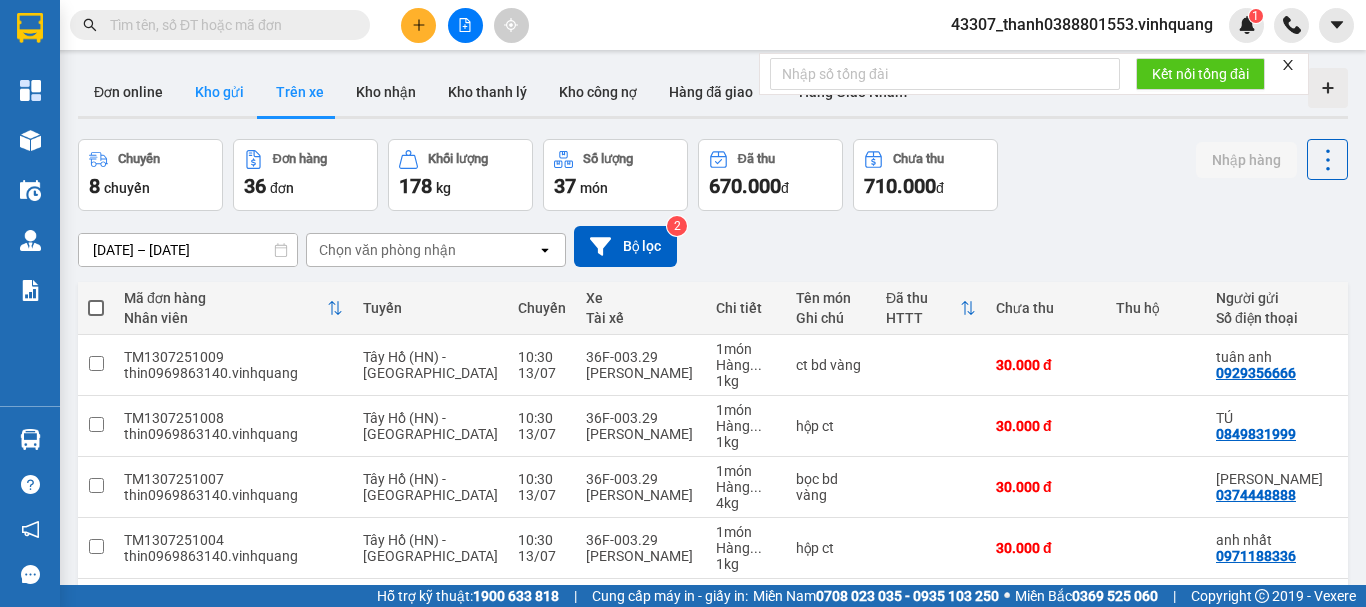 click on "Kho gửi" at bounding box center [219, 92] 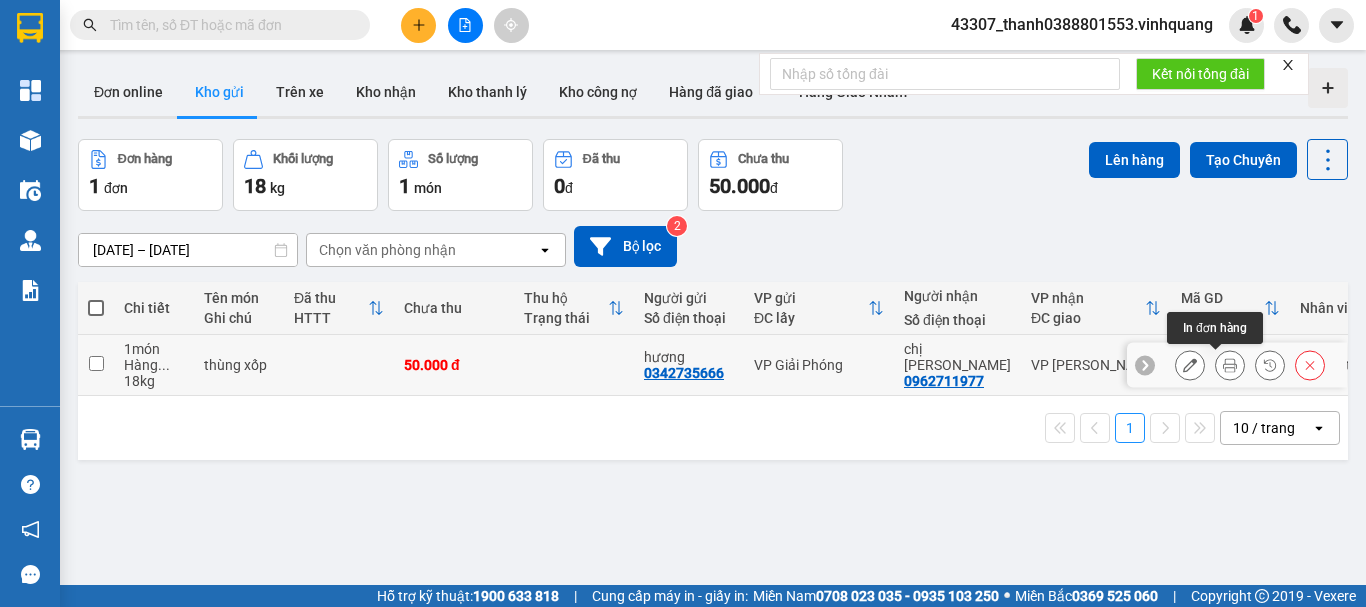 click 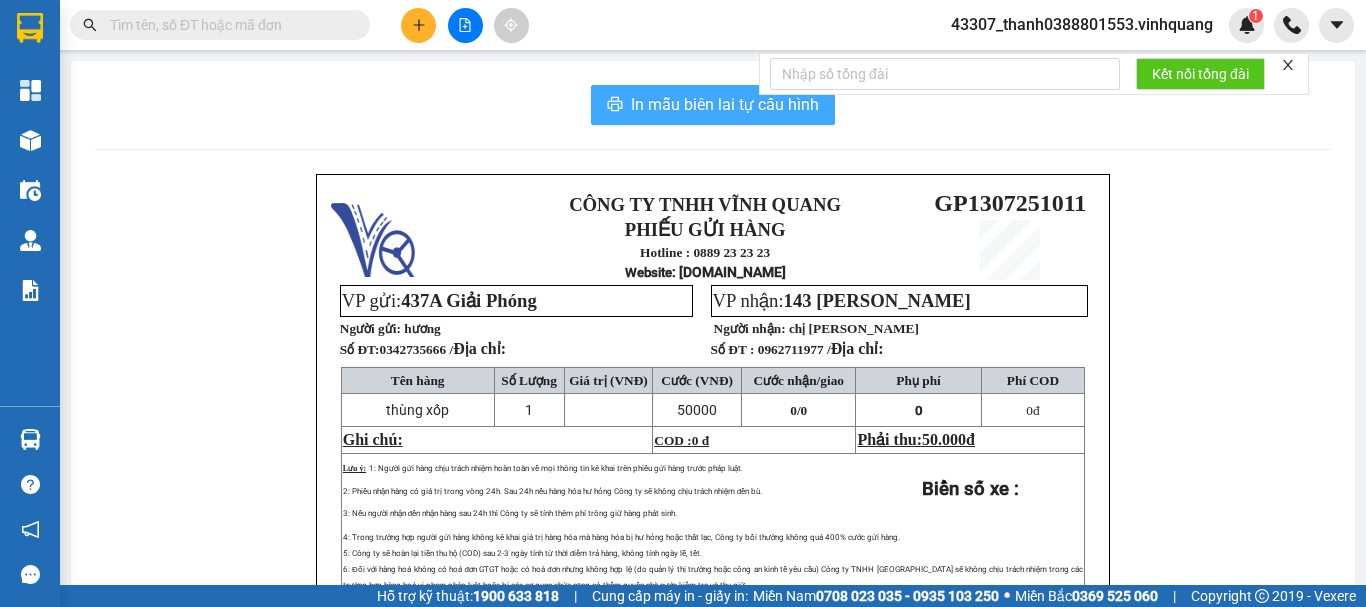 click on "In mẫu biên lai tự cấu hình" at bounding box center [725, 104] 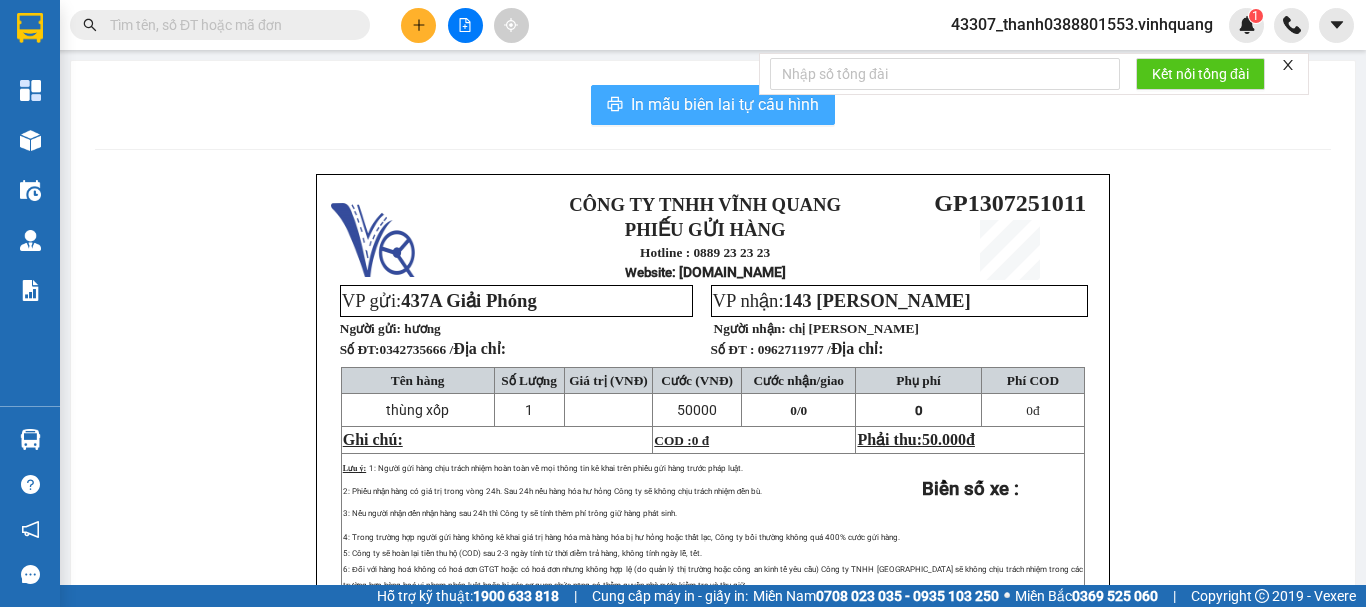 scroll, scrollTop: 0, scrollLeft: 0, axis: both 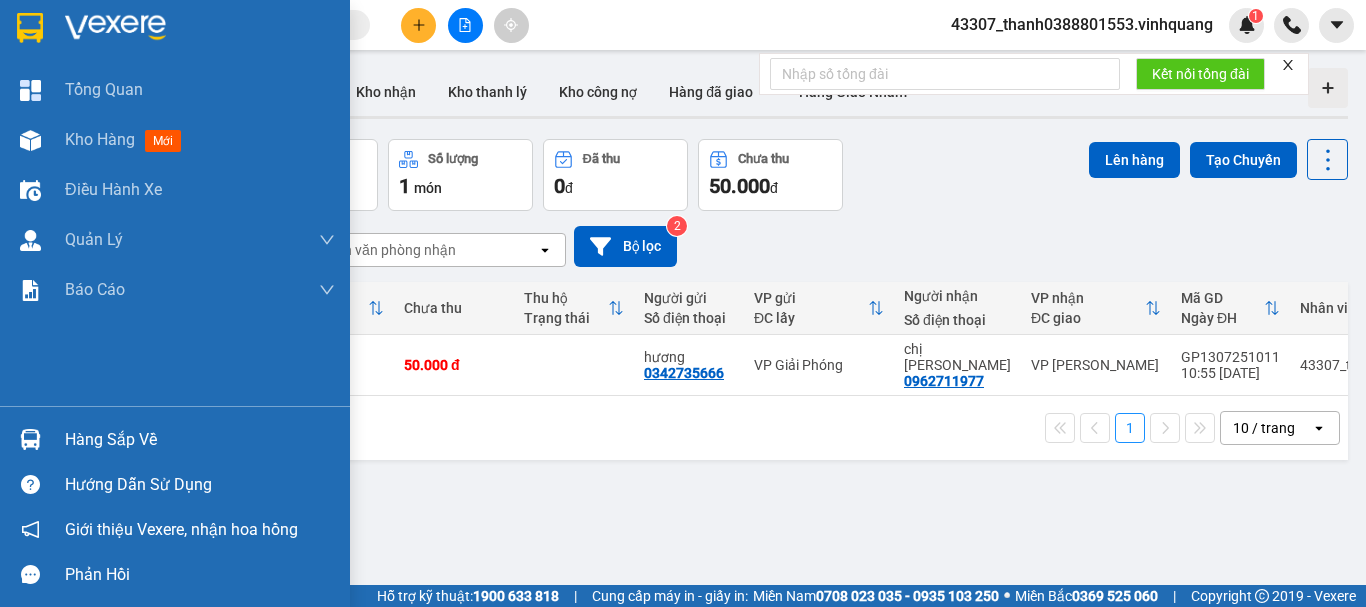 click on "Hàng sắp về" at bounding box center (200, 440) 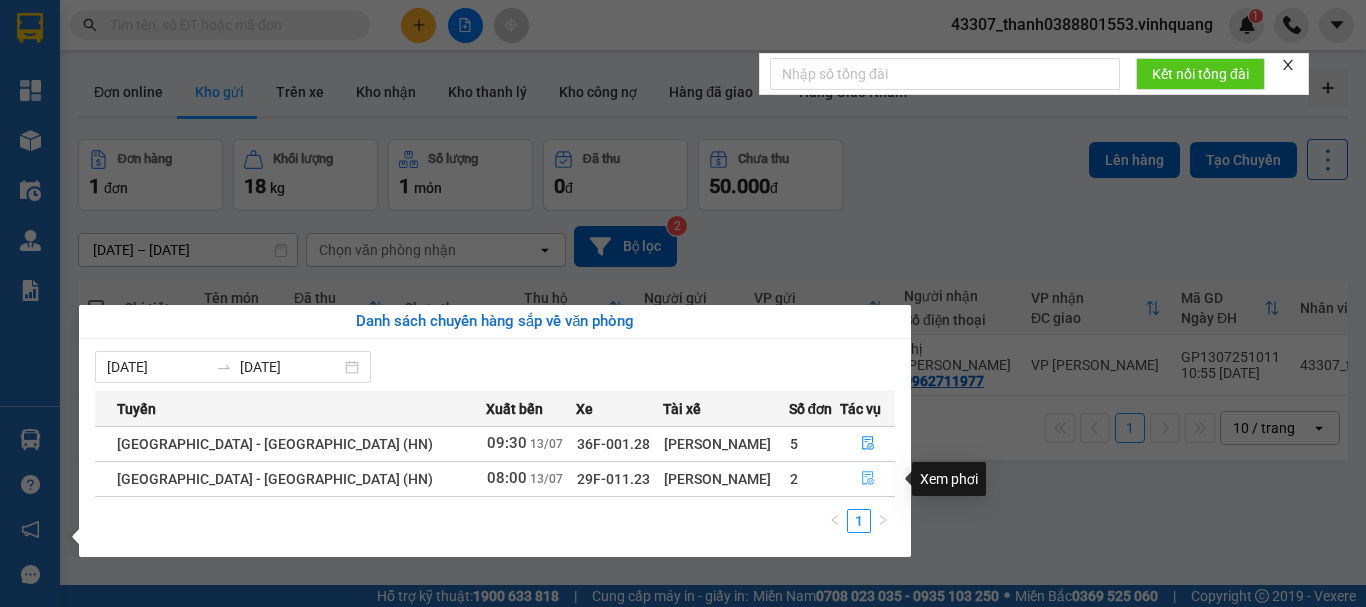click 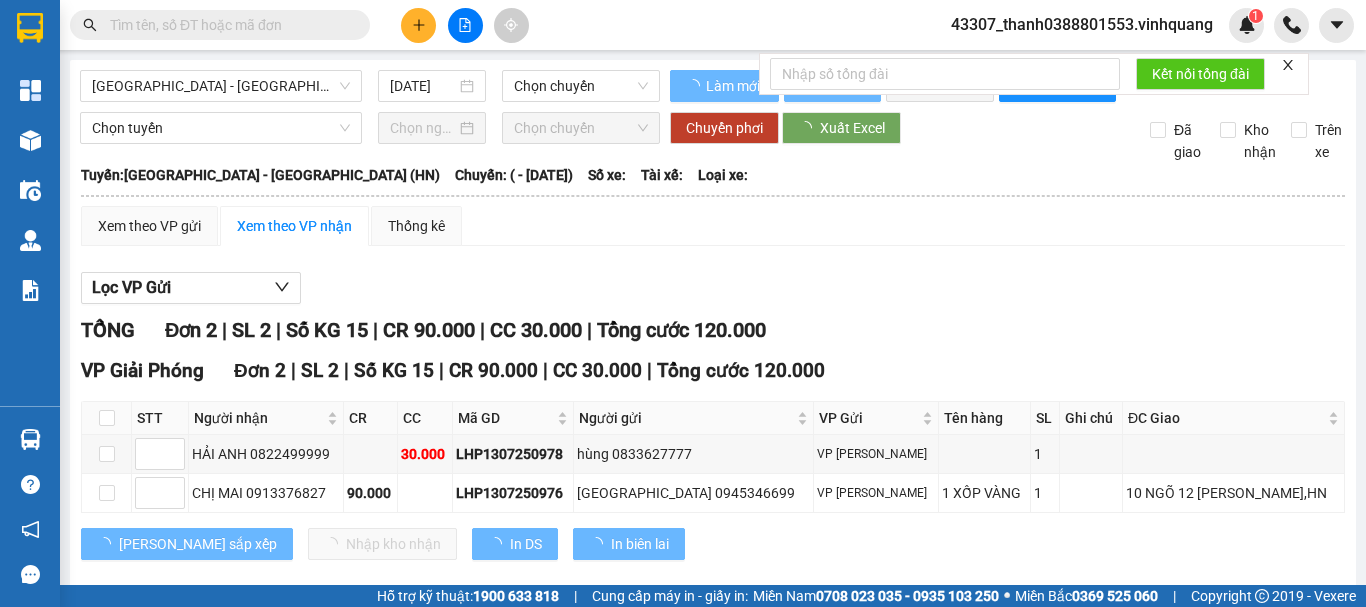 scroll, scrollTop: 48, scrollLeft: 0, axis: vertical 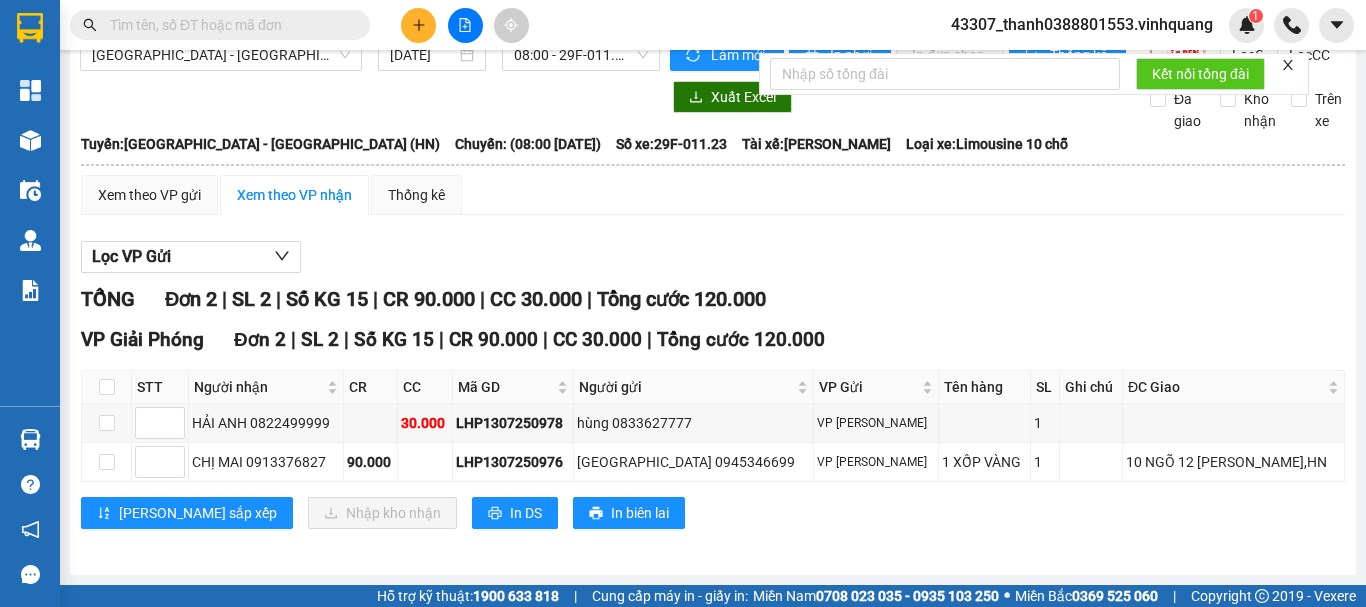 click on "Lọc VP Gửi" at bounding box center [713, 257] 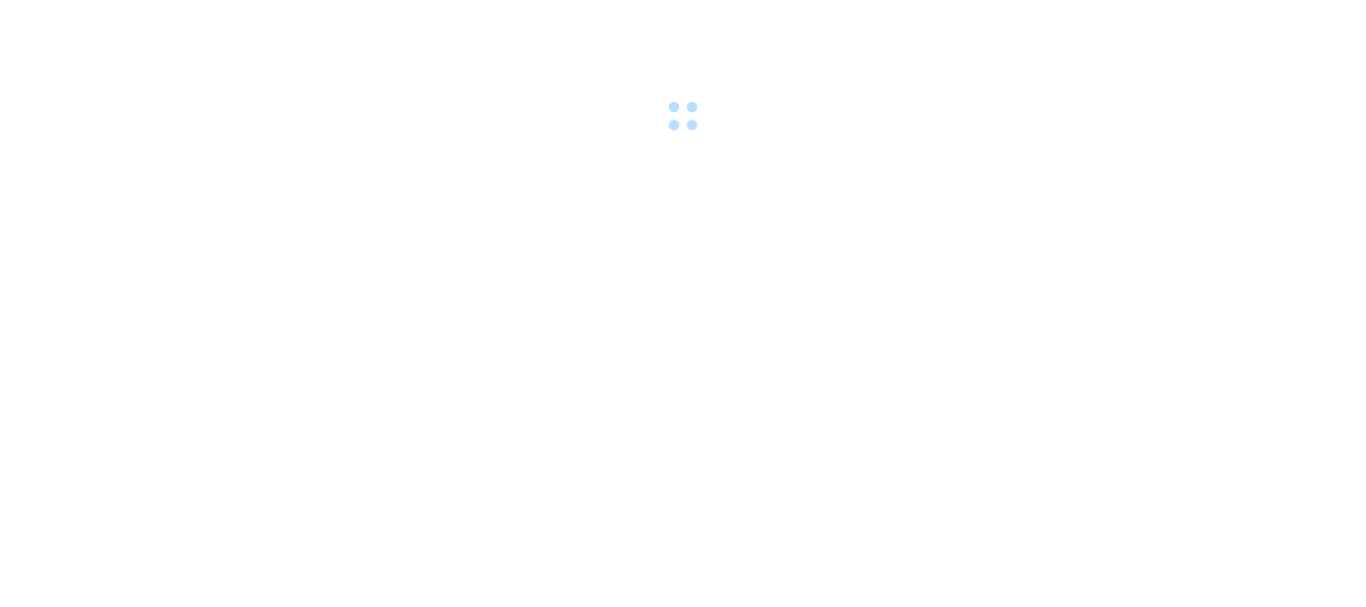 scroll, scrollTop: 0, scrollLeft: 0, axis: both 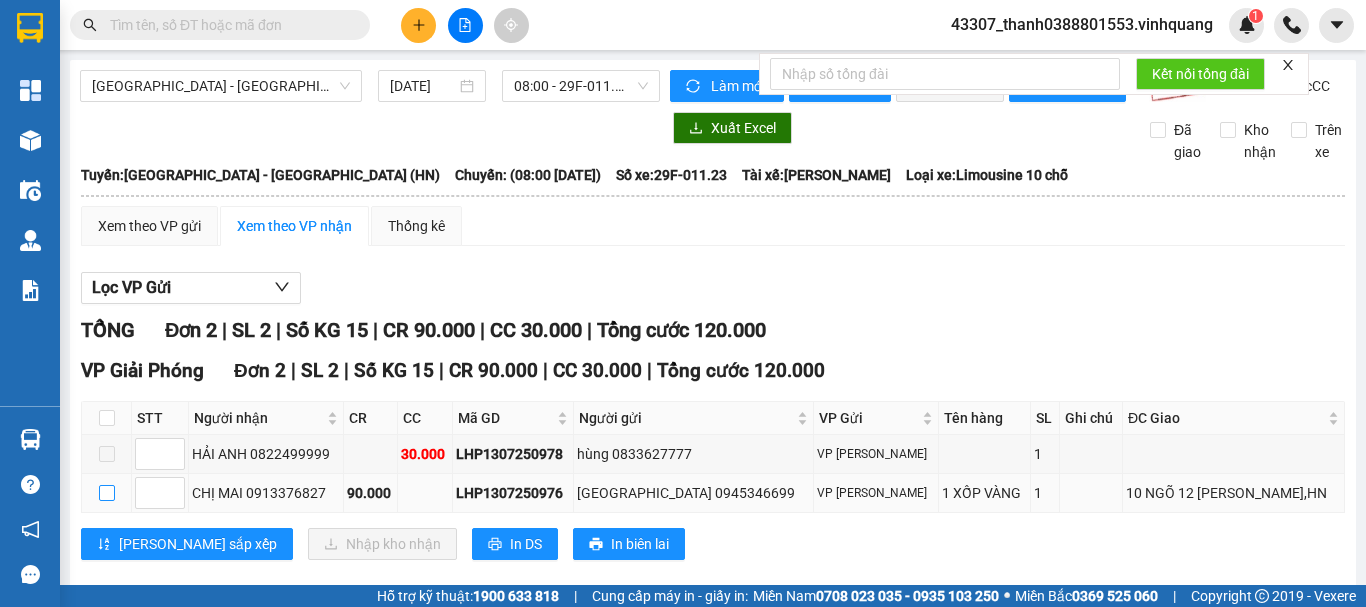 click at bounding box center [107, 493] 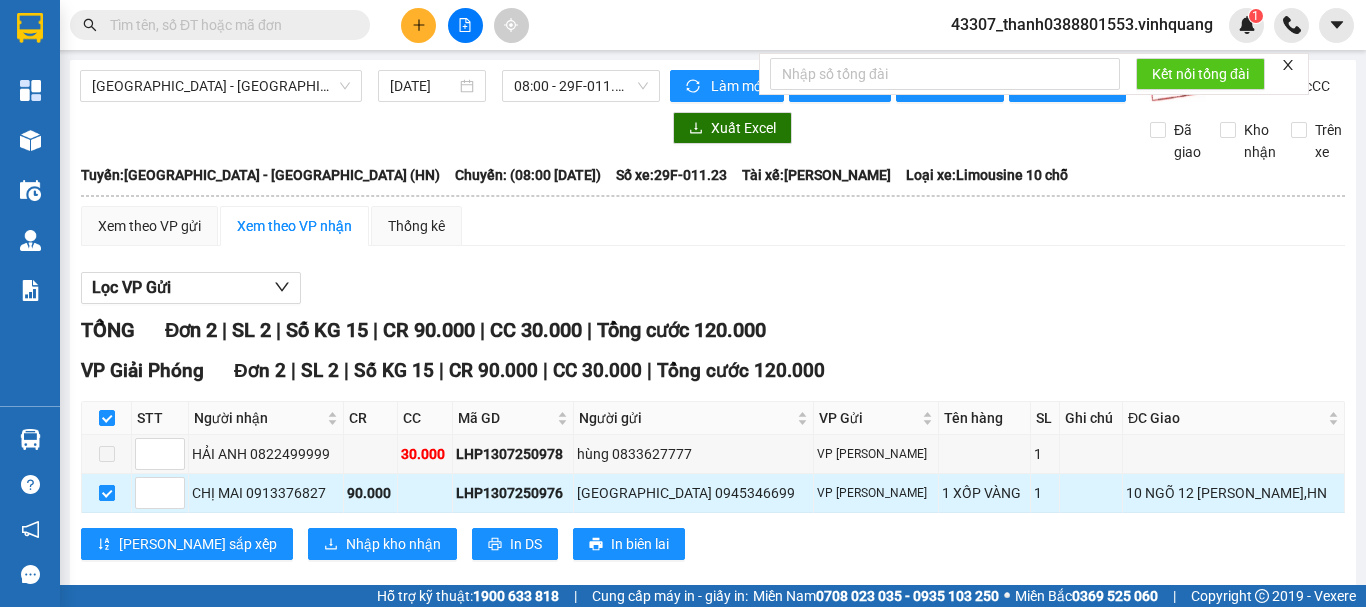checkbox on "true" 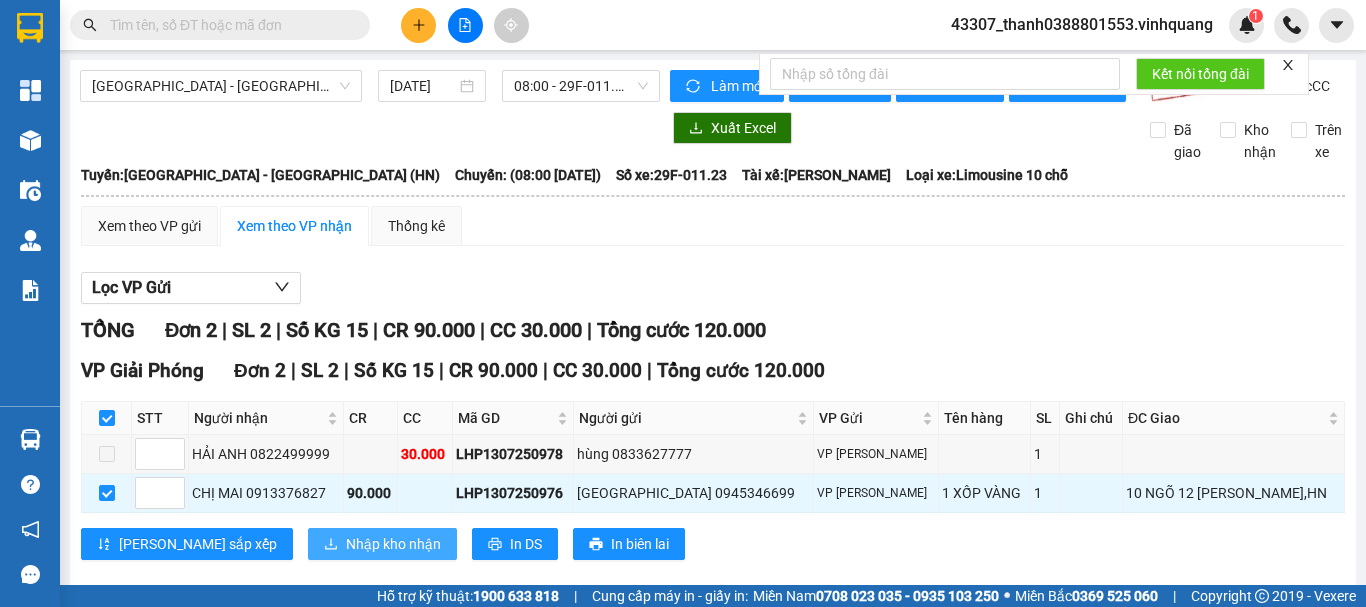 click on "Nhập kho nhận" at bounding box center [393, 544] 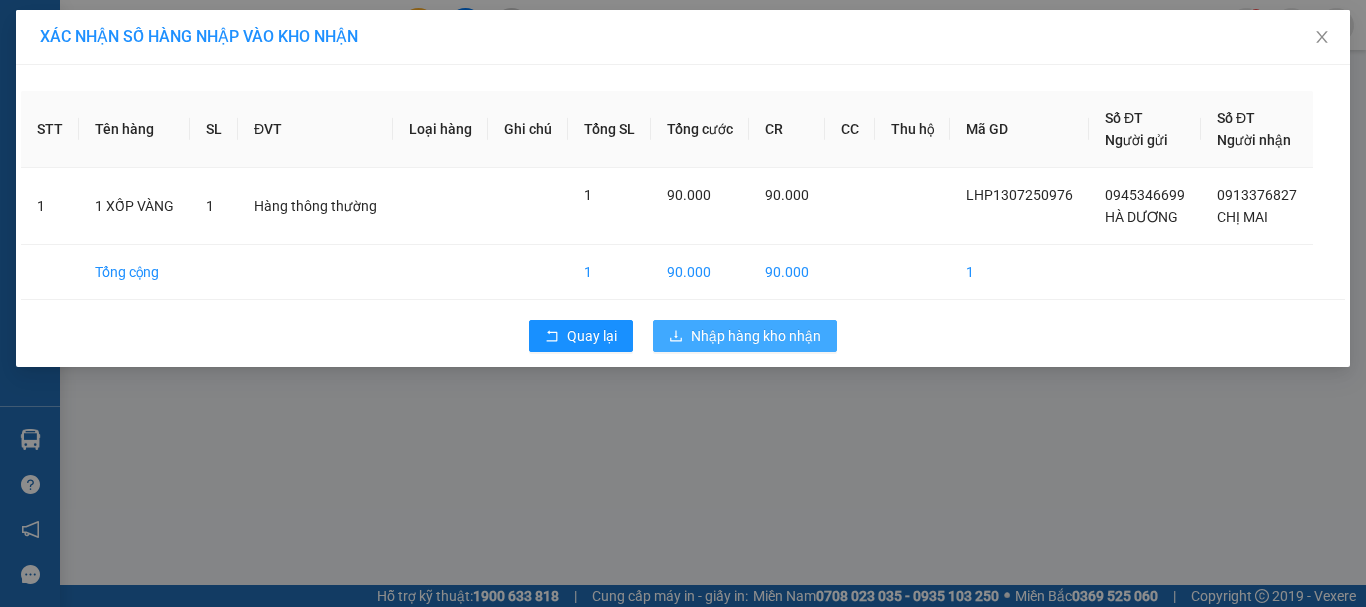 click on "Nhập hàng kho nhận" at bounding box center (756, 336) 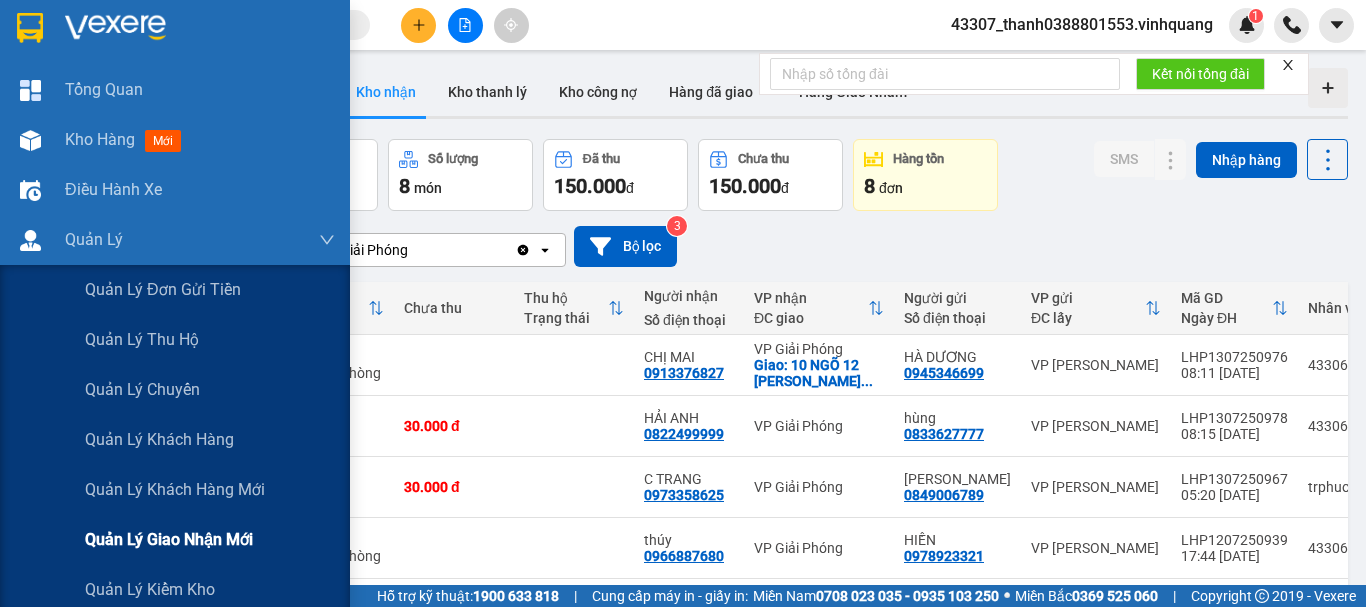 click on "Quản lý giao nhận mới" at bounding box center (169, 539) 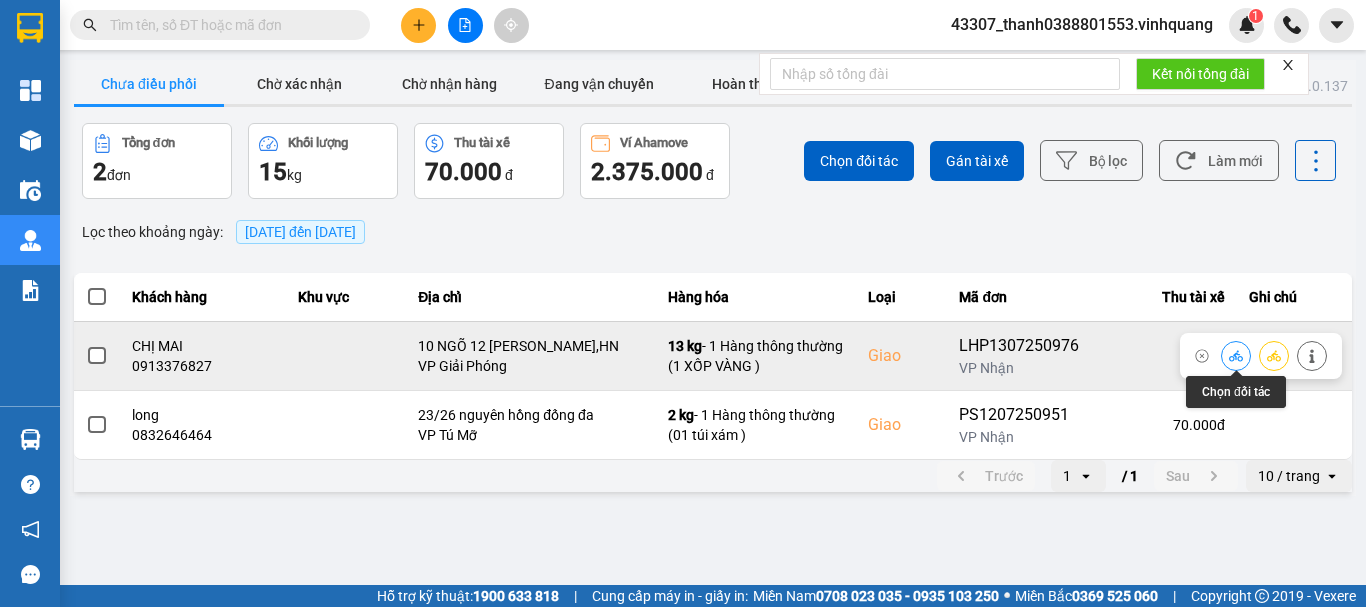 click at bounding box center (1236, 355) 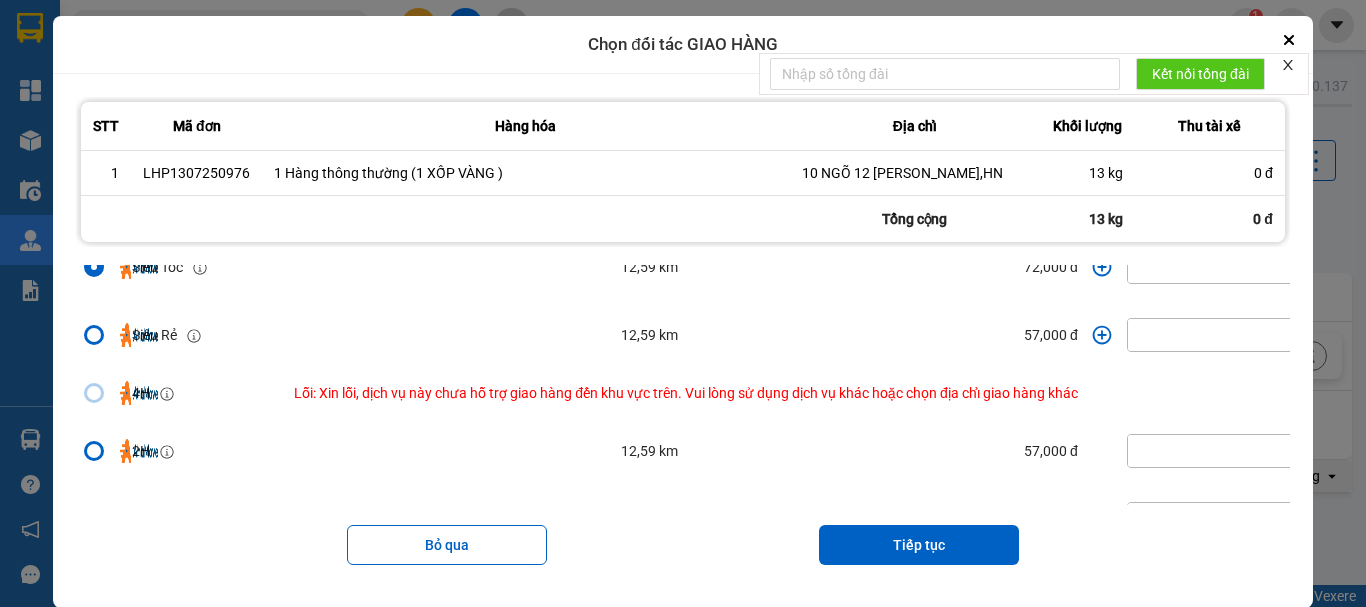 scroll, scrollTop: 0, scrollLeft: 0, axis: both 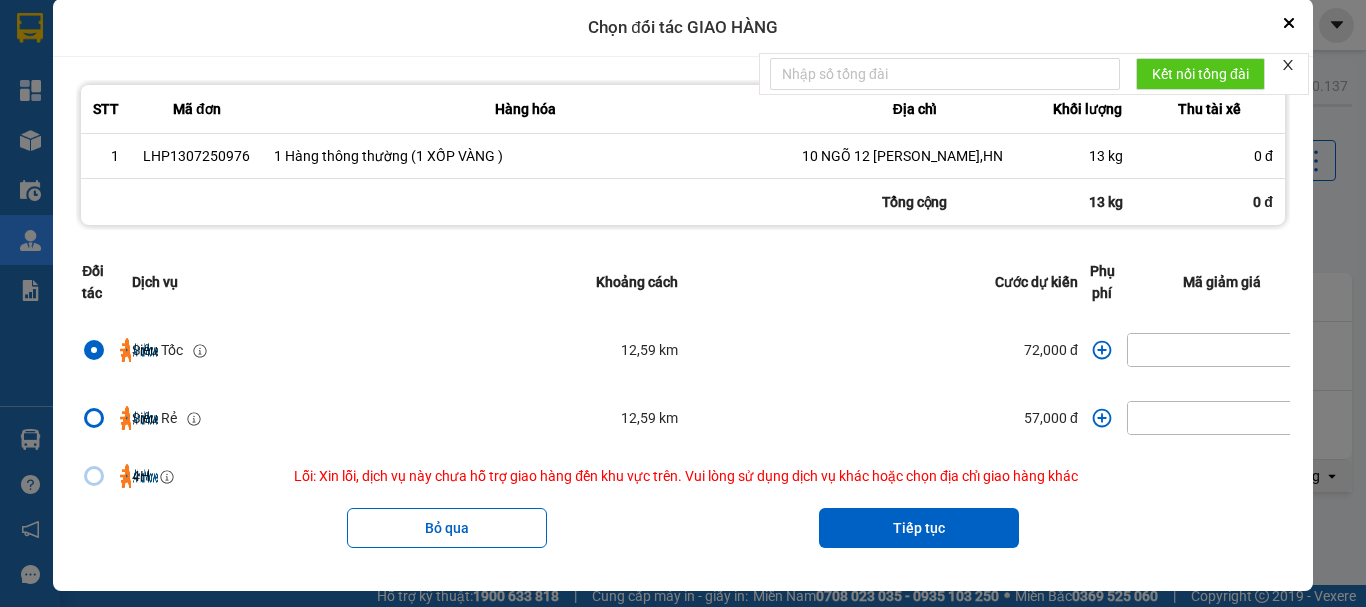 click 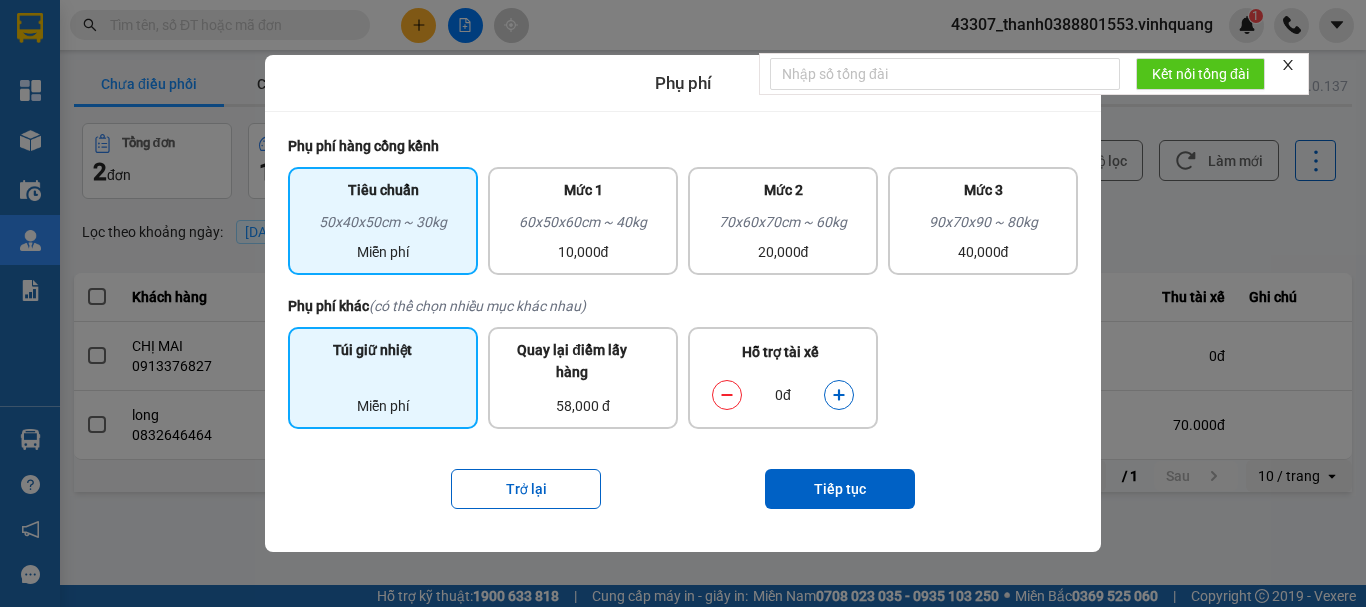 click on "Túi giữ nhiệt" at bounding box center (372, 355) 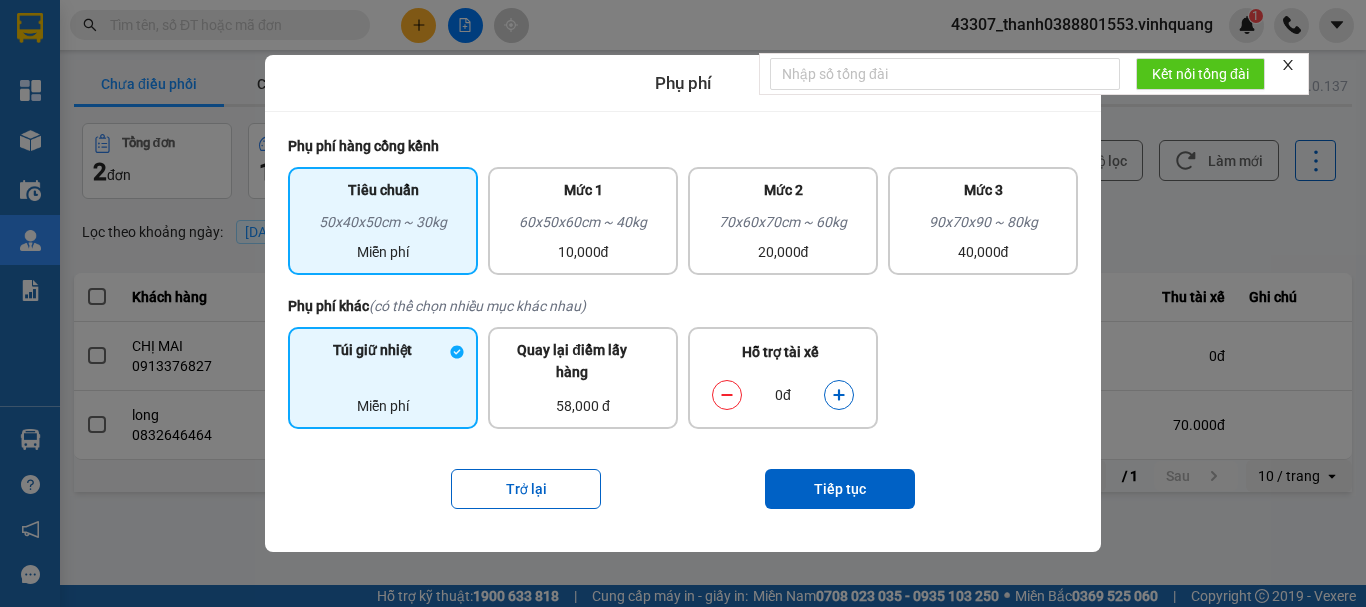 click on "50x40x50cm ~ 30kg" at bounding box center [383, 226] 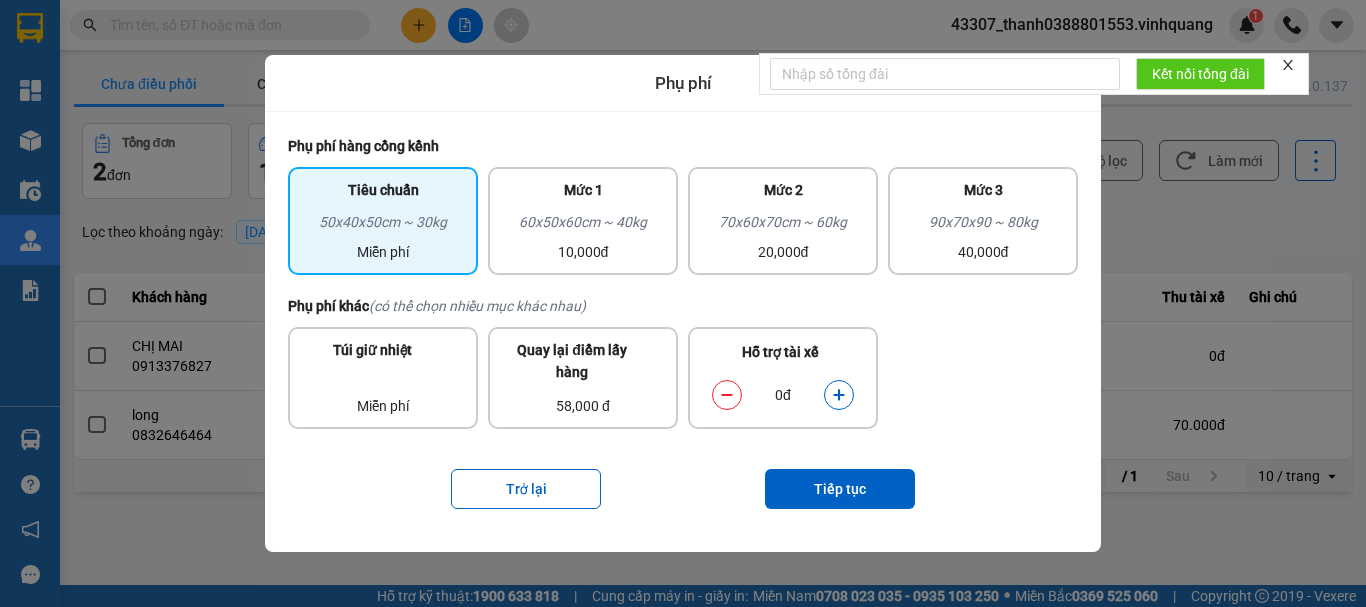 click on "ver:  0.0.137 Chưa điều phối Chờ xác nhận Chờ nhận hàng Đang vận chuyển Hoàn thành Sự cố Tổng đơn 2  đơn Khối lượng 15  kg Thu tài xế 70.000   đ Ví Ahamove 2.375.000   đ Chọn đối tác Gán tài xế Bộ lọc Làm mới Lọc theo khoảng ngày : [DATE] đến [DATE] Khách hàng Khu vực Địa chỉ Hàng hóa Loại Mã đơn Thu tài xế Ghi chú CHỊ MAI  0913376827 10 NGÕ 12 [PERSON_NAME],HN VP Giải Phóng 13 kg  -   1 Hàng thông thường (1 XỐP VÀNG ) Giao LHP1307250976 VP Nhận 0 đ long 0832646464 23/26 nguyên hồng đống đa VP Tú Mỡ 2 kg  -   1 Hàng thông thường (01 túi xám ) Giao PS1207250951 VP Nhận 70.000 đ Trước 1 open / 1 Sau 10 / trang open Phụ phí   Phụ phí hàng cồng kềnh Tiêu chuẩn 50x40x50cm ~ 30kg Miễn phí Mức 1 60x50x60cm ~ 40kg 10,000đ Mức 2 70x60x70cm ~ 60kg 20,000đ Mức 3 90x70x90 ~ 80kg 40,000đ Phụ phí khác  Túi giữ nhiệt Miễn phí 58,000 đ" at bounding box center (713, 278) 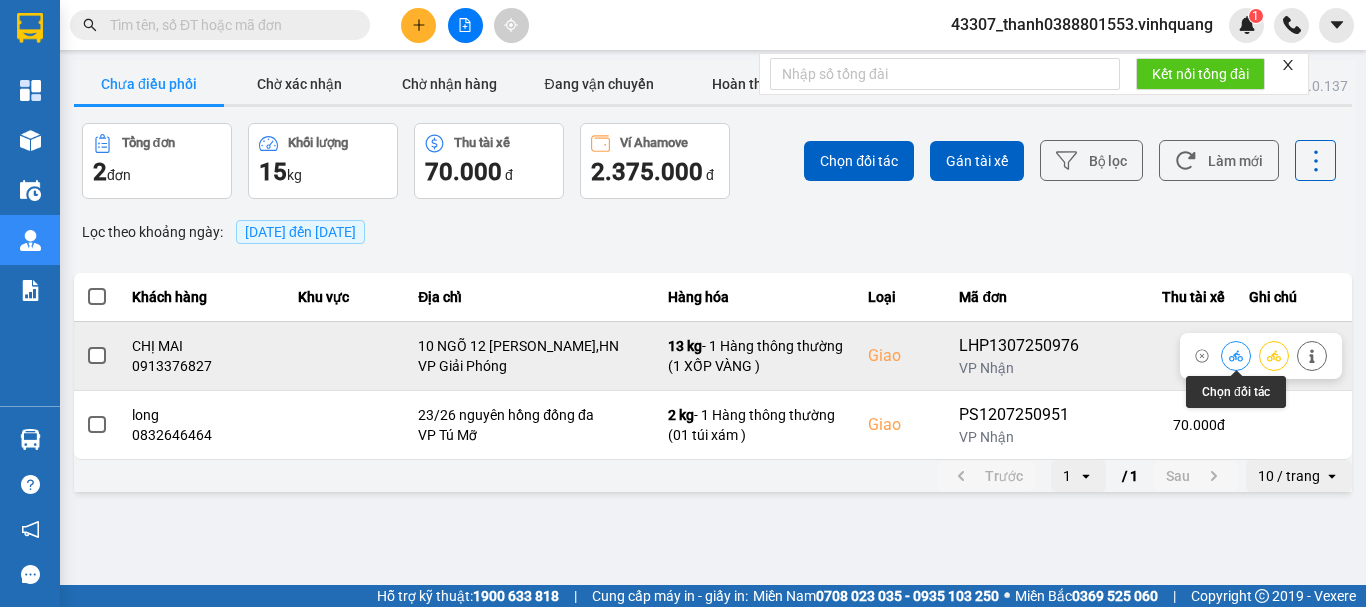 click 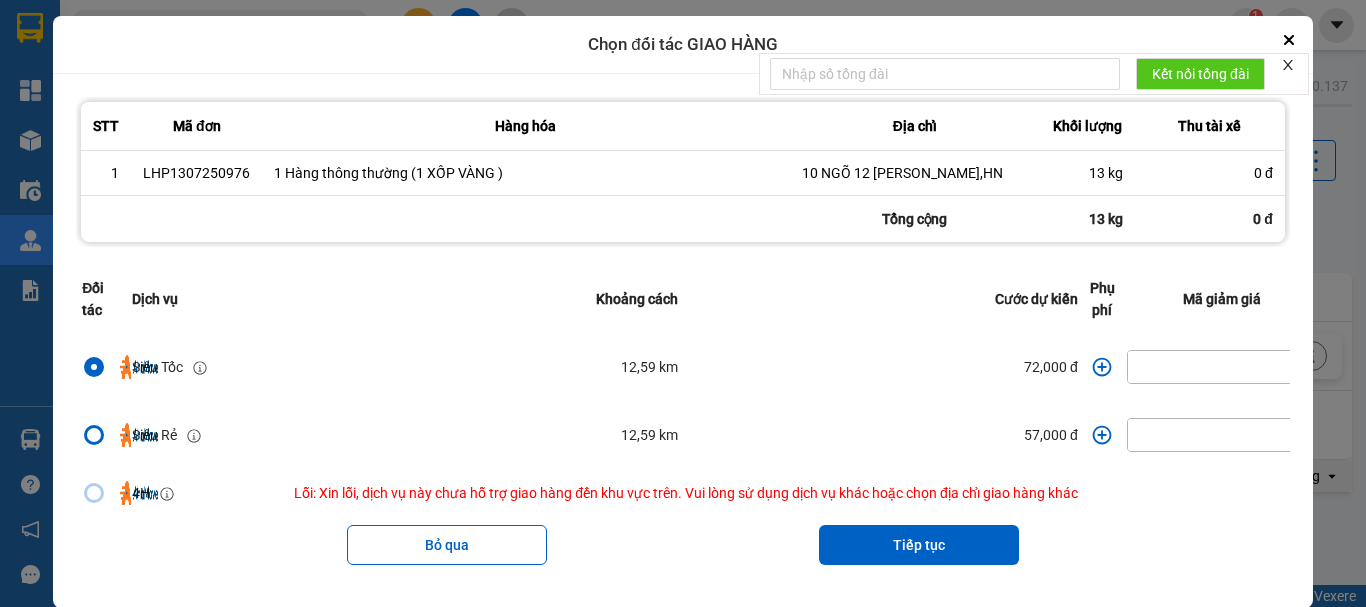click 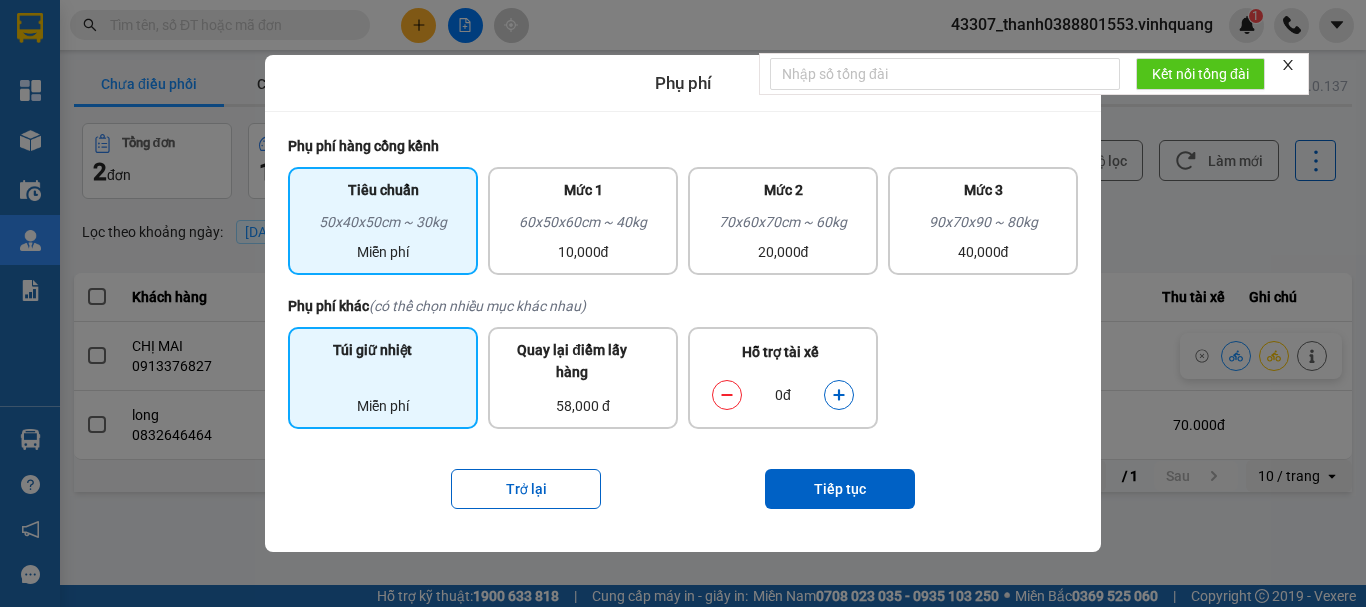 click on "Miễn phí" at bounding box center [383, 394] 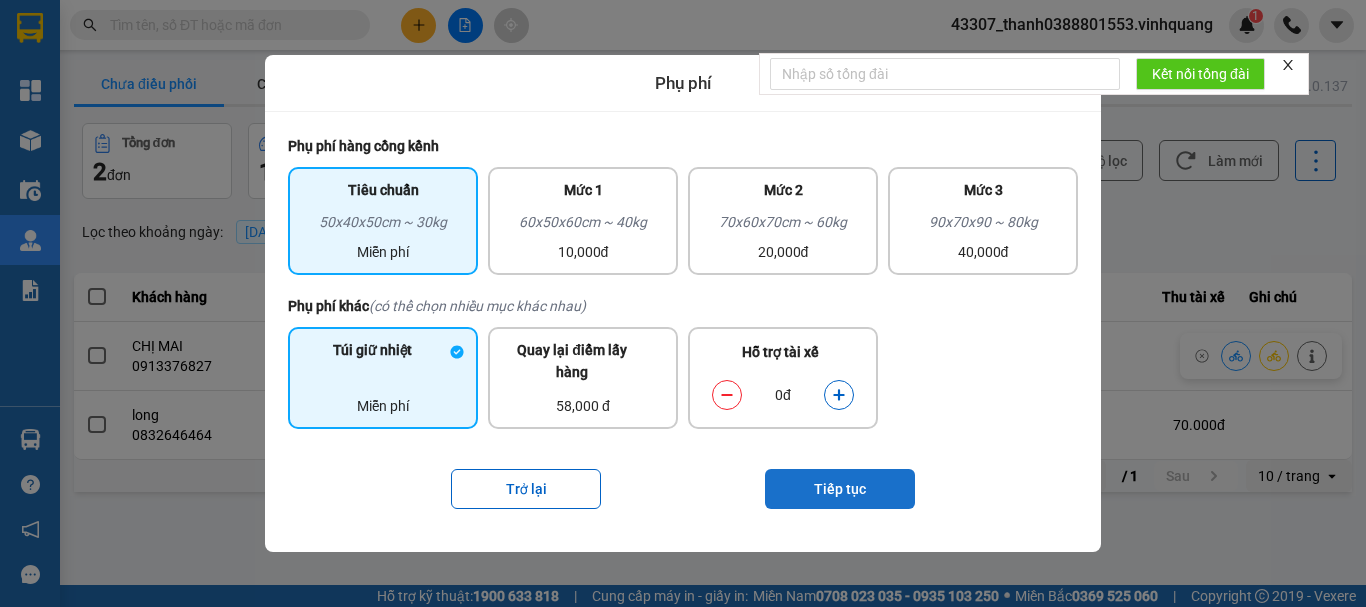 click on "Tiếp tục" at bounding box center [840, 489] 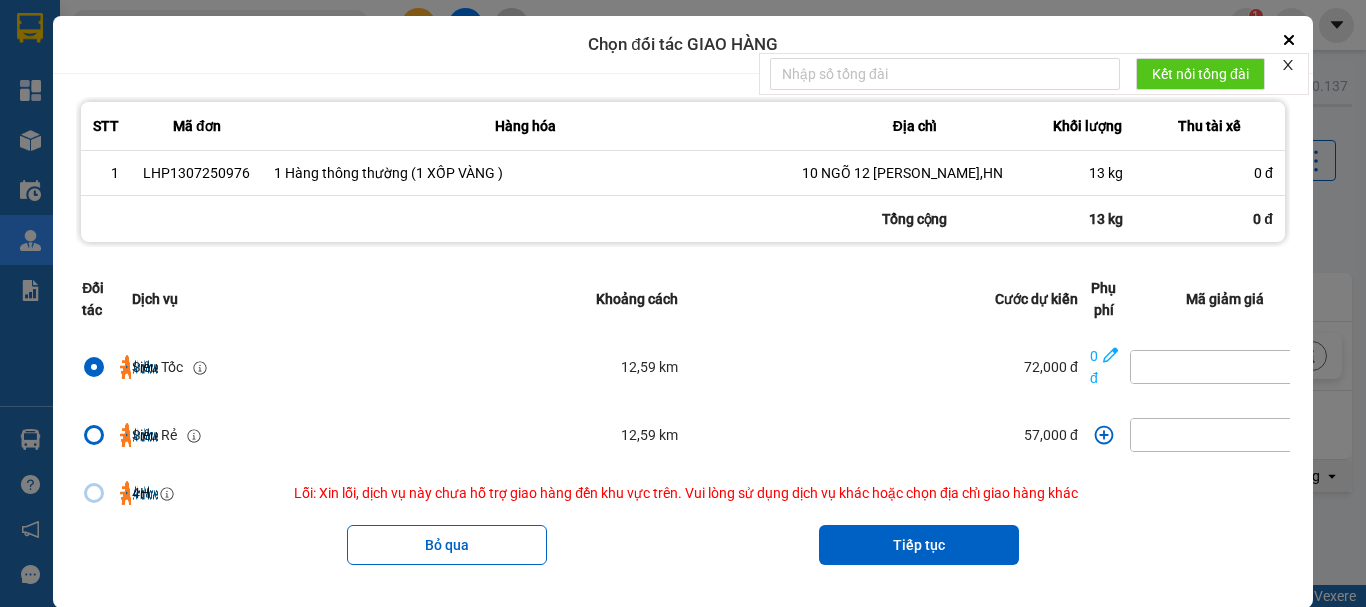 scroll, scrollTop: 300, scrollLeft: 0, axis: vertical 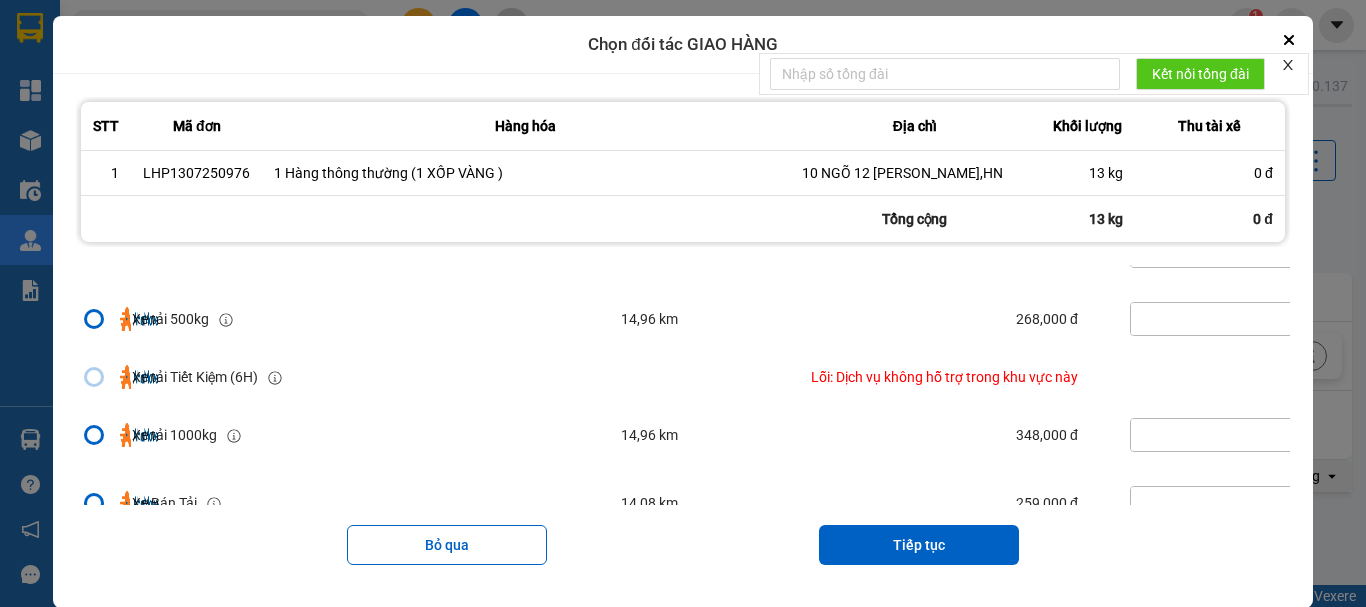 drag, startPoint x: 913, startPoint y: 550, endPoint x: 942, endPoint y: 424, distance: 129.29424 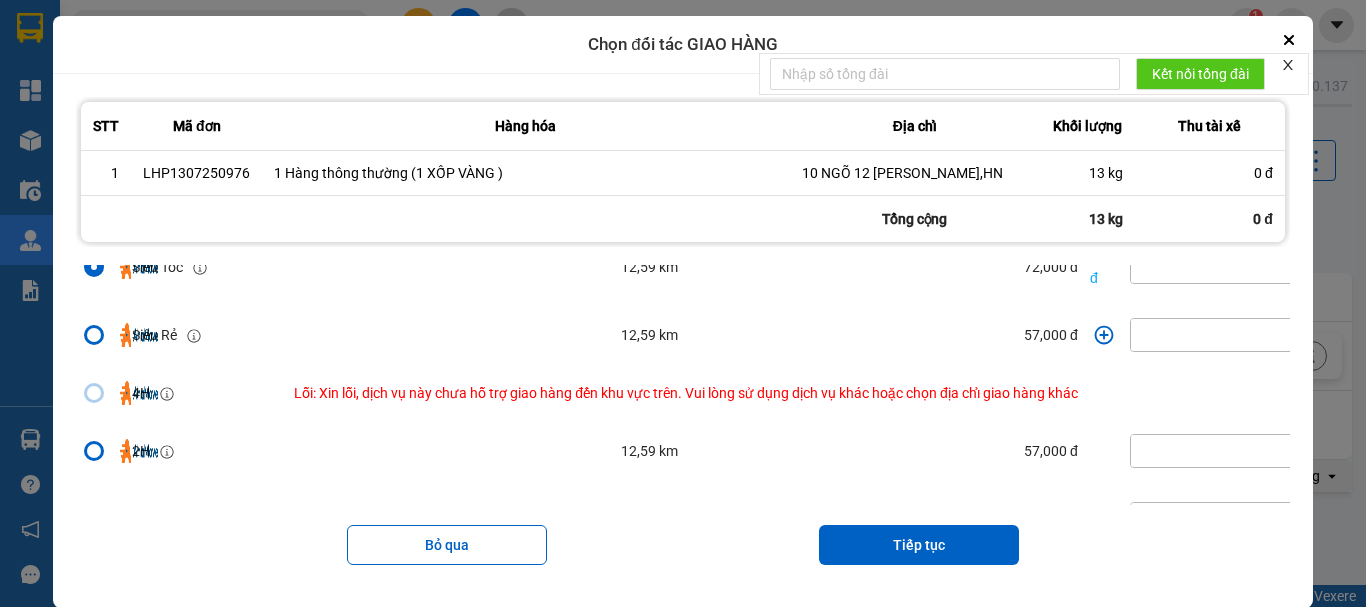 scroll, scrollTop: 0, scrollLeft: 0, axis: both 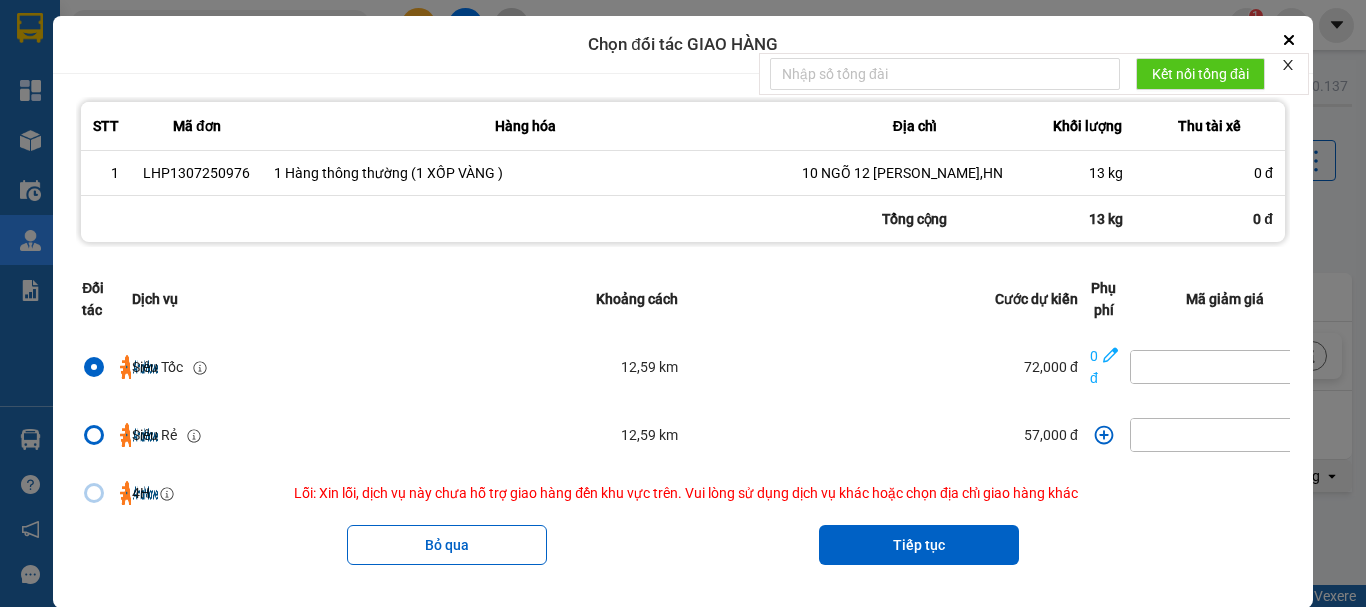 click 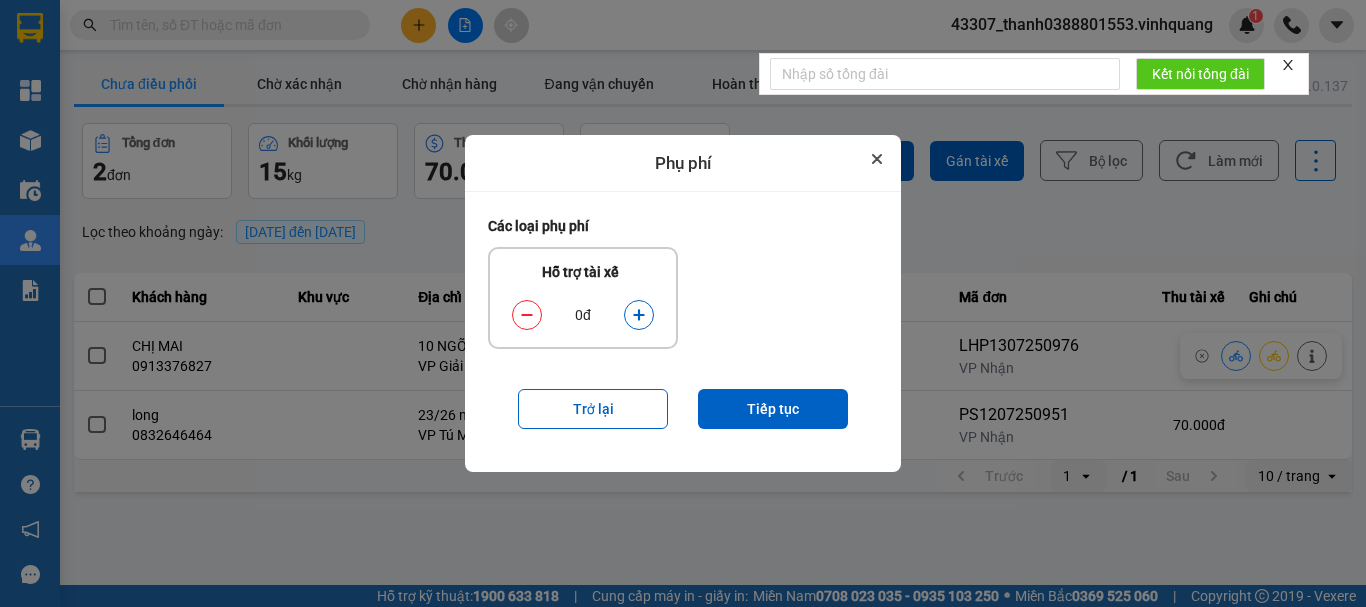 click at bounding box center [877, 159] 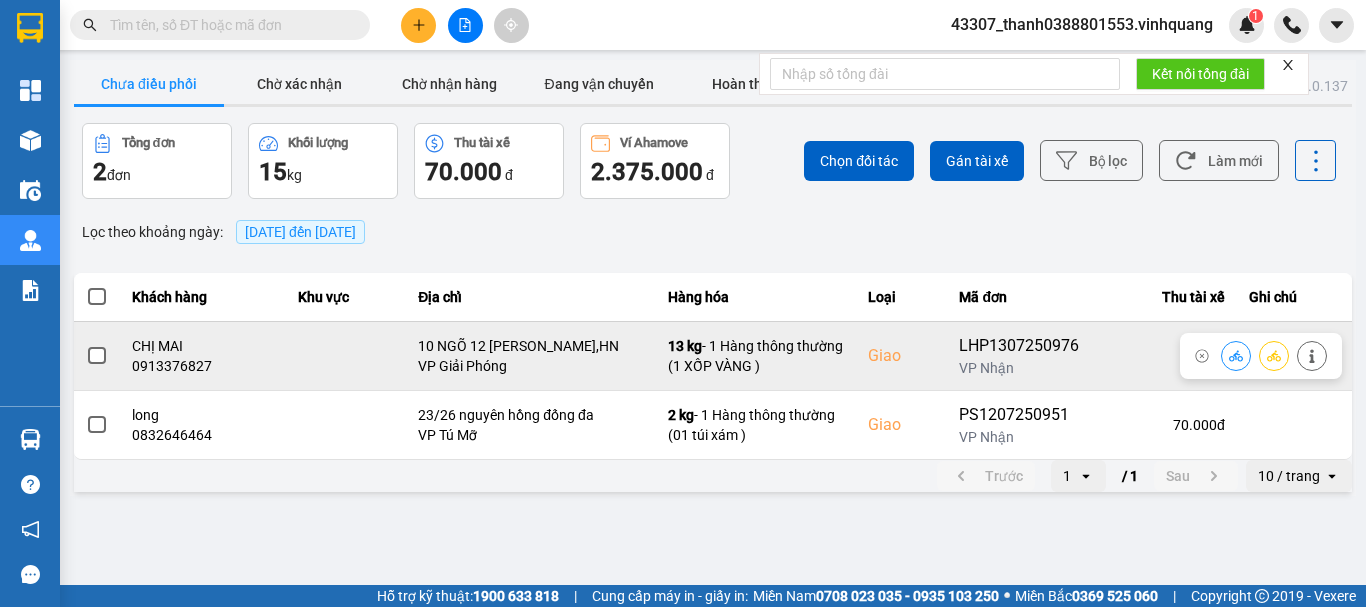 click at bounding box center (1236, 355) 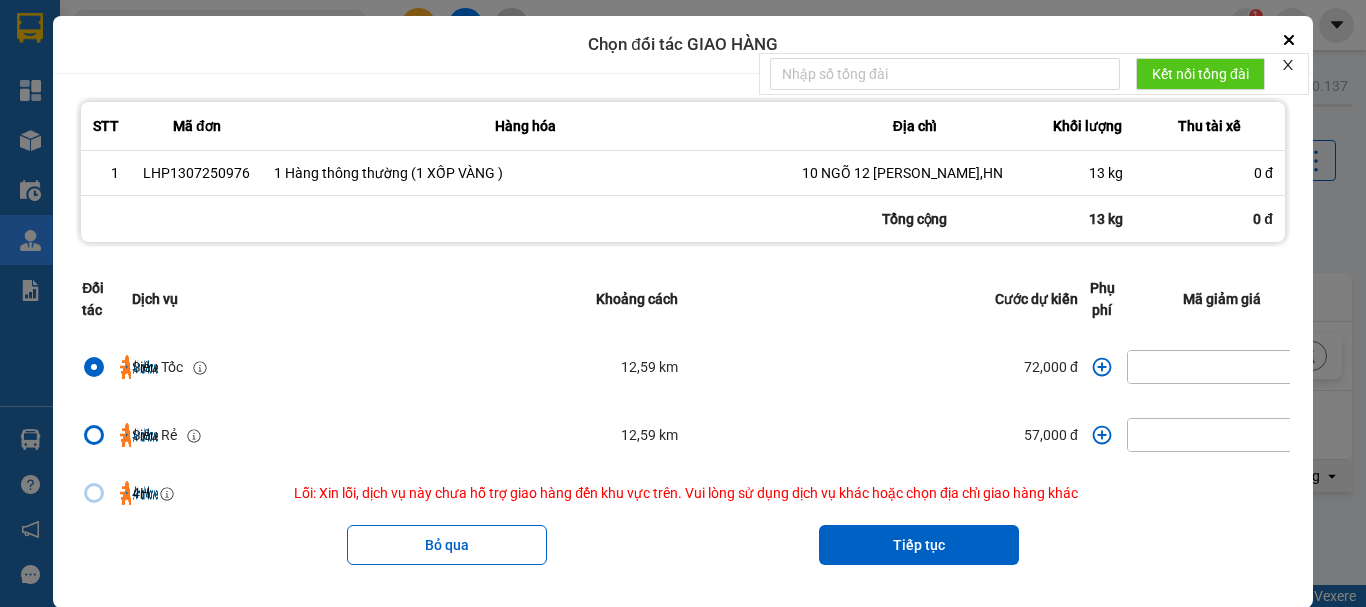 click 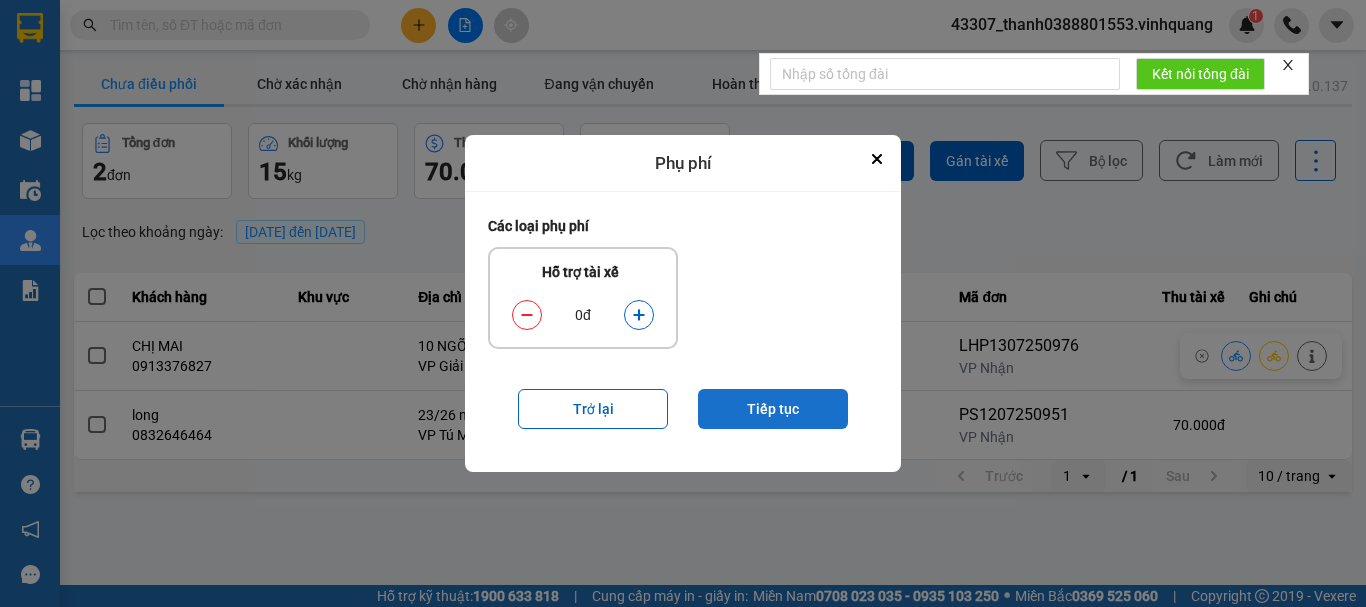 click on "Tiếp tục" at bounding box center (773, 409) 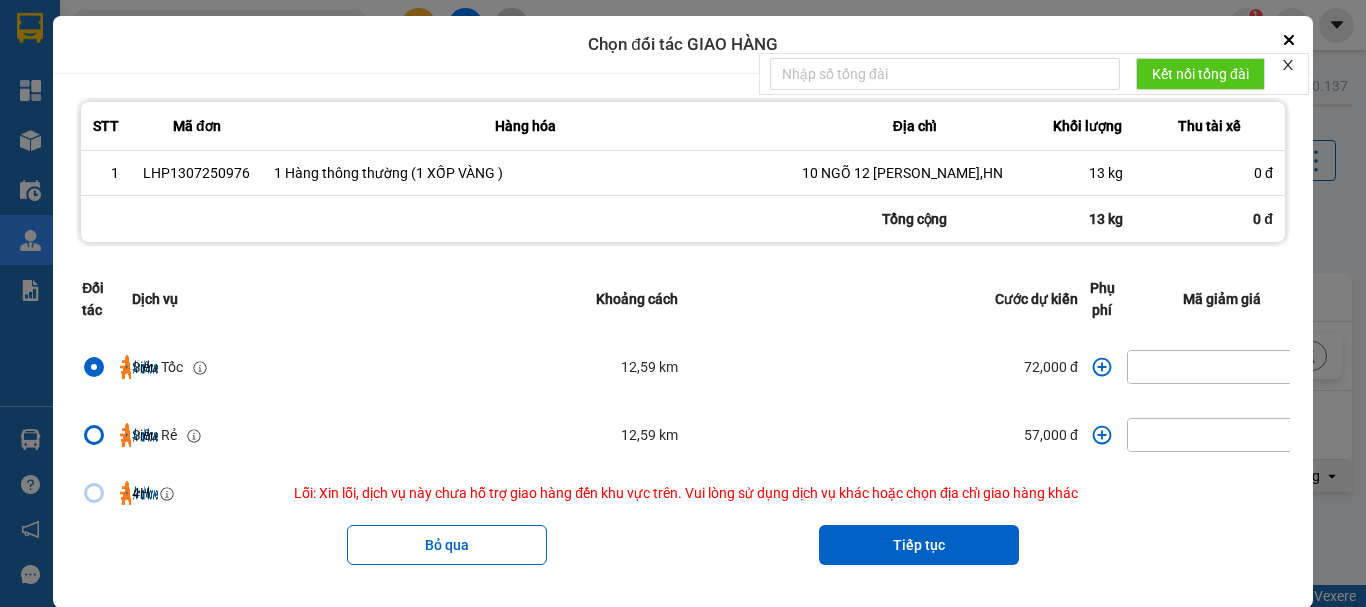 click 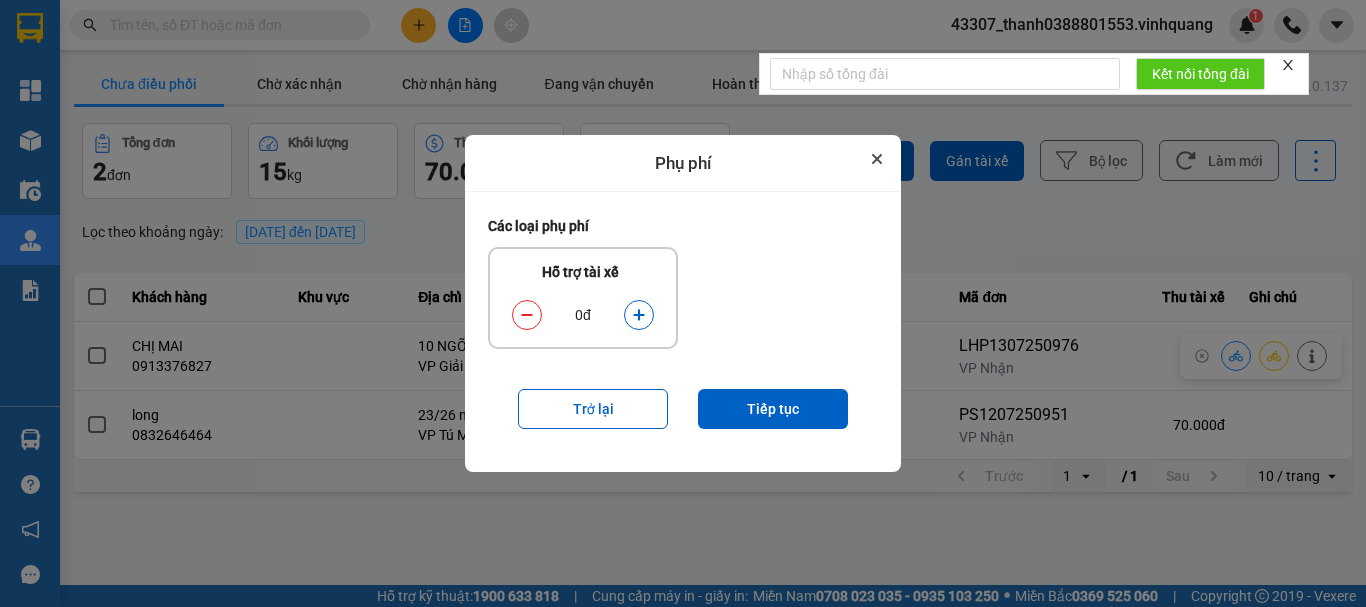 click 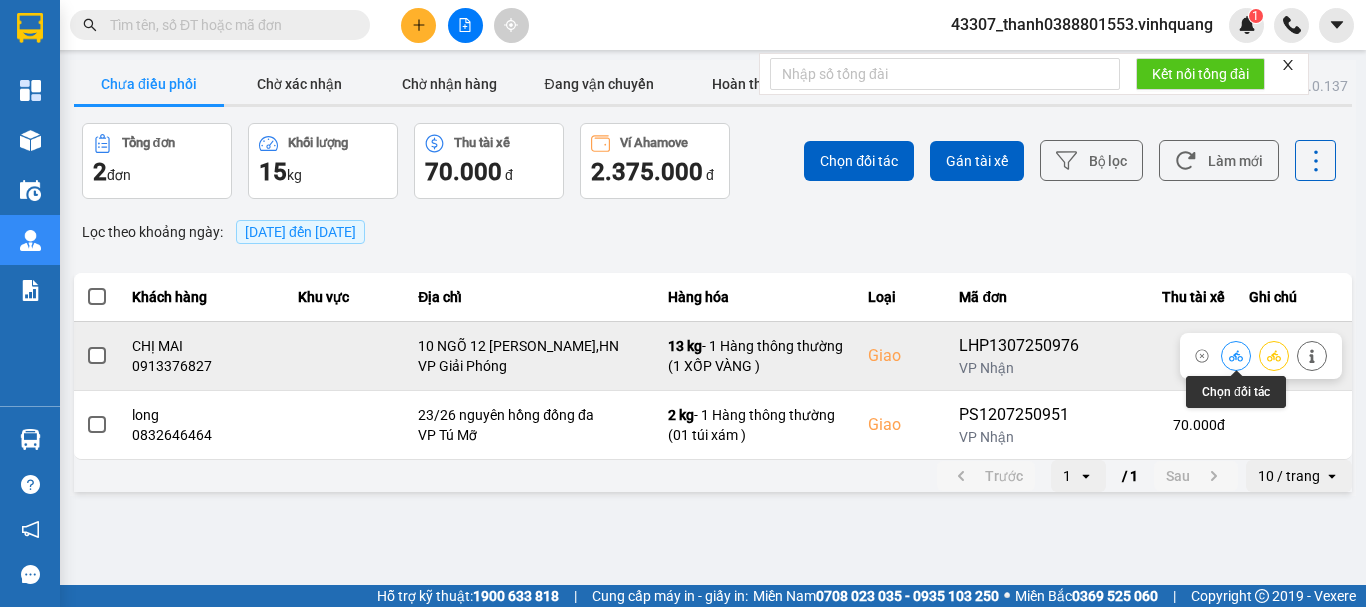 click 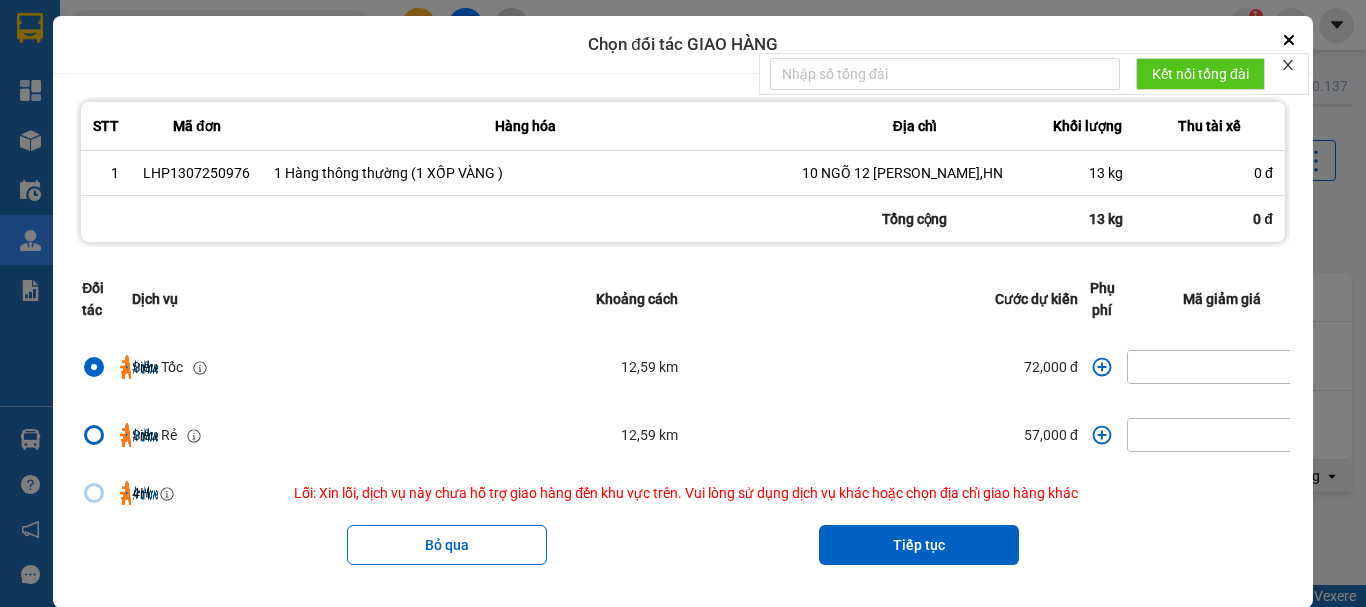 click 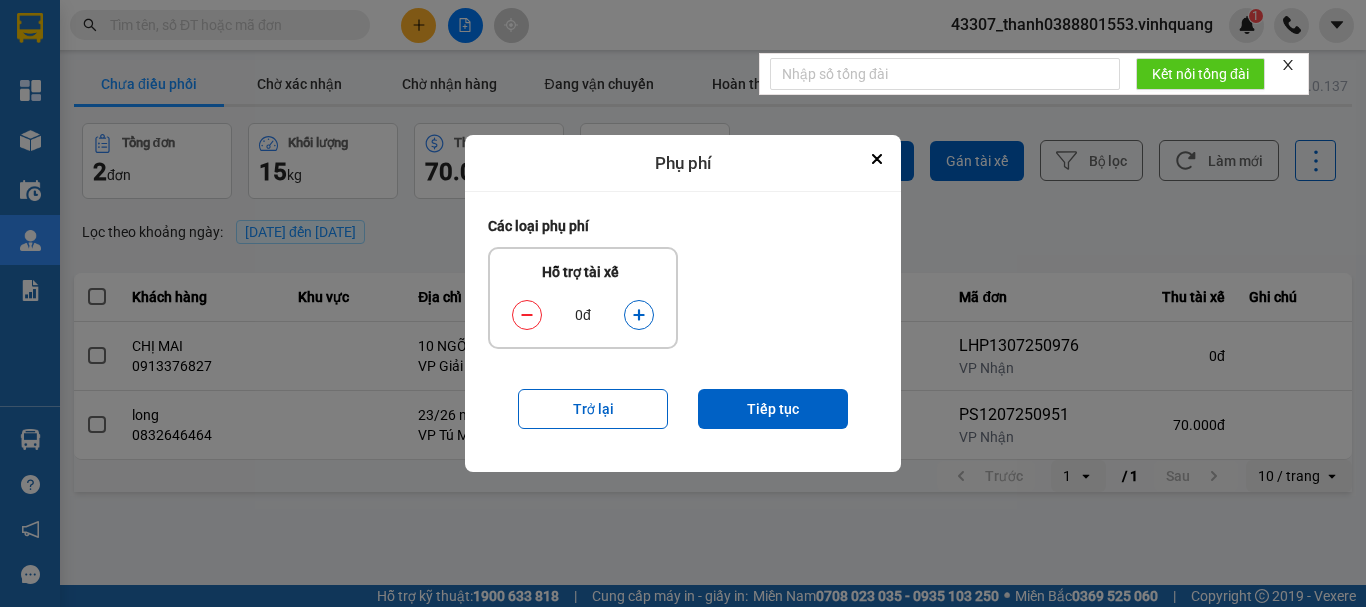 click 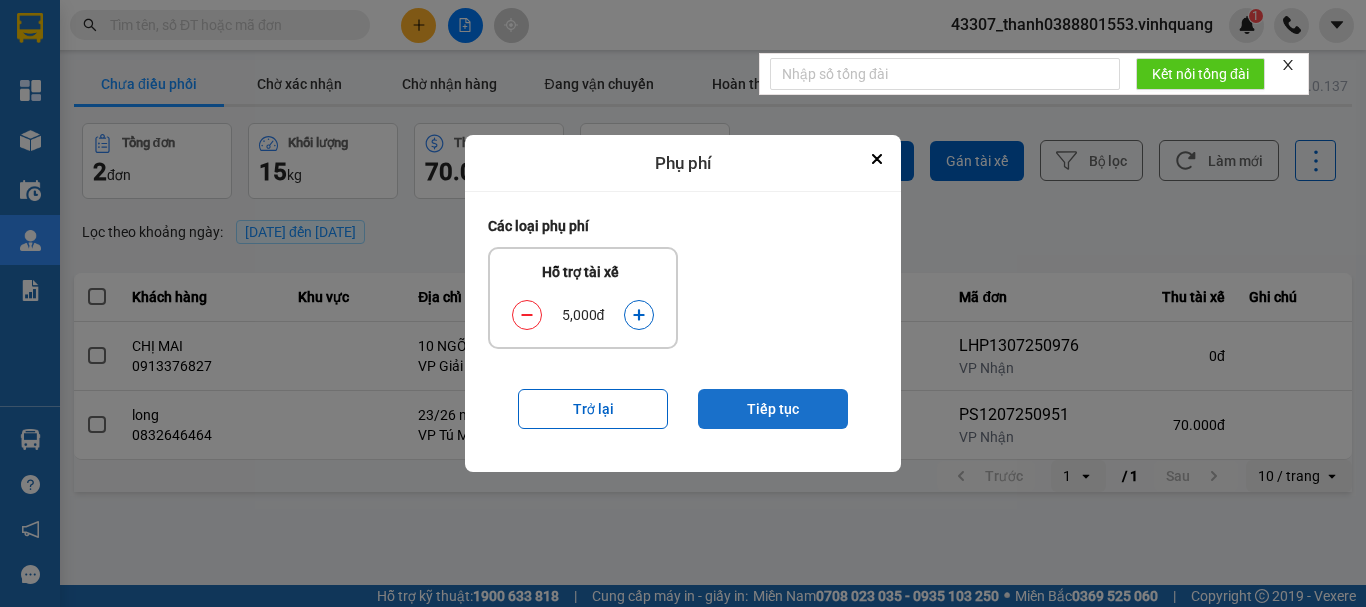 click on "Tiếp tục" at bounding box center (773, 409) 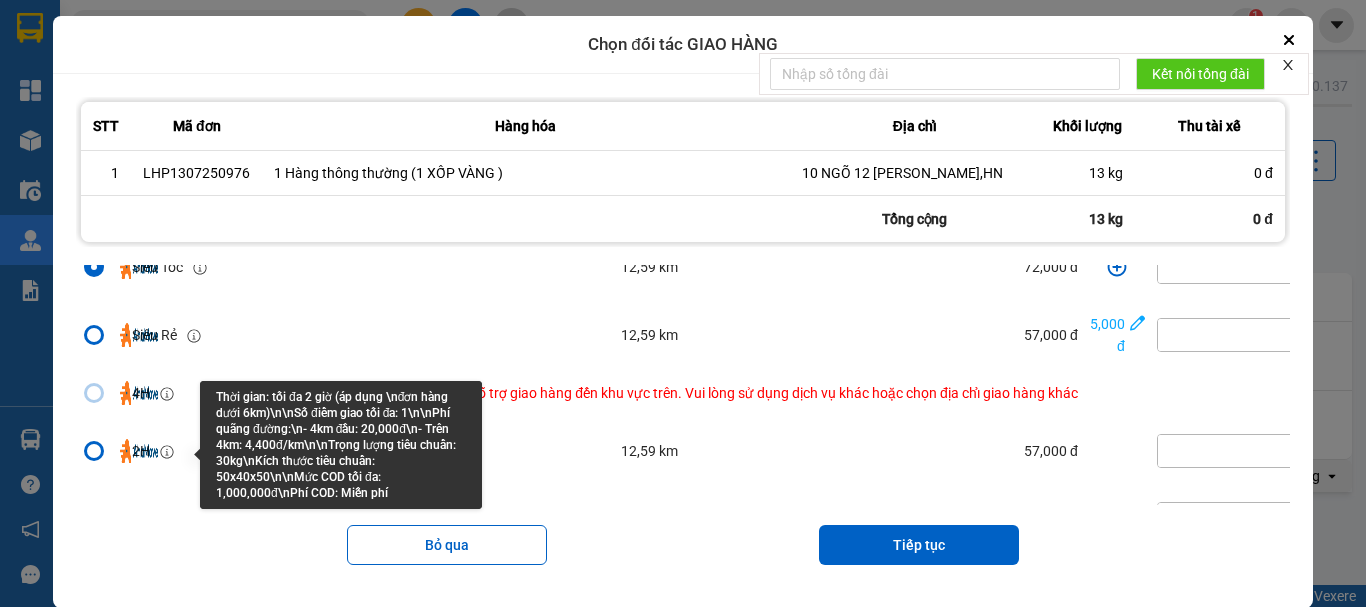 scroll, scrollTop: 0, scrollLeft: 0, axis: both 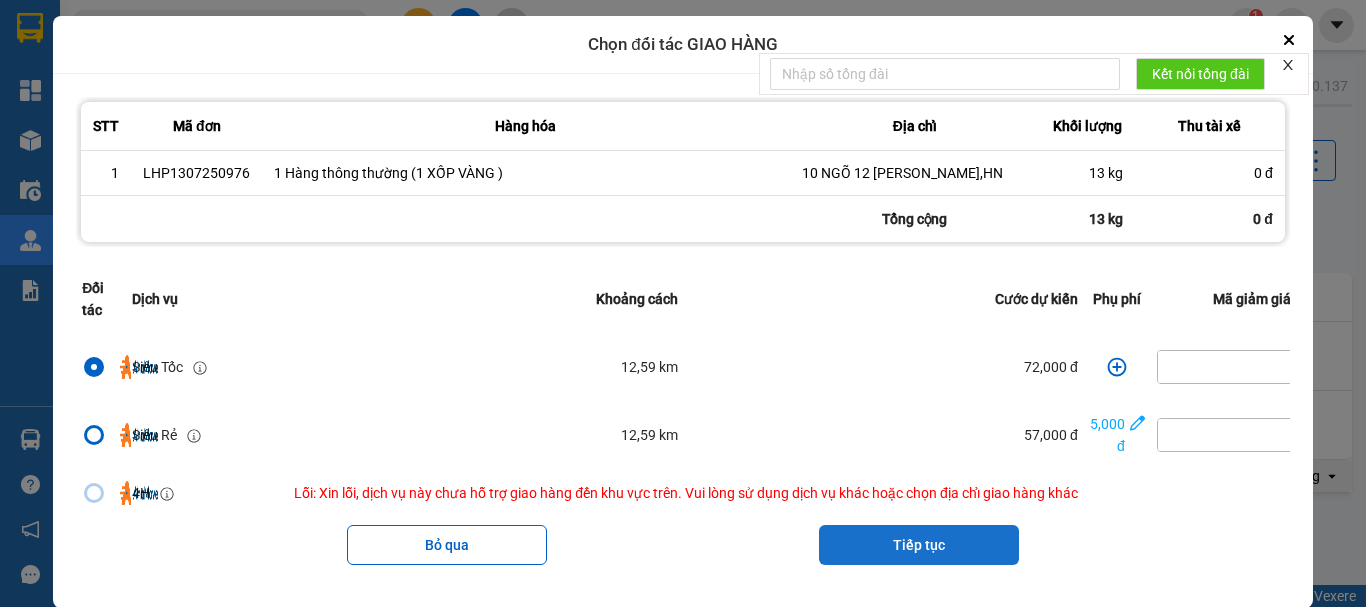 click on "Tiếp tục" at bounding box center (919, 545) 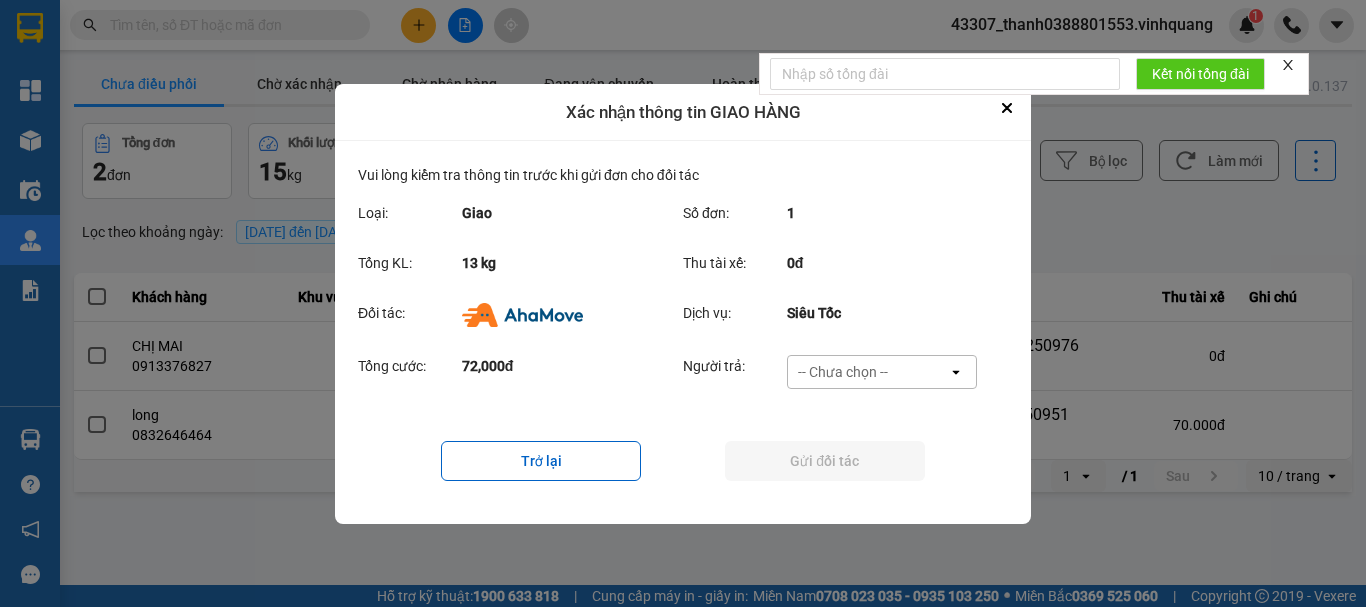 click on "-- Chưa chọn --" at bounding box center [868, 372] 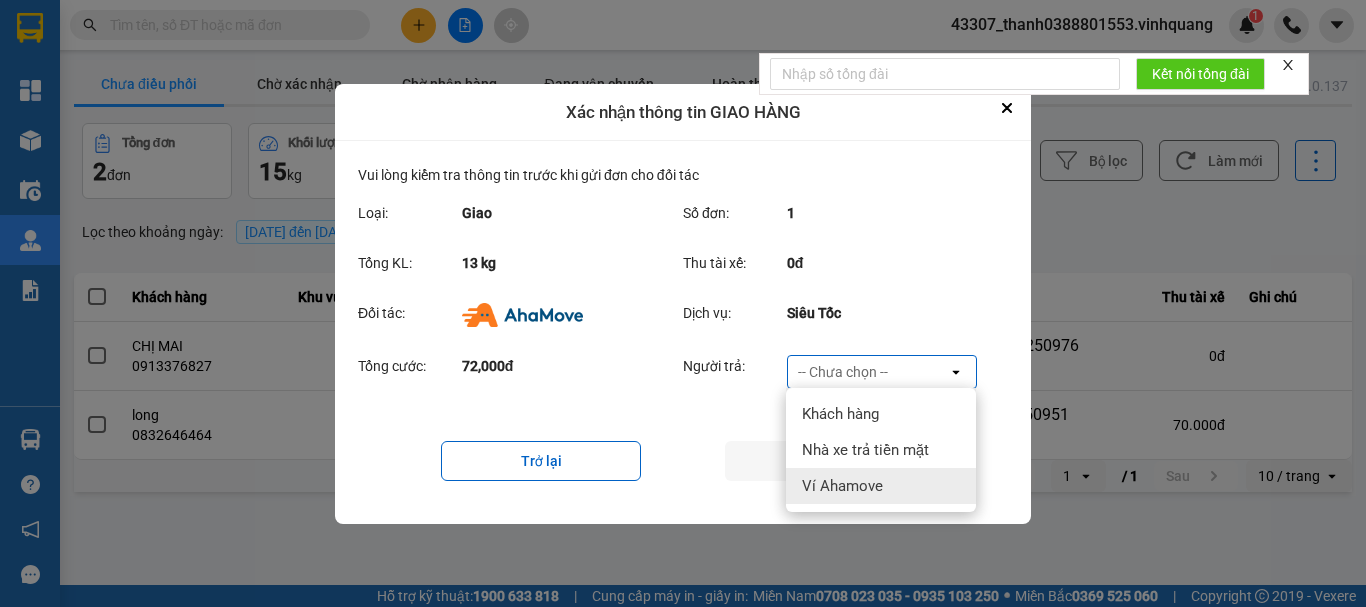 click on "Ví Ahamove" at bounding box center [881, 486] 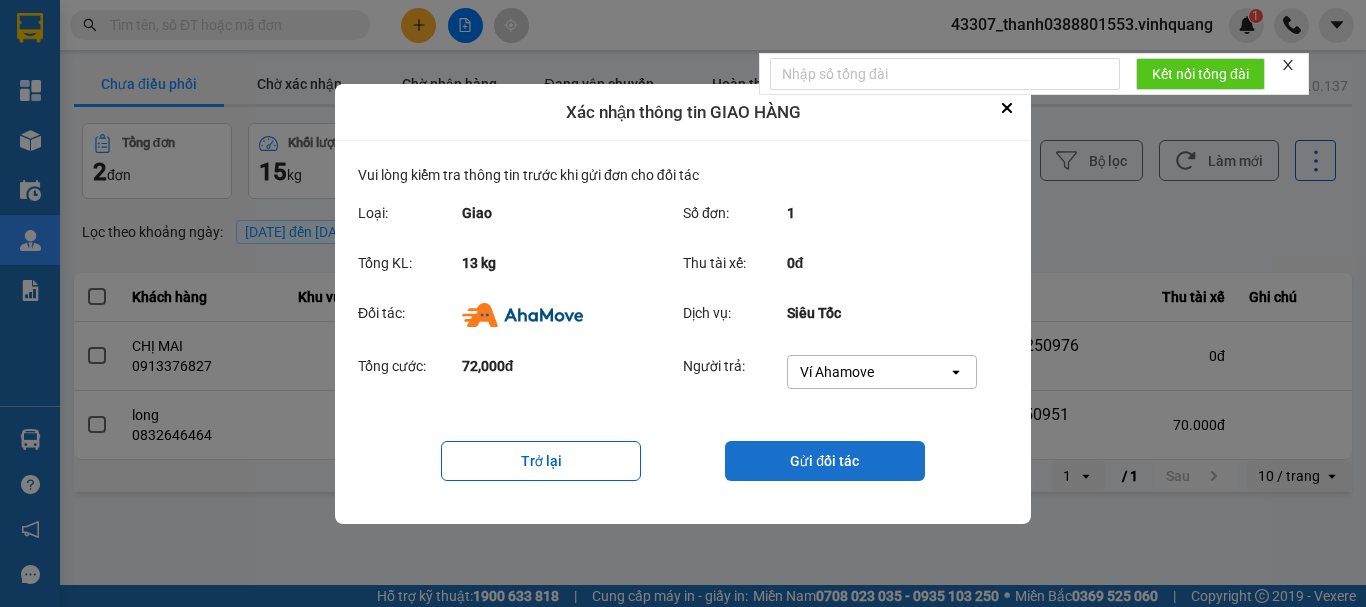 click on "Gửi đối tác" at bounding box center (825, 461) 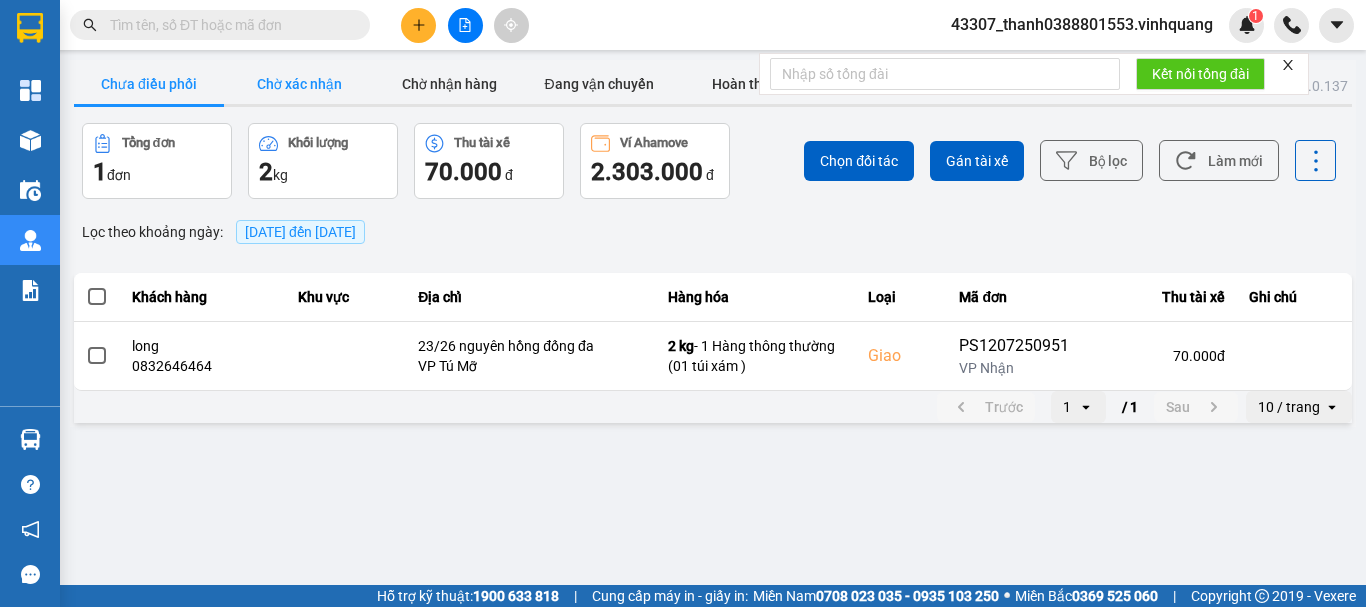 click on "Chờ xác nhận" at bounding box center (299, 84) 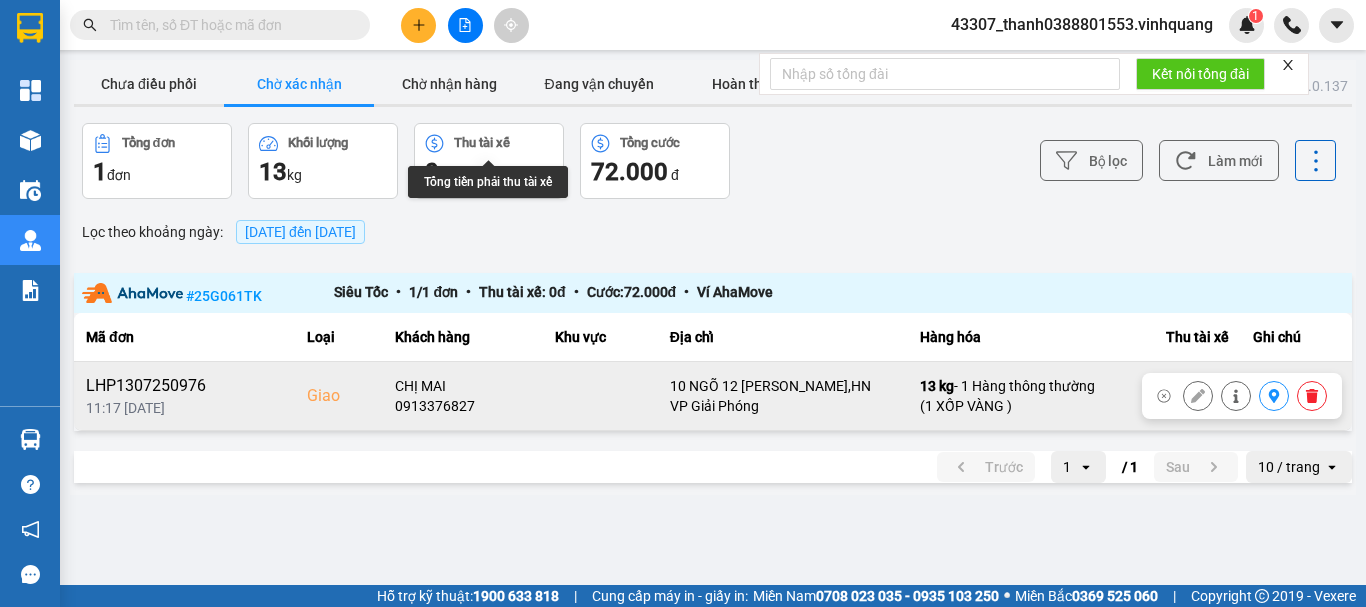 click 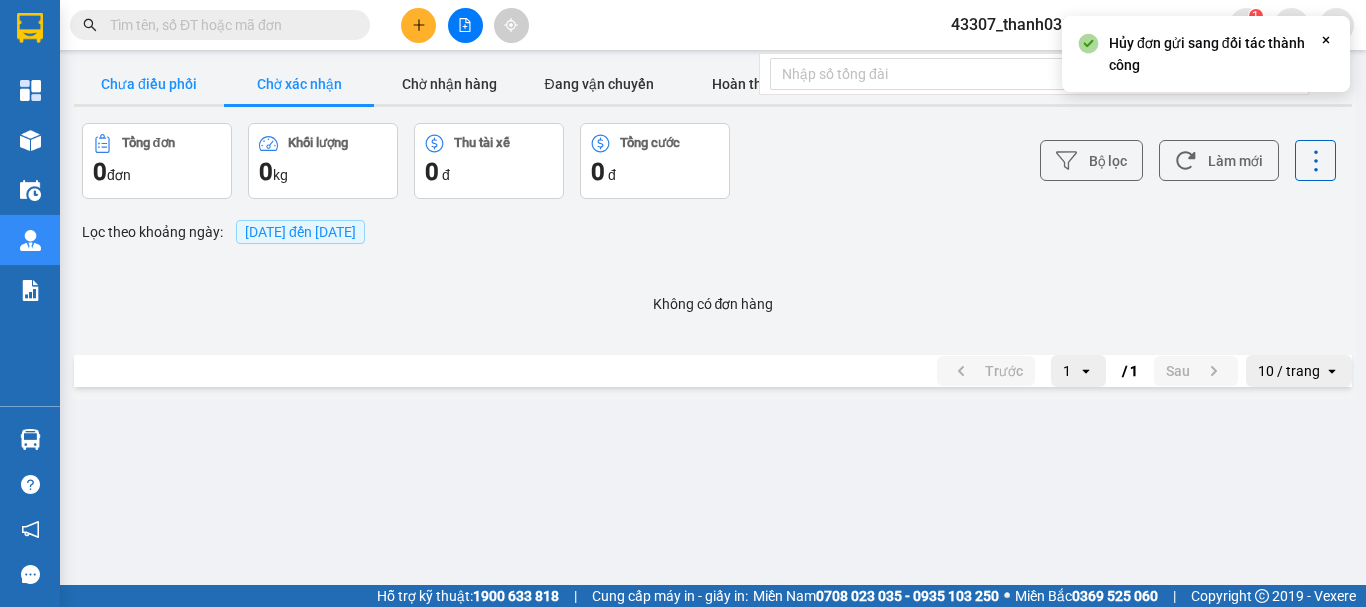 click on "Chưa điều phối" at bounding box center [149, 84] 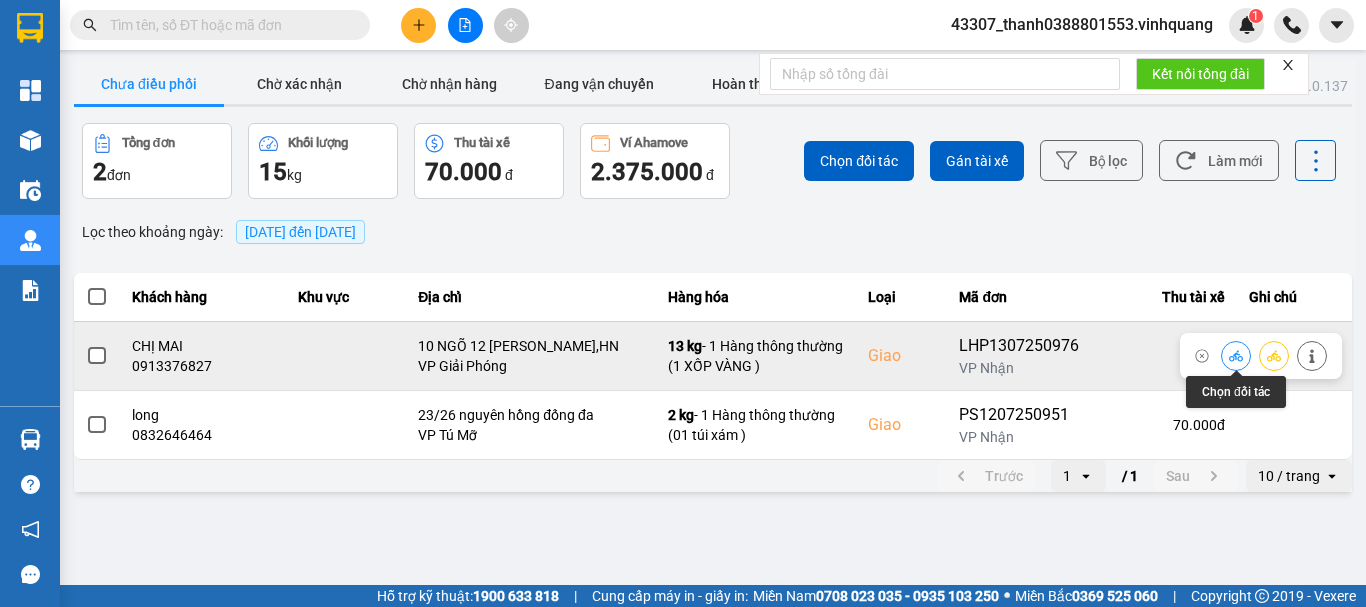 click at bounding box center (1236, 355) 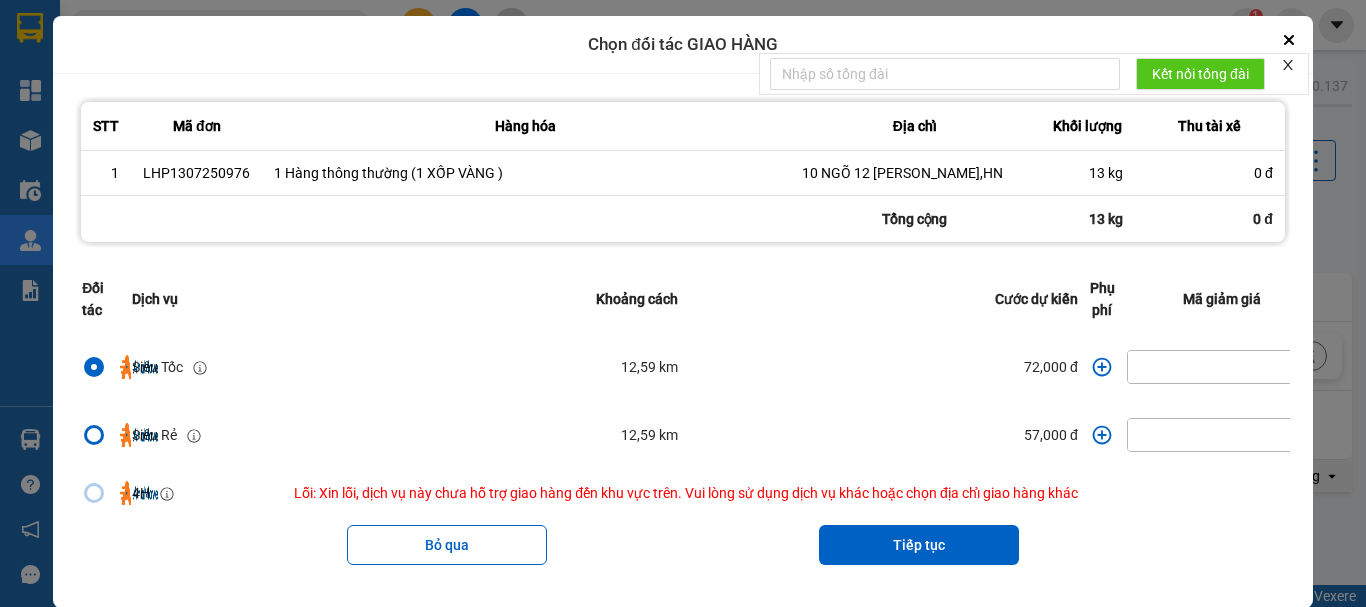 click 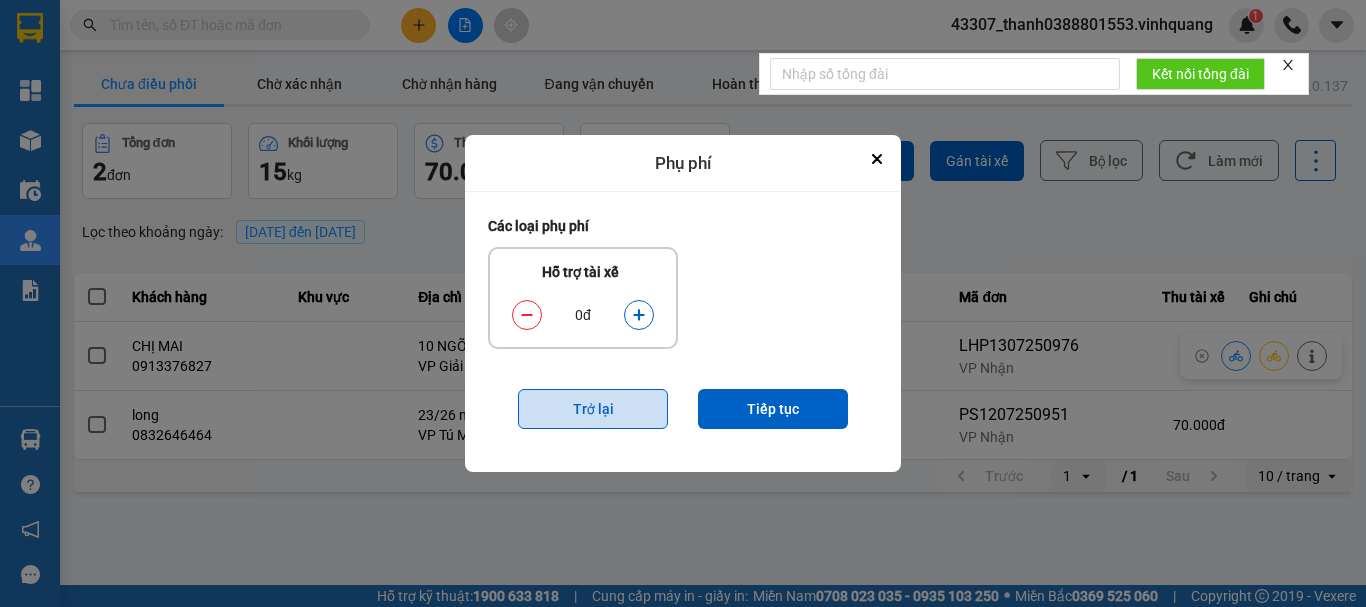 click on "Trở lại" at bounding box center [593, 409] 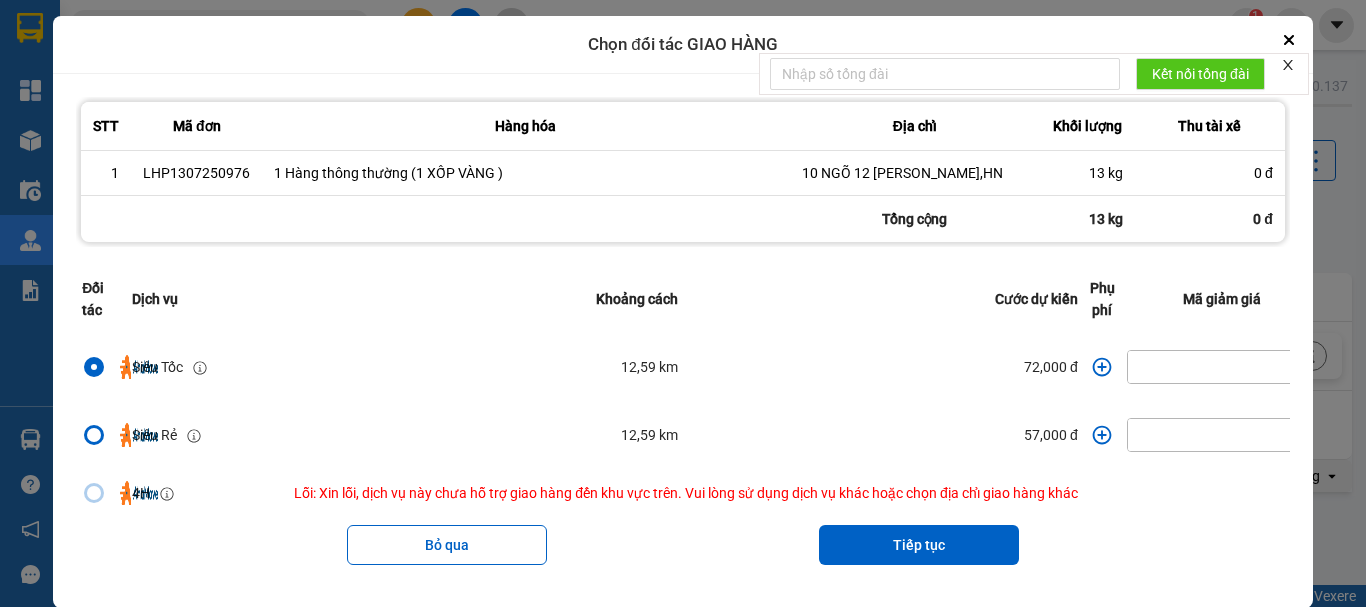 click 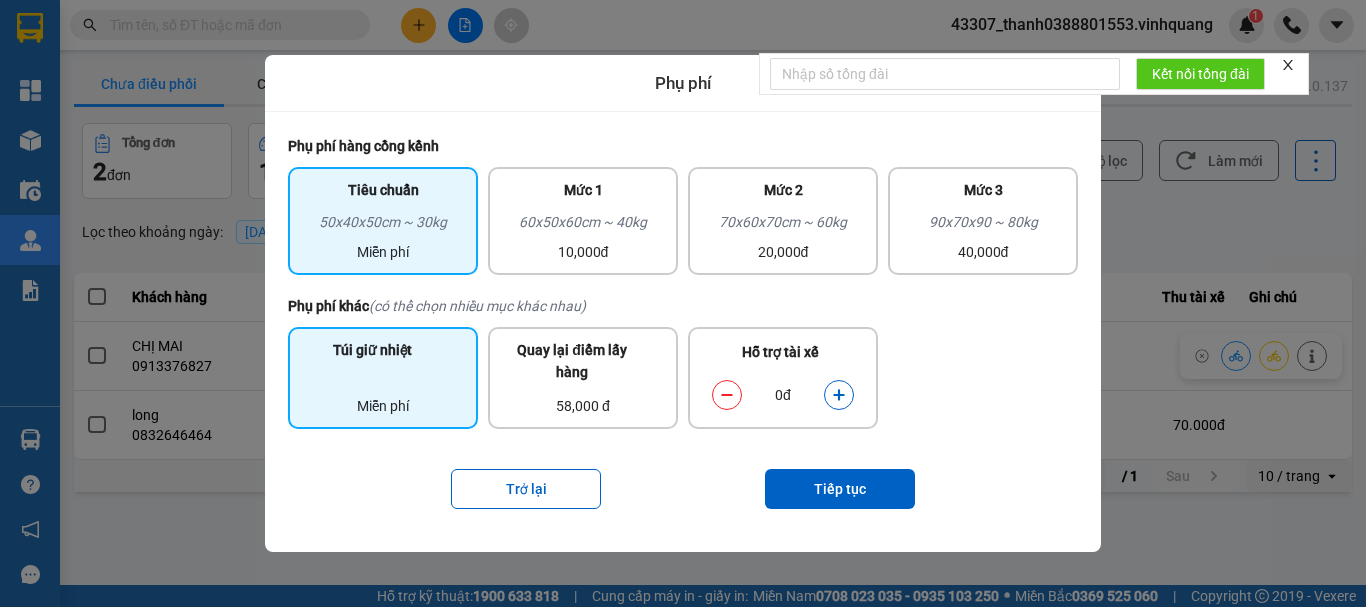 drag, startPoint x: 351, startPoint y: 391, endPoint x: 426, endPoint y: 396, distance: 75.16648 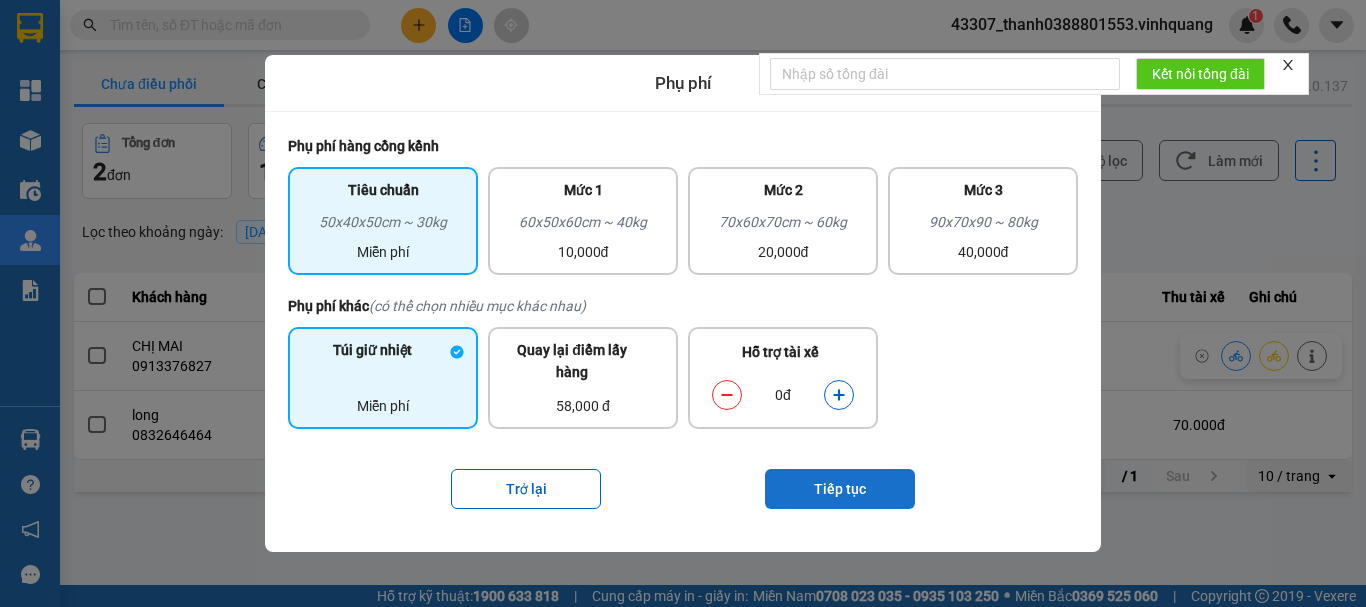 click on "Tiếp tục" at bounding box center (840, 489) 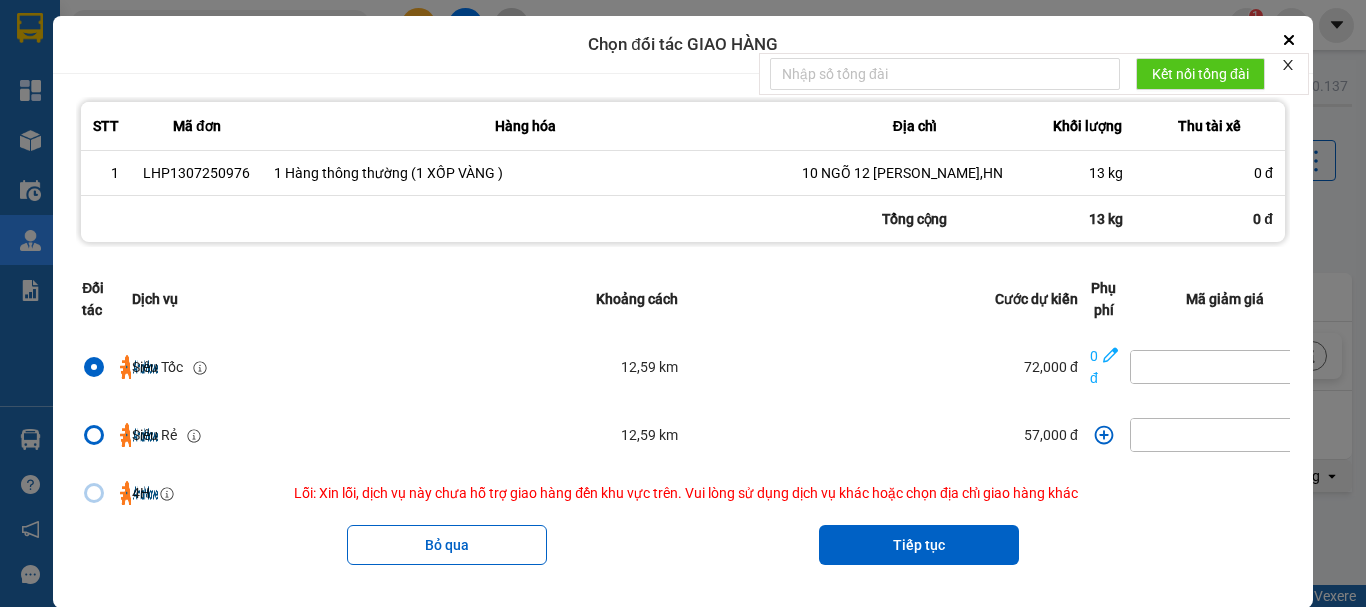 scroll, scrollTop: 100, scrollLeft: 0, axis: vertical 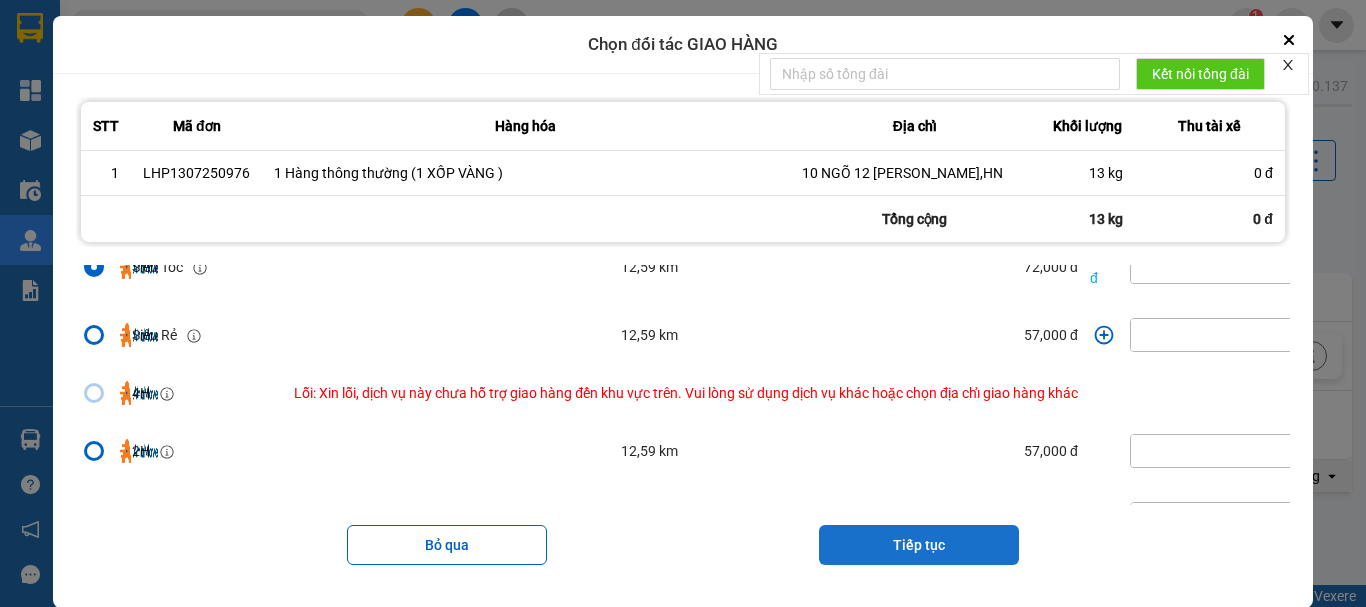 click on "Tiếp tục" at bounding box center (919, 545) 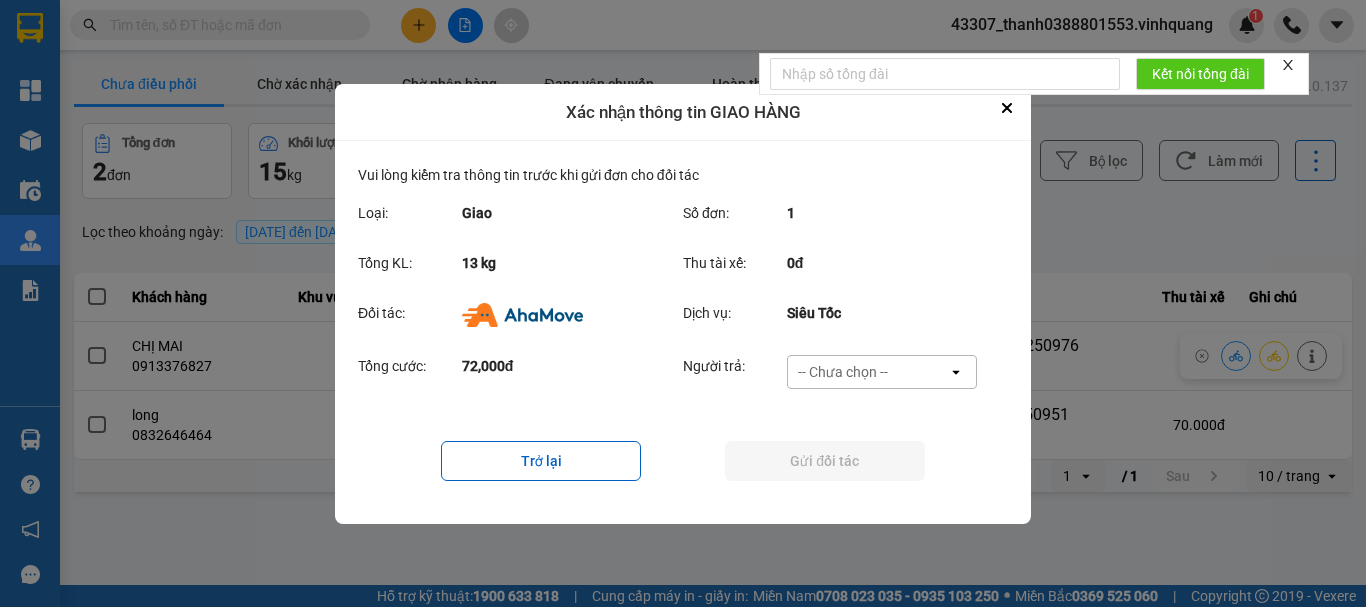 click on "-- Chưa chọn --" at bounding box center (868, 372) 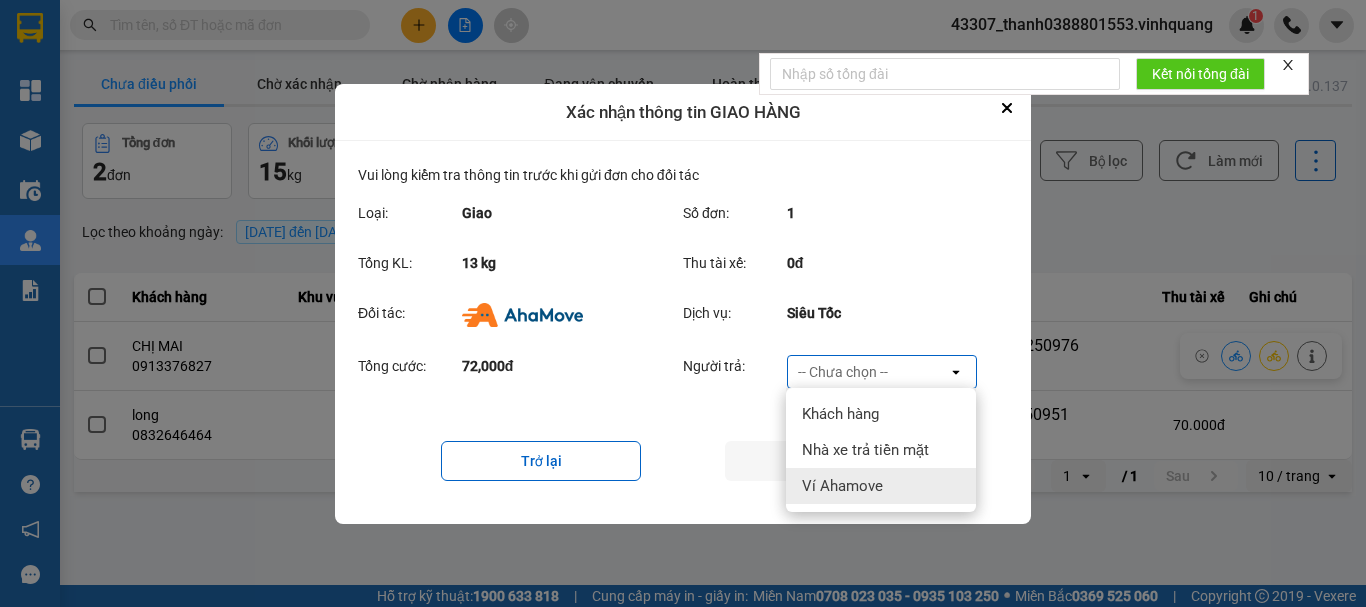 click on "Ví Ahamove" at bounding box center [881, 486] 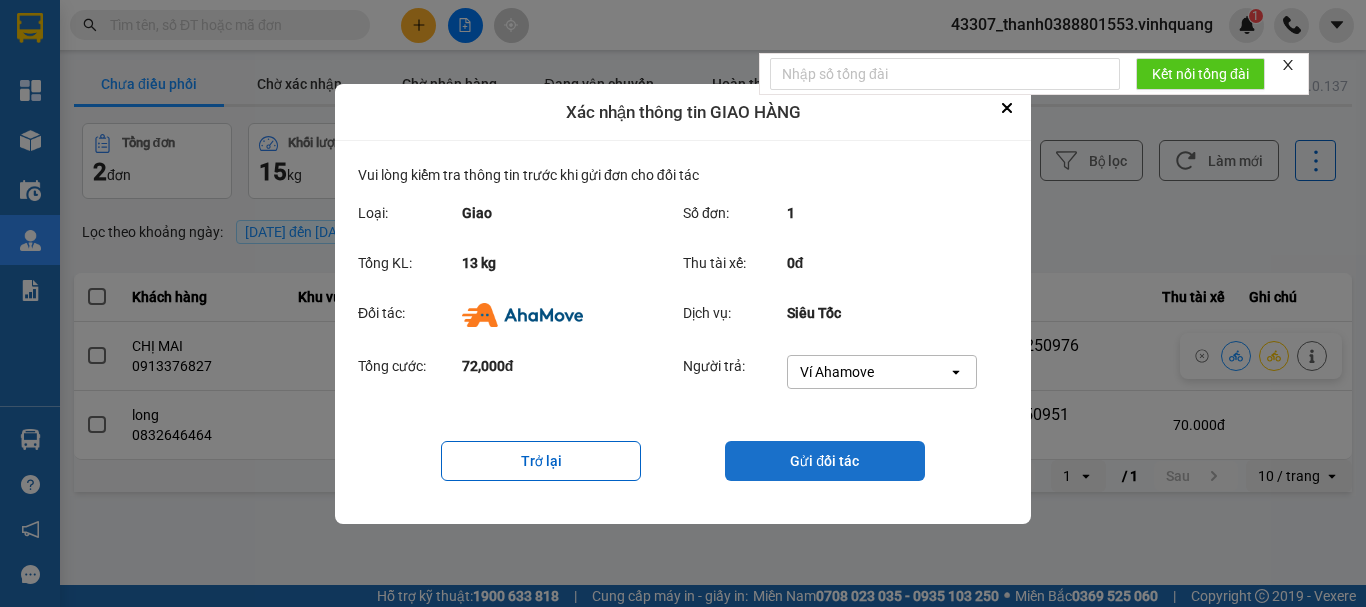 click on "Gửi đối tác" at bounding box center [825, 461] 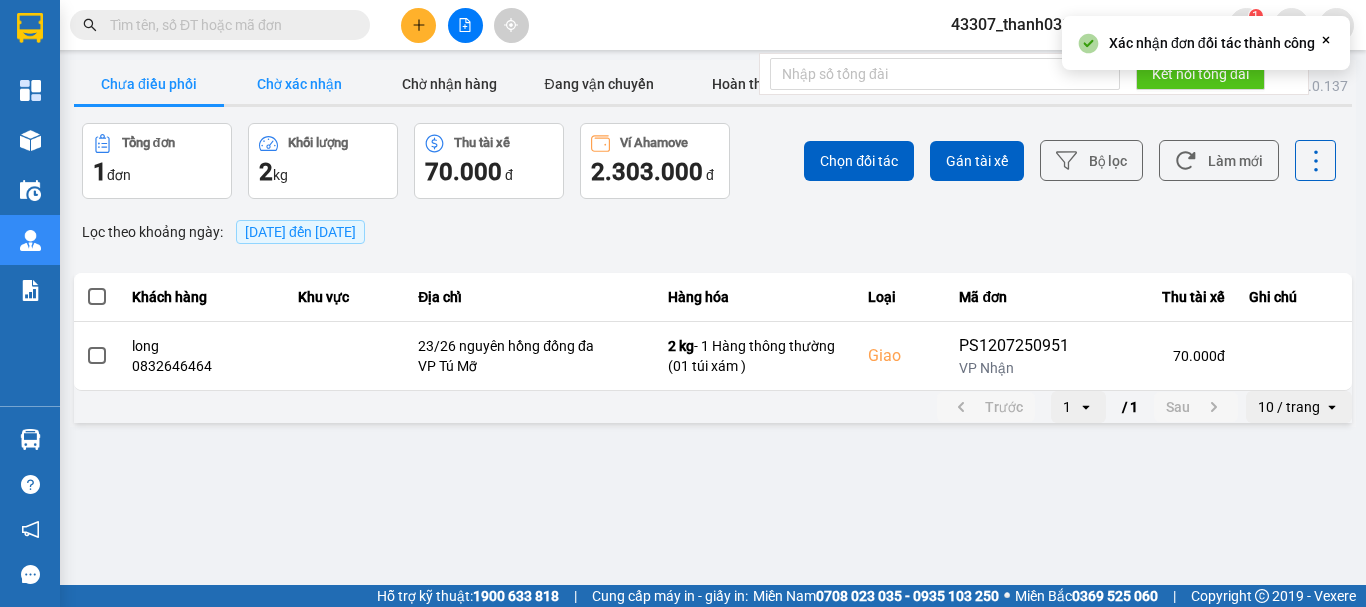 click on "Chờ xác nhận" at bounding box center [299, 84] 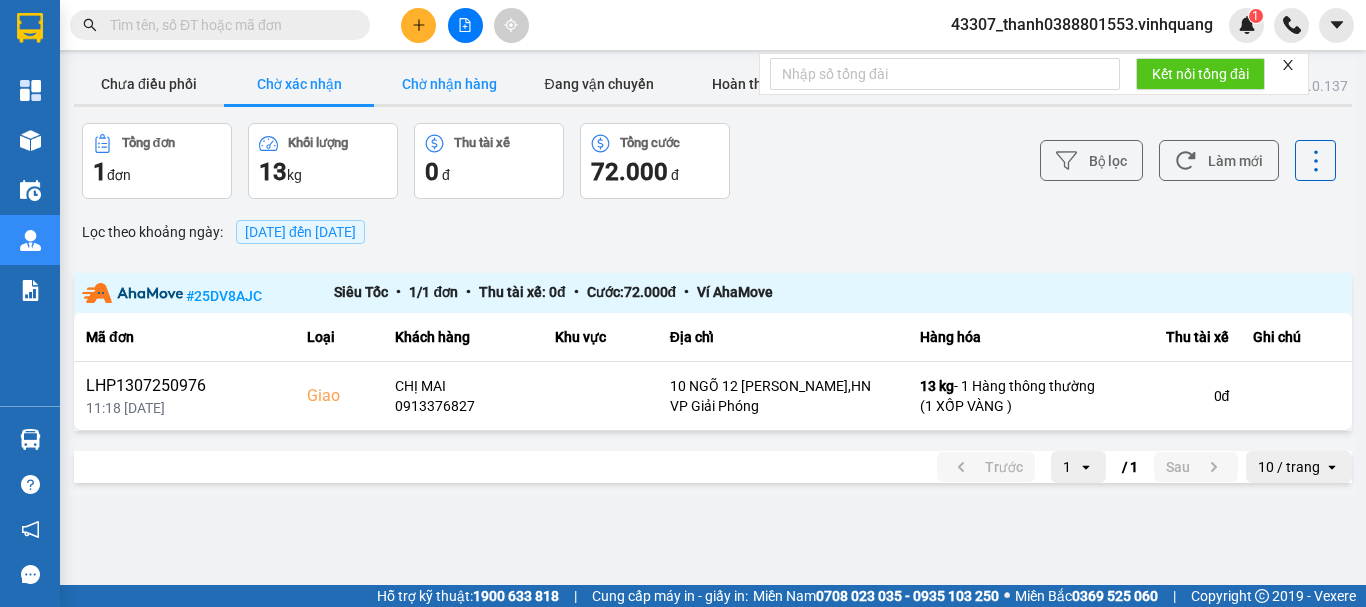 click on "Chờ nhận hàng" at bounding box center [449, 84] 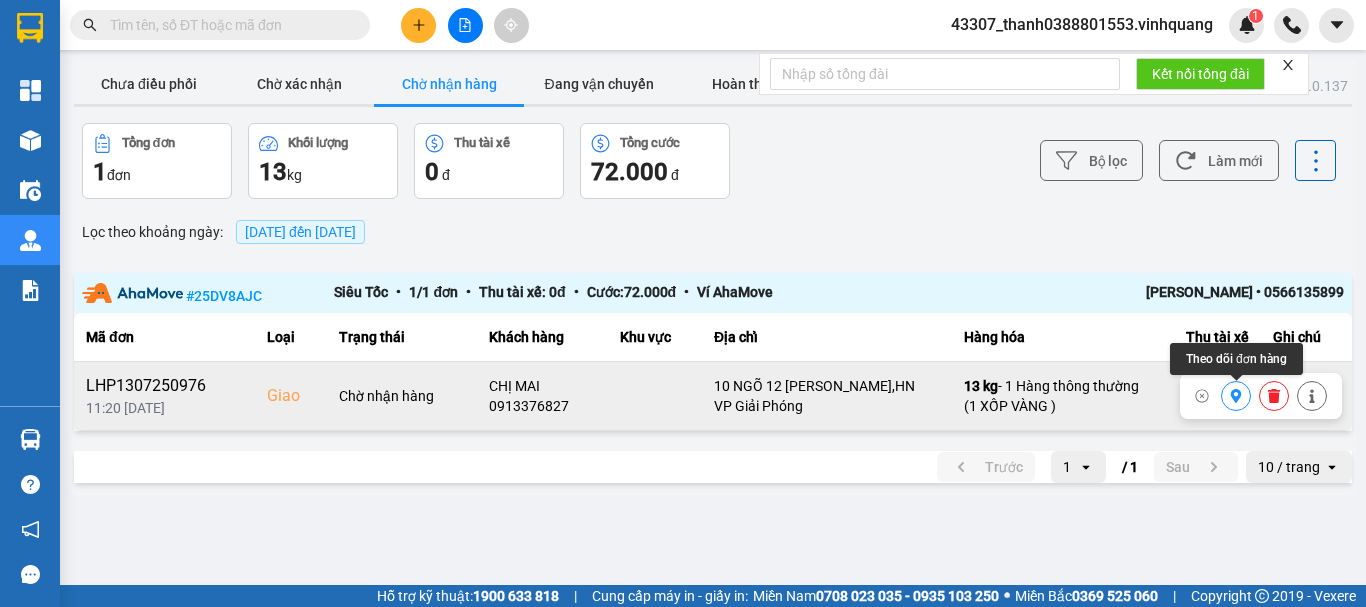 click 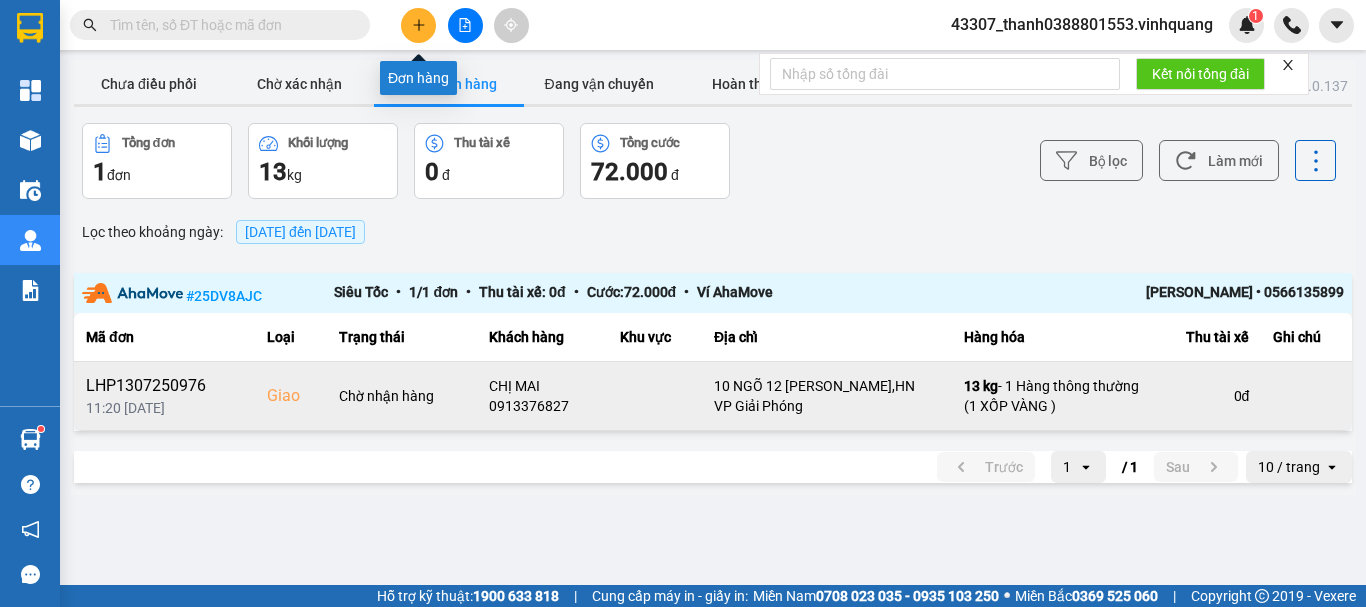 click at bounding box center [418, 25] 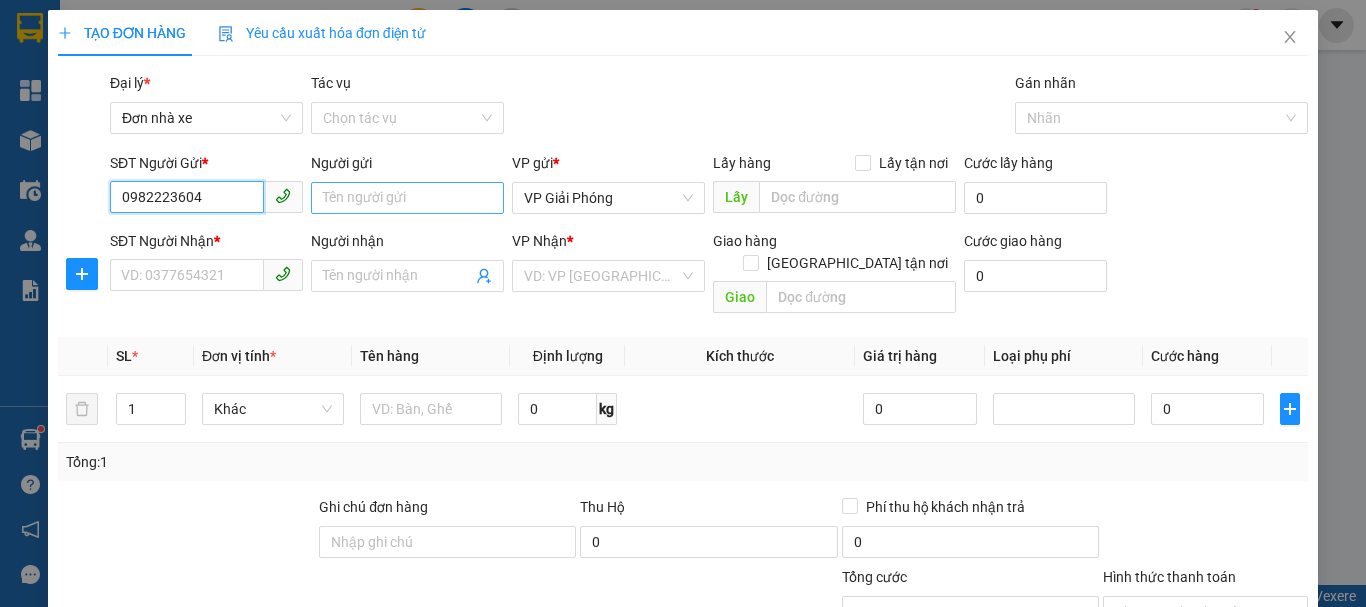 type on "0982223604" 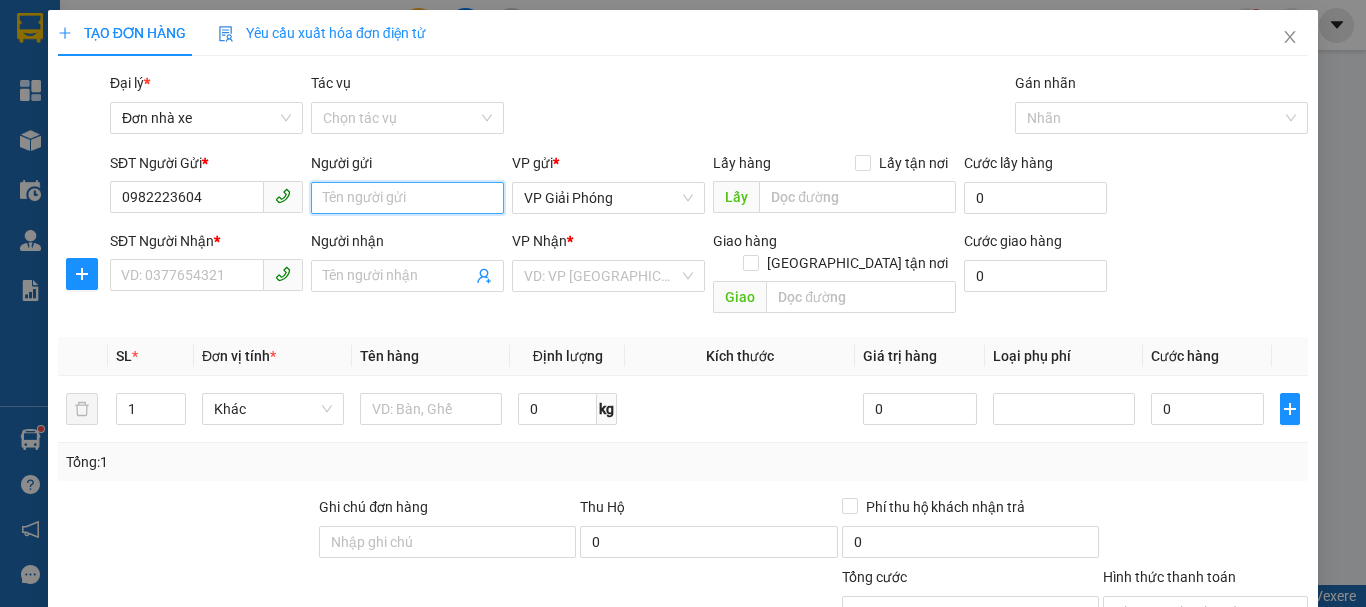 click on "Người gửi" at bounding box center [407, 198] 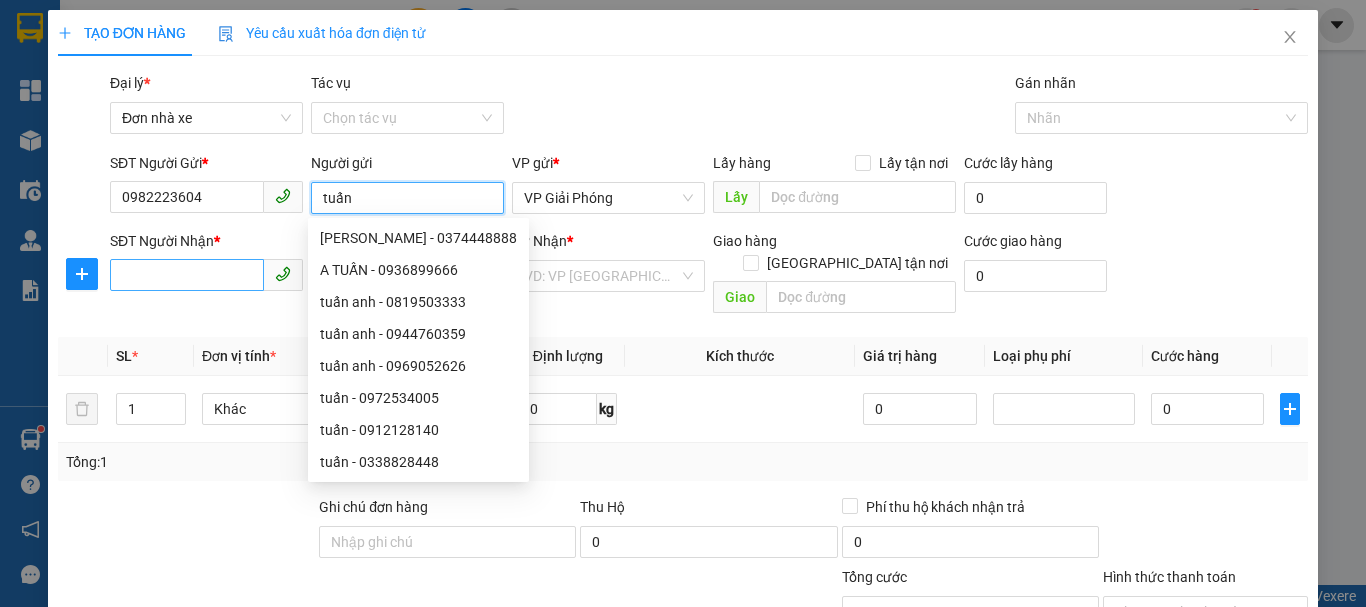 type on "tuấn" 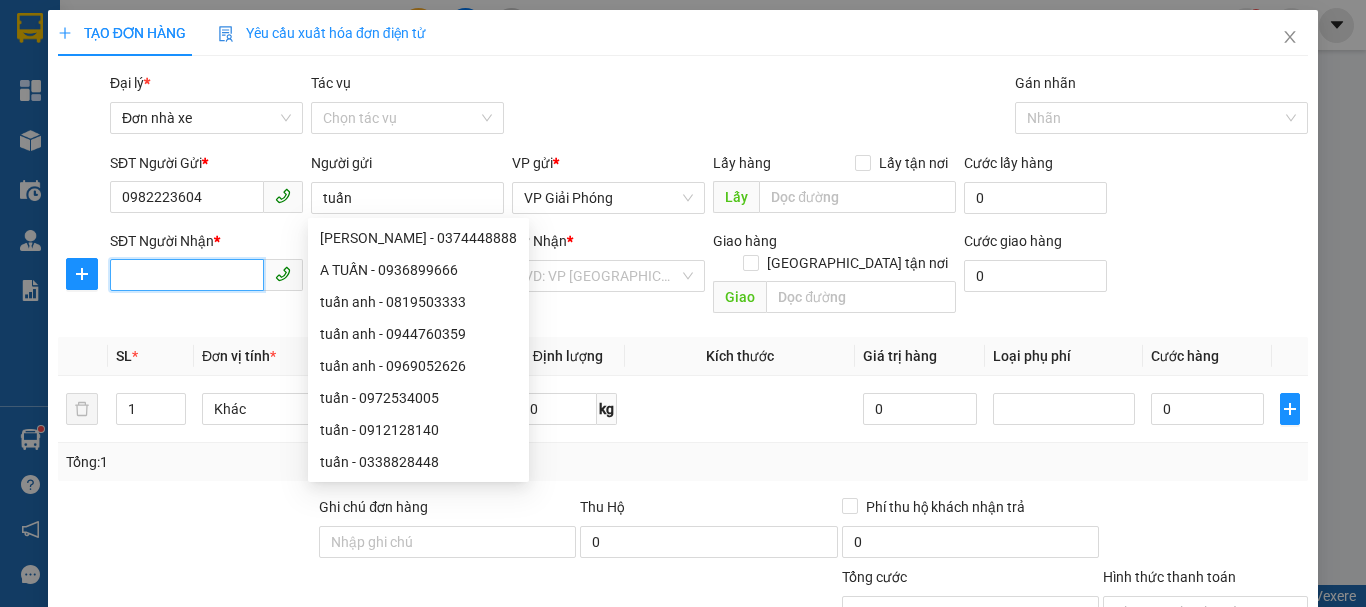 click on "SĐT Người Nhận  *" at bounding box center (187, 275) 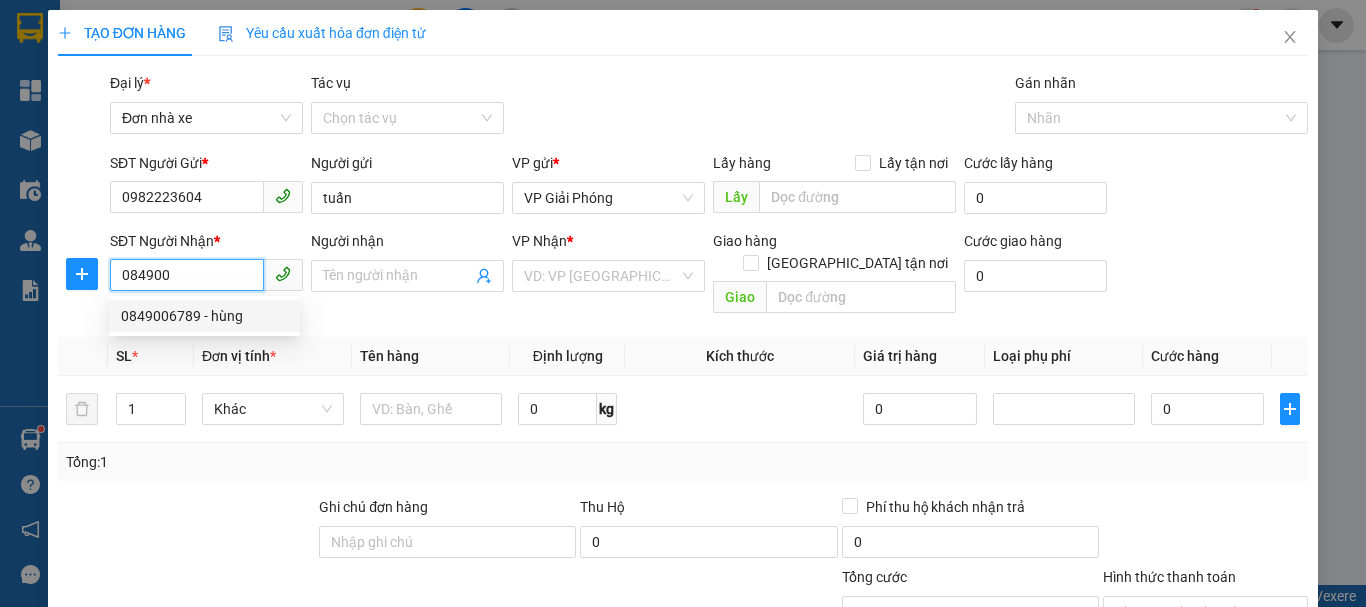 click on "0849006789 - hùng" at bounding box center [204, 316] 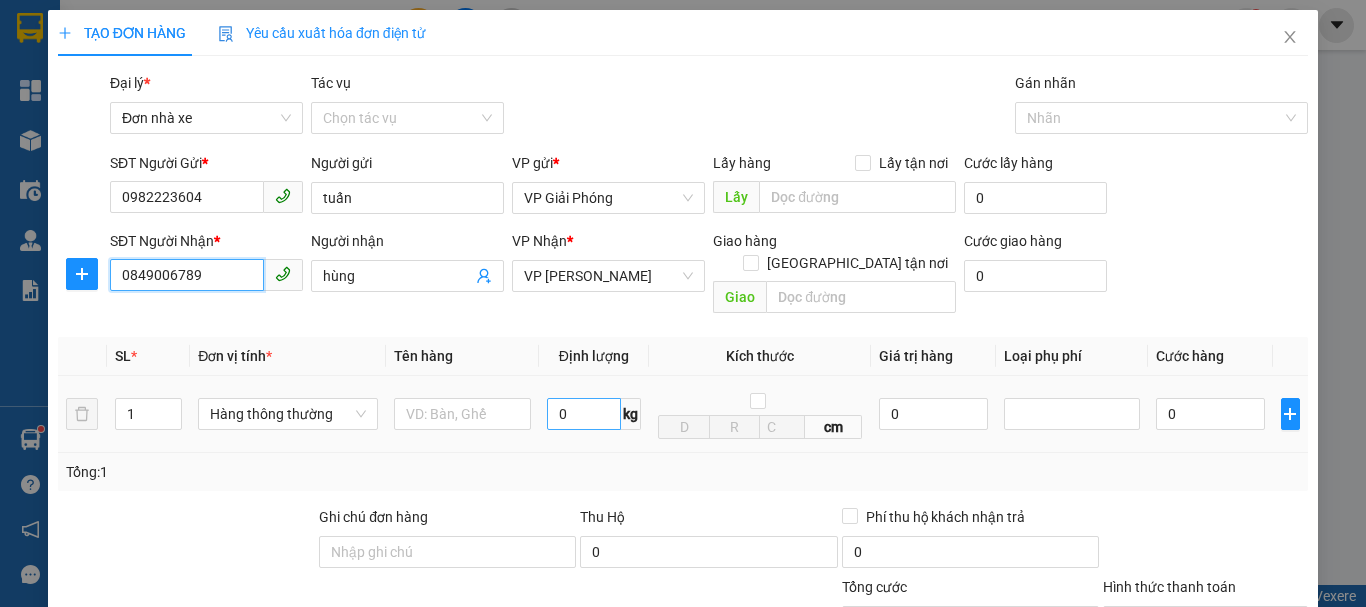 type on "0849006789" 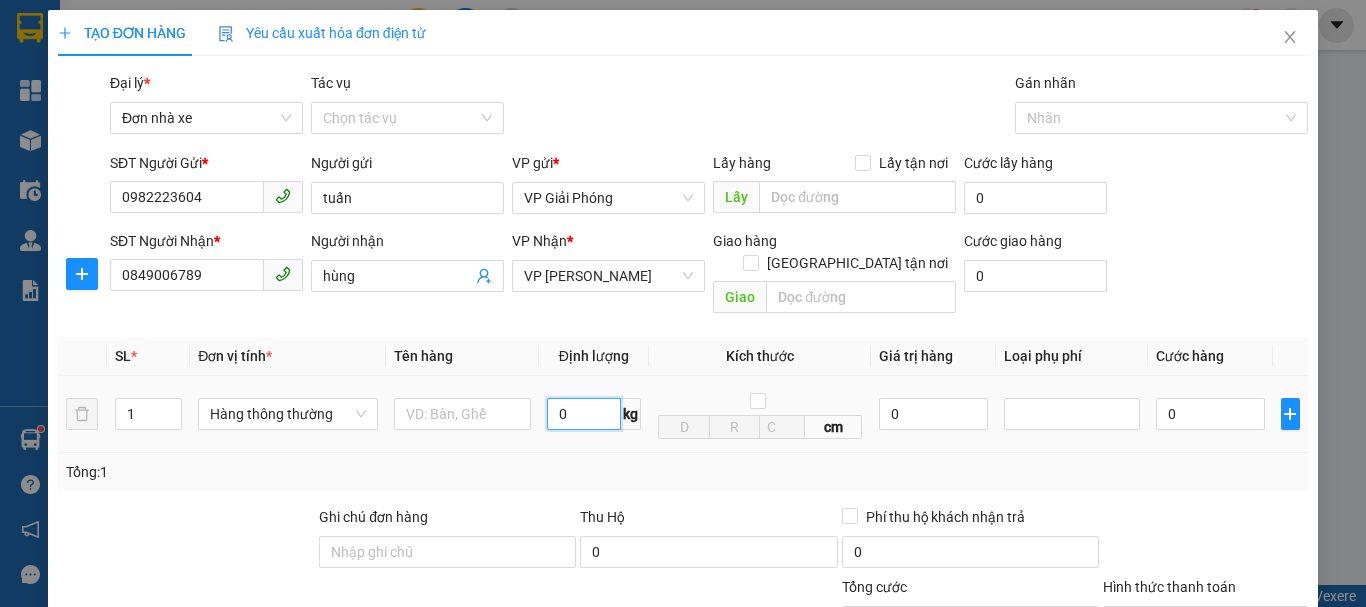 click on "0" at bounding box center [584, 414] 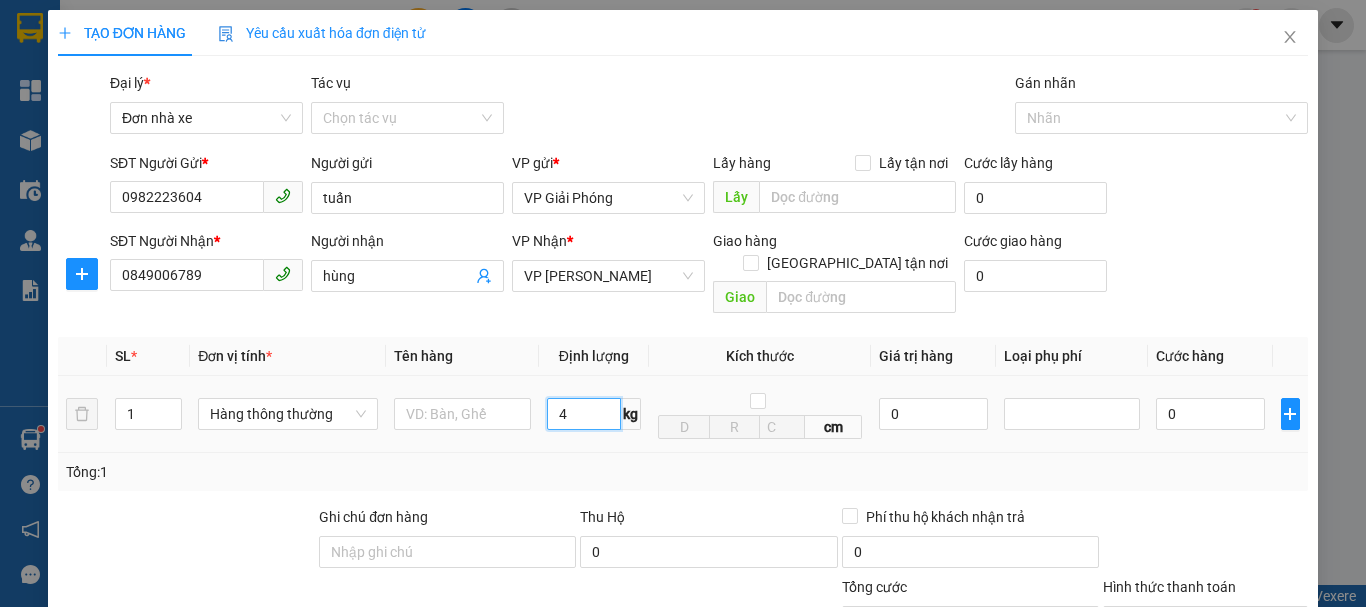 type on "4" 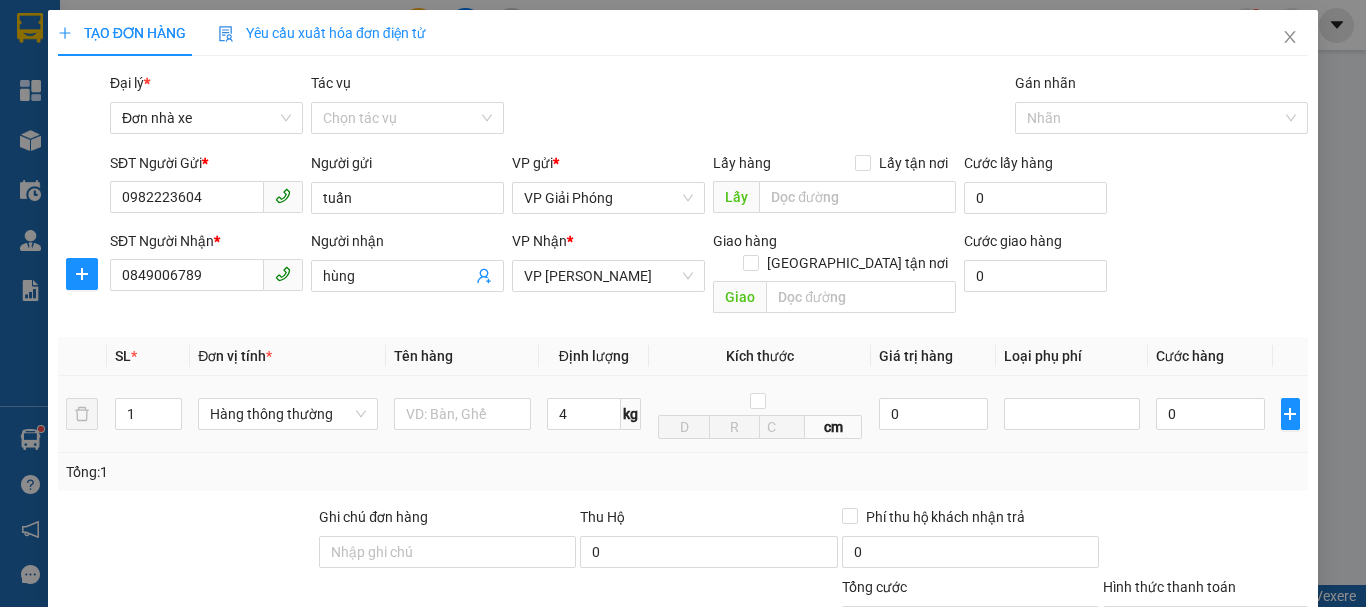click at bounding box center (462, 414) 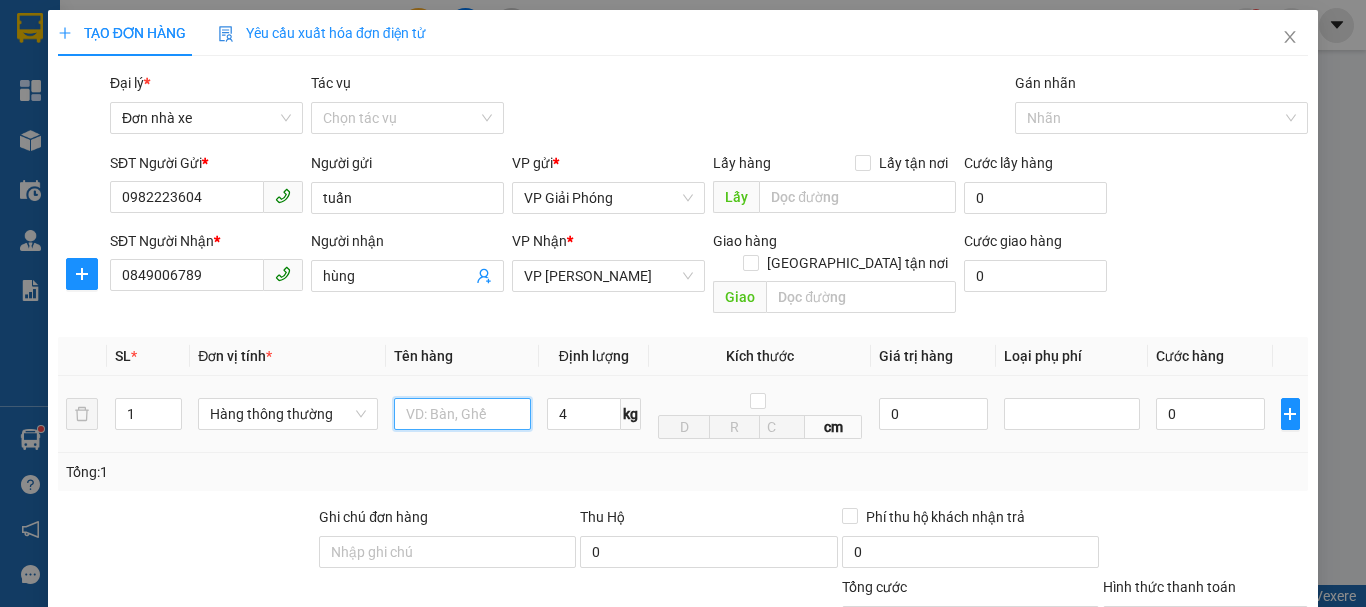 type on "30.000" 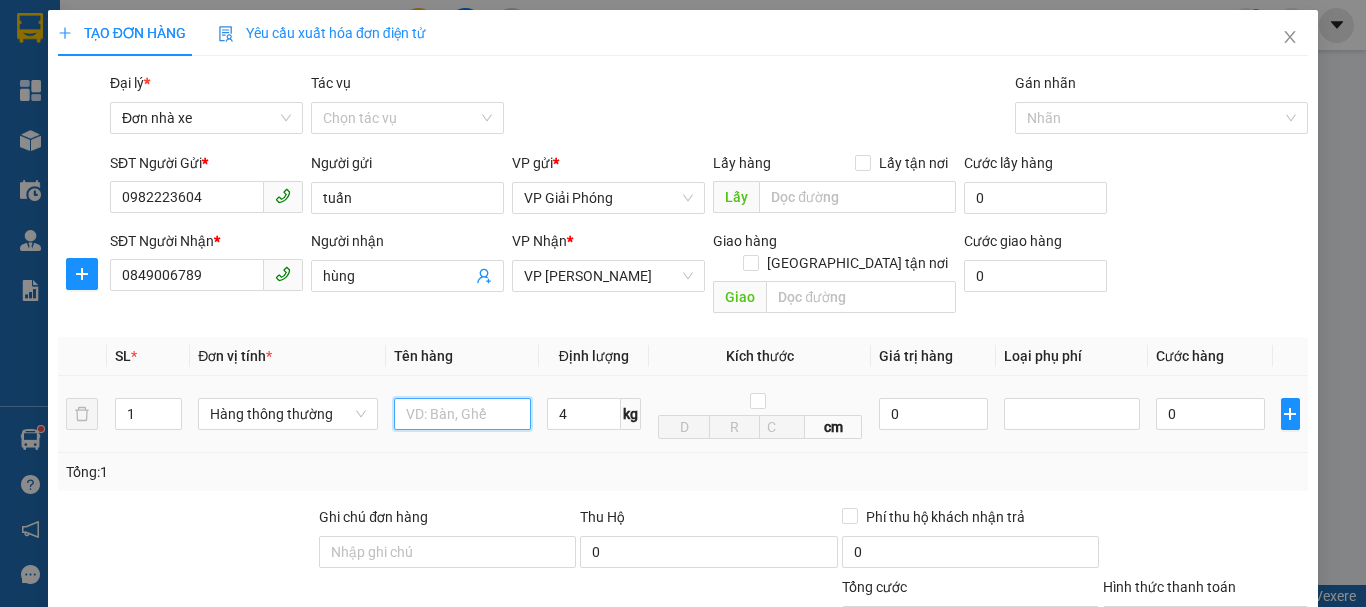 type on "30.000" 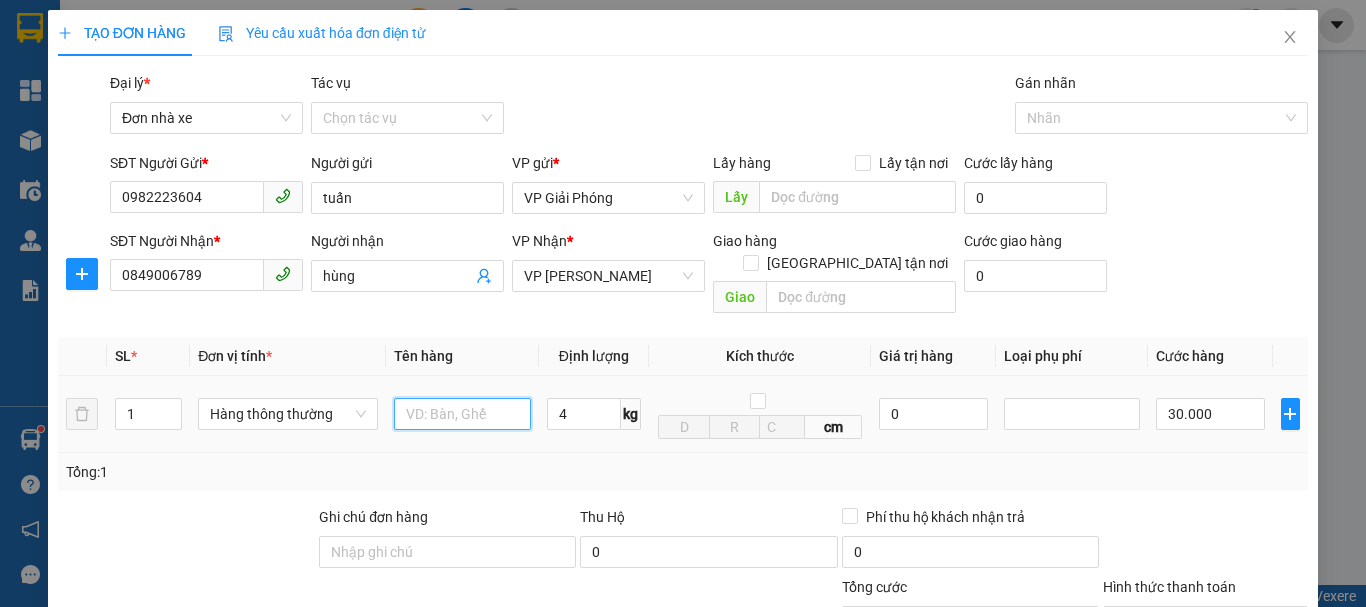 click at bounding box center (462, 414) 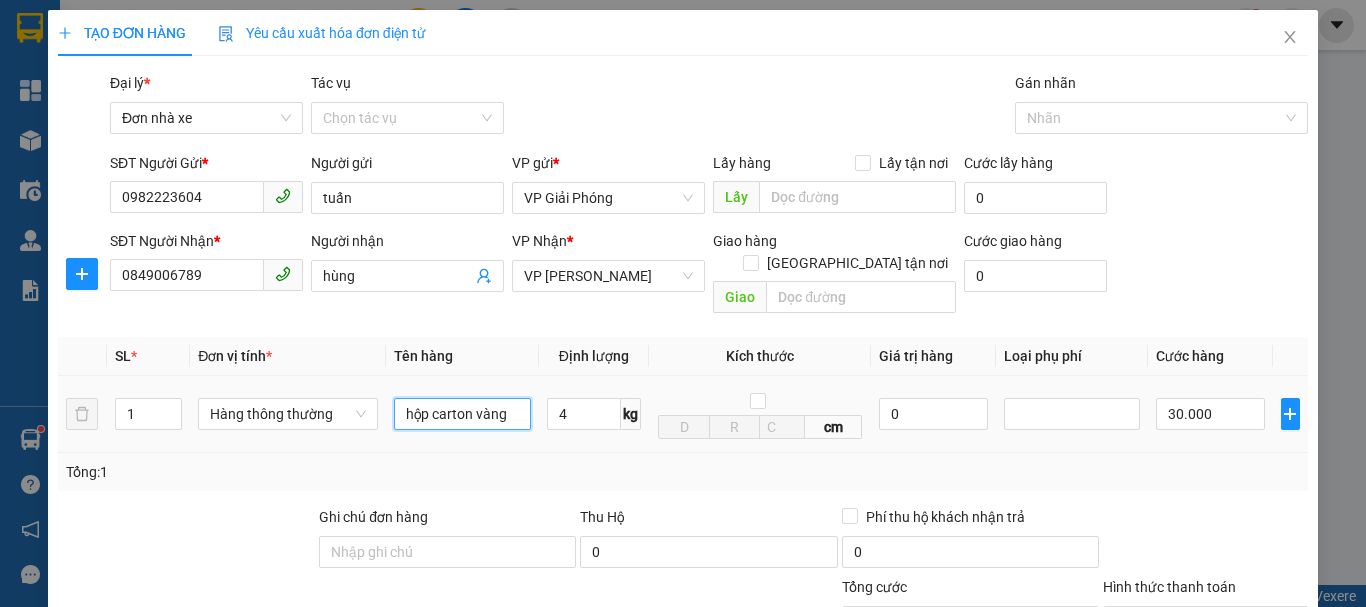scroll, scrollTop: 0, scrollLeft: 0, axis: both 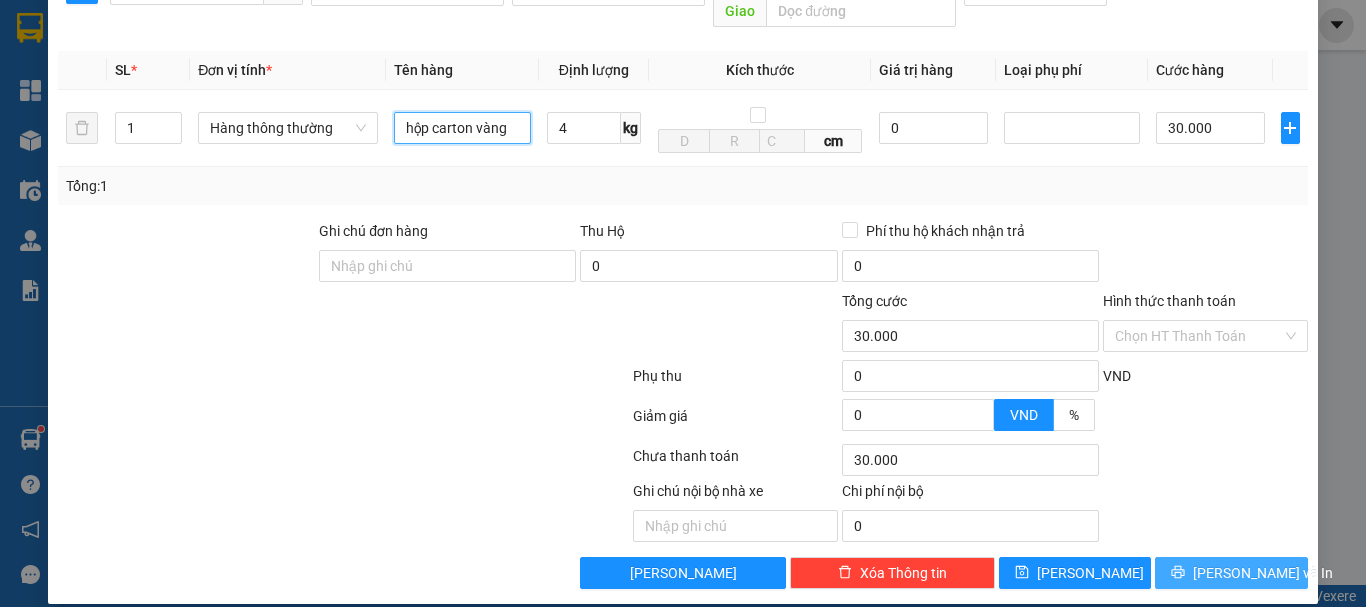 type on "hộp carton vàng" 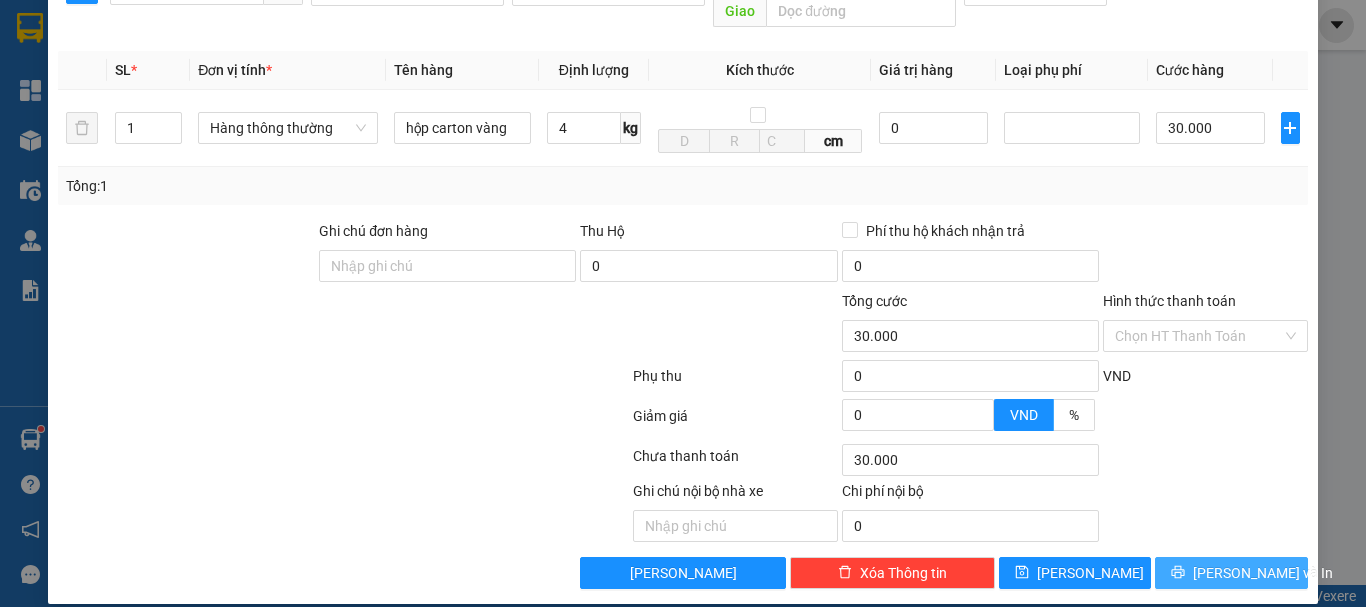 click on "[PERSON_NAME] và In" at bounding box center (1231, 573) 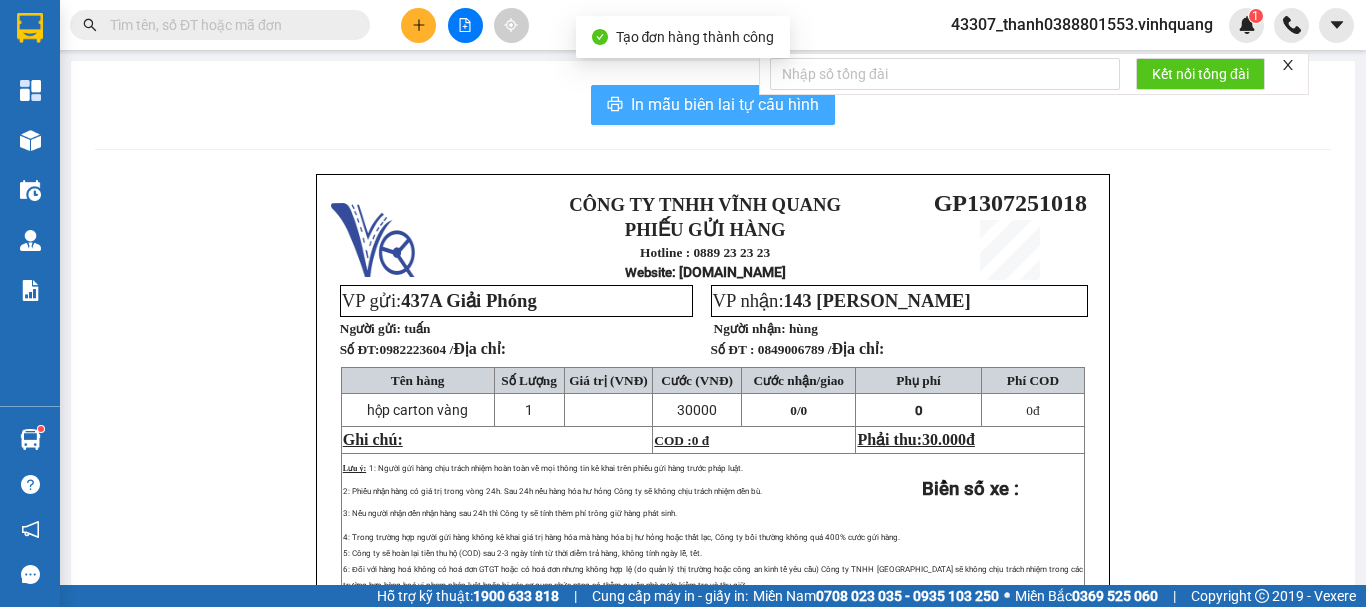 click on "In mẫu biên lai tự cấu hình" at bounding box center [713, 105] 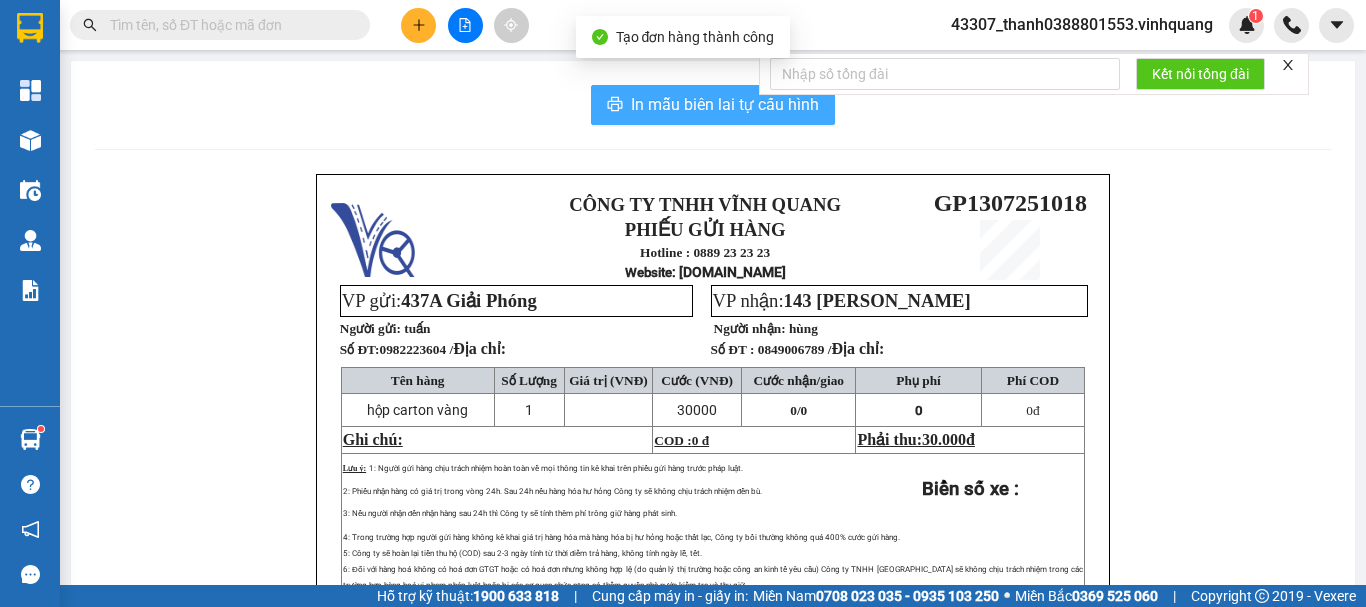 scroll, scrollTop: 0, scrollLeft: 0, axis: both 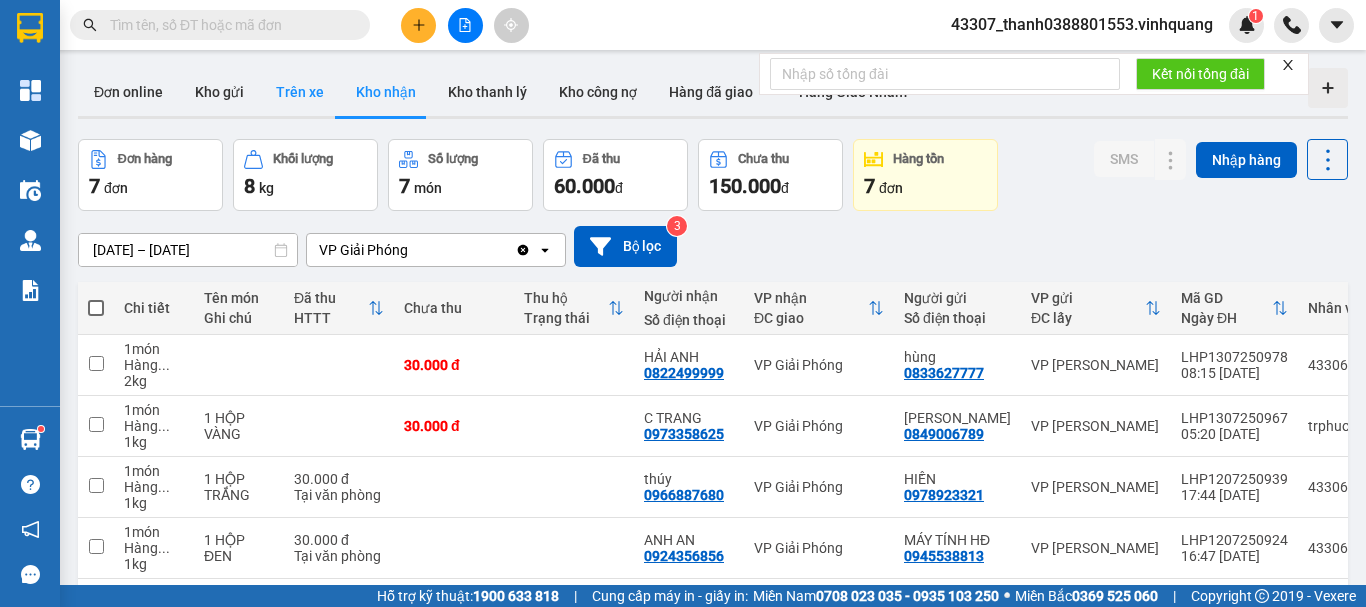 click on "Trên xe" at bounding box center (300, 92) 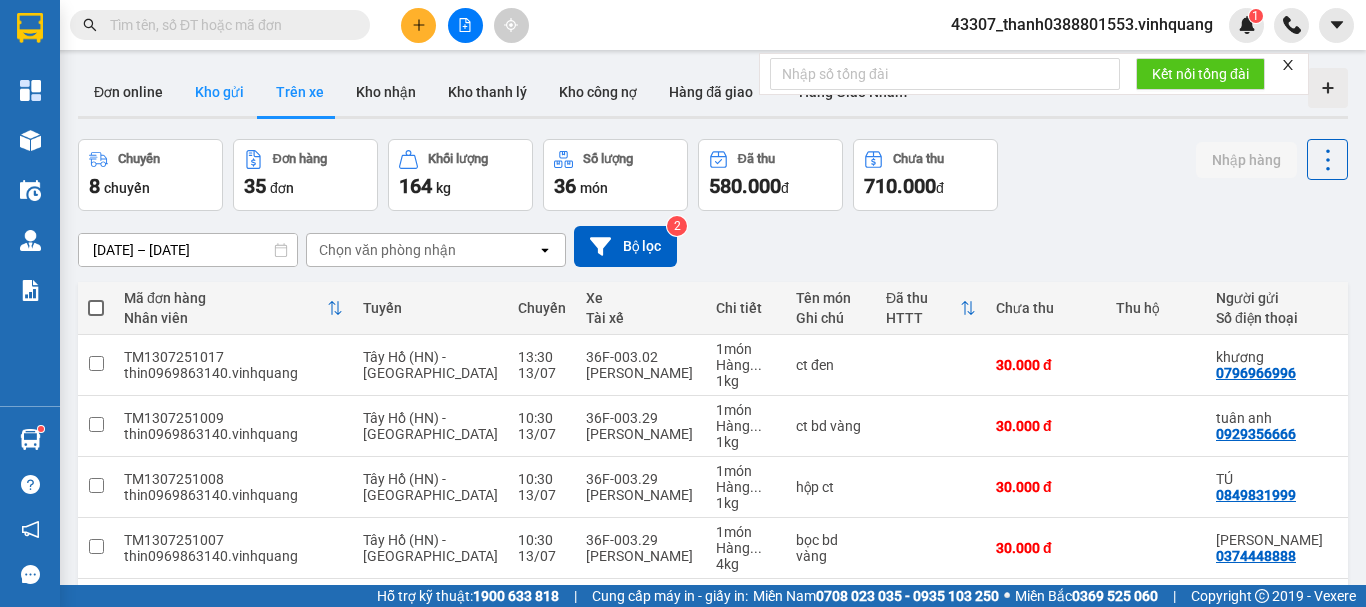 click on "Kho gửi" at bounding box center [219, 92] 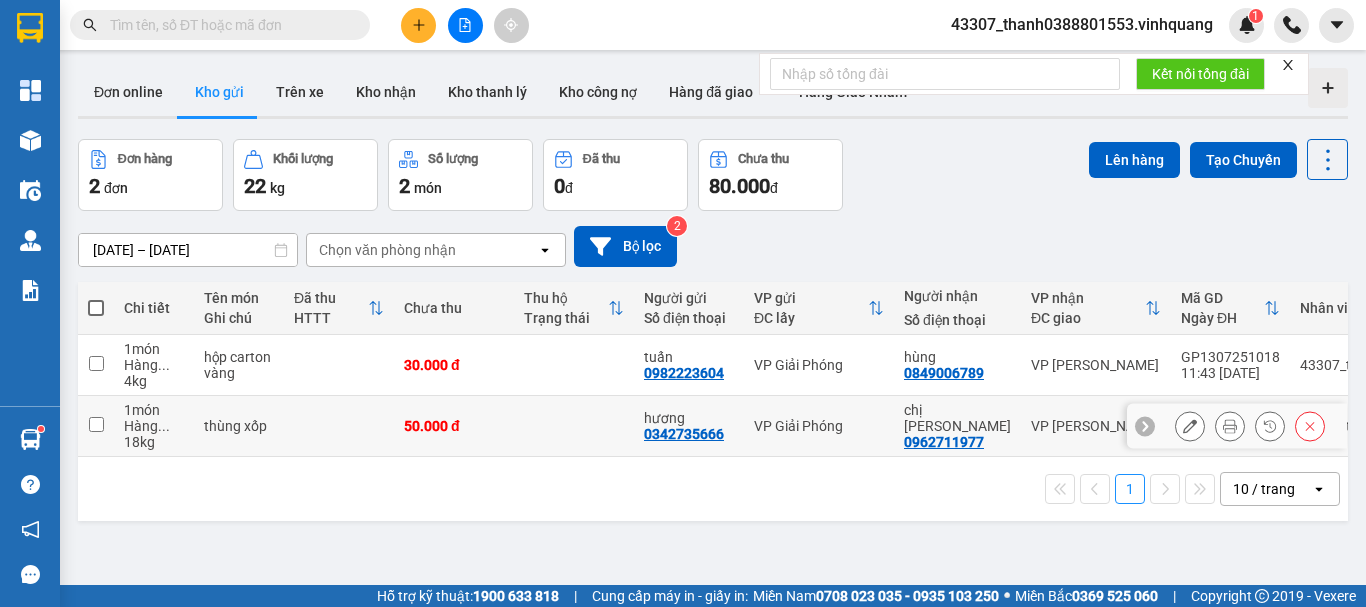 click at bounding box center (96, 424) 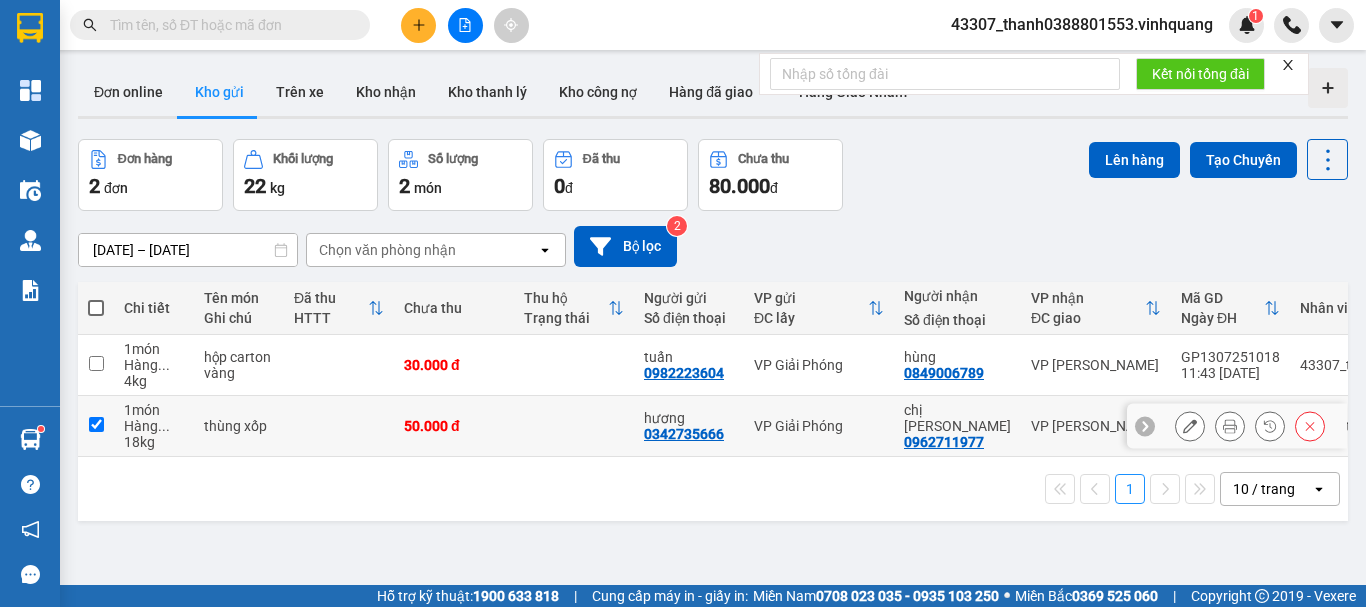 checkbox on "true" 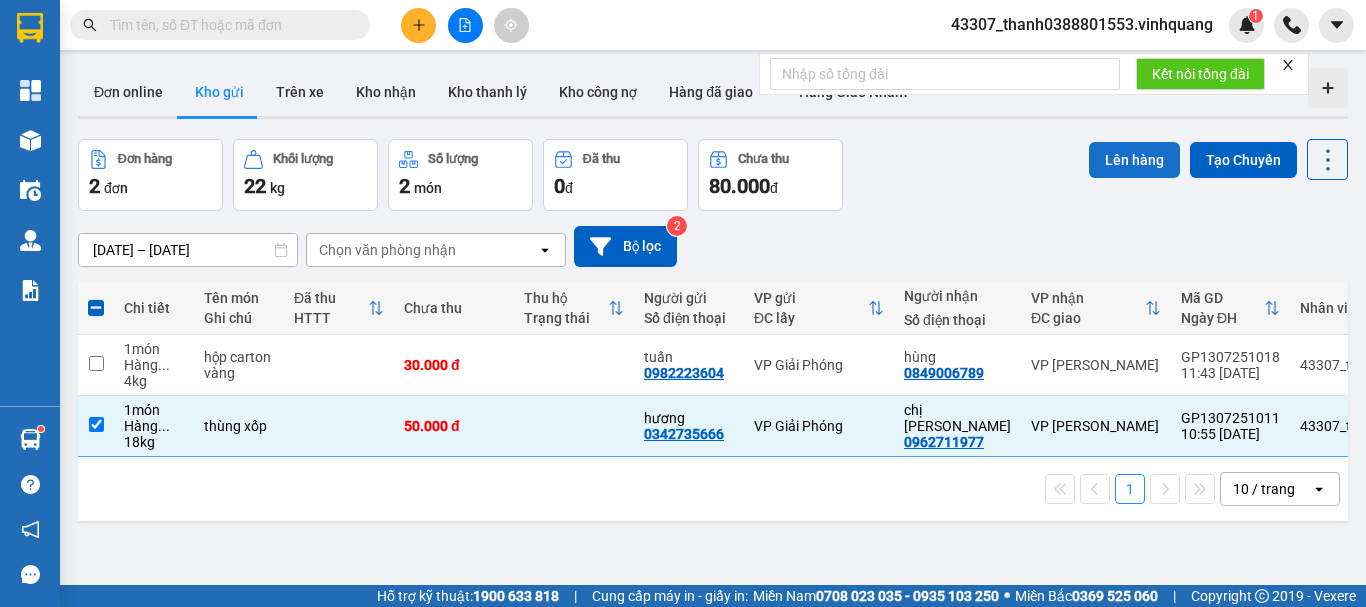 click on "Lên hàng" at bounding box center (1134, 160) 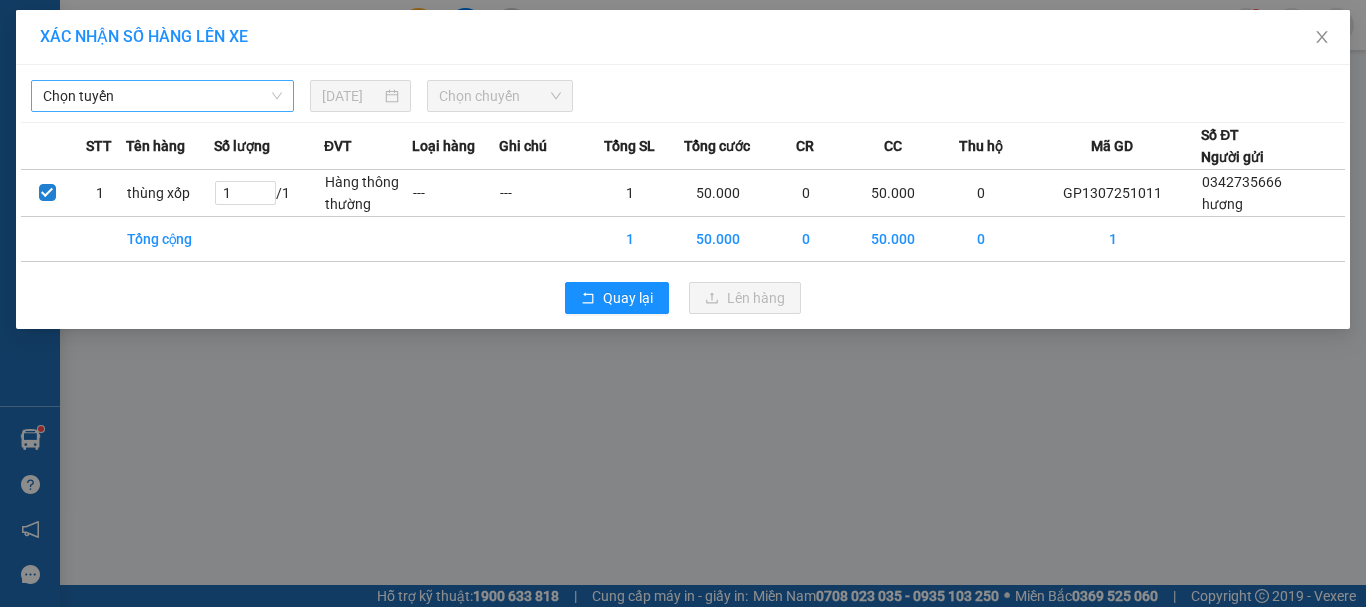 click on "Chọn tuyến" at bounding box center [162, 96] 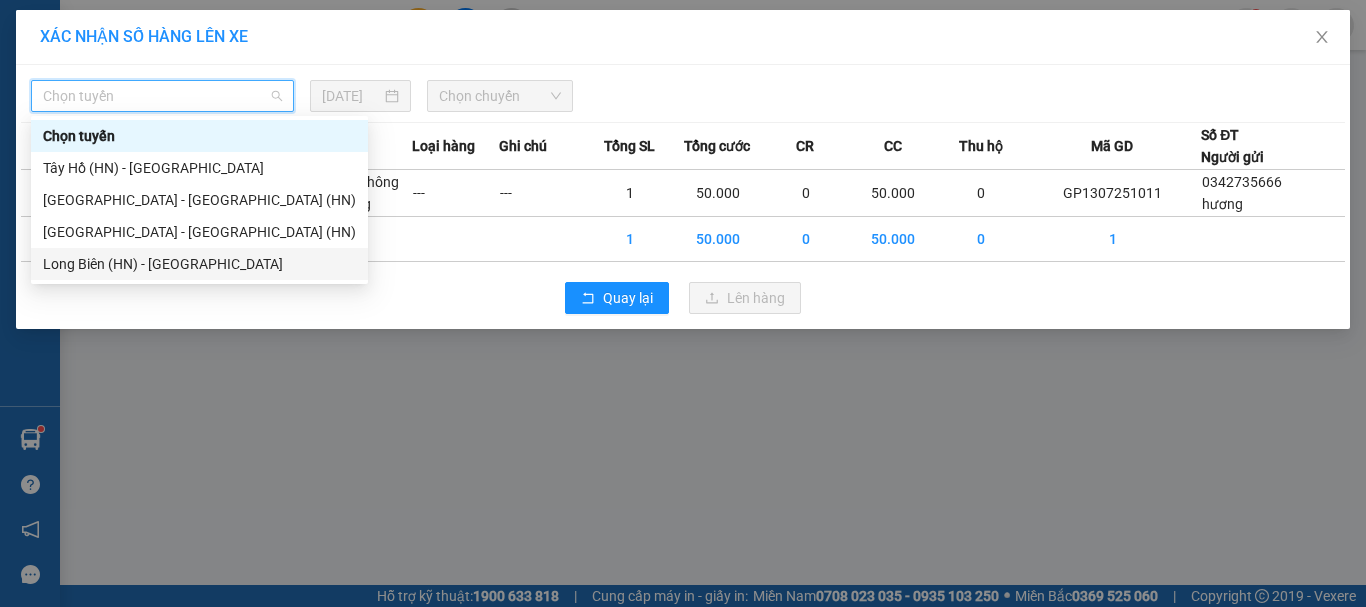 click on "Long Biên (HN) - [GEOGRAPHIC_DATA]" at bounding box center (199, 264) 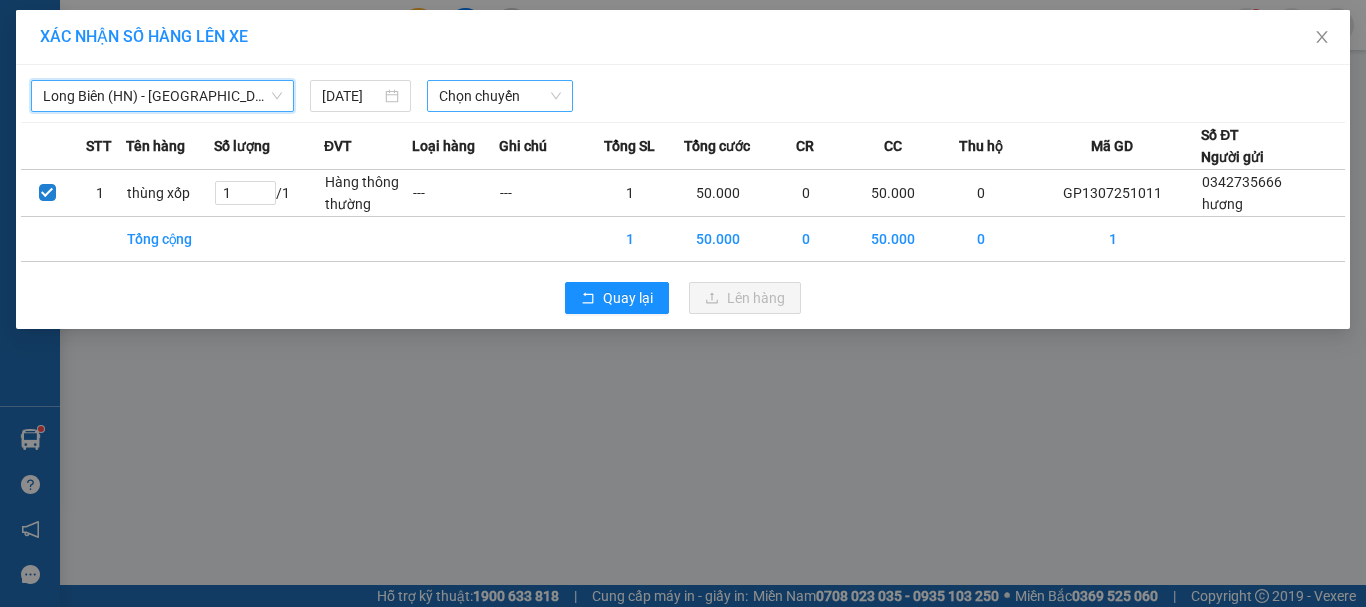 click on "Chọn chuyến" at bounding box center [500, 96] 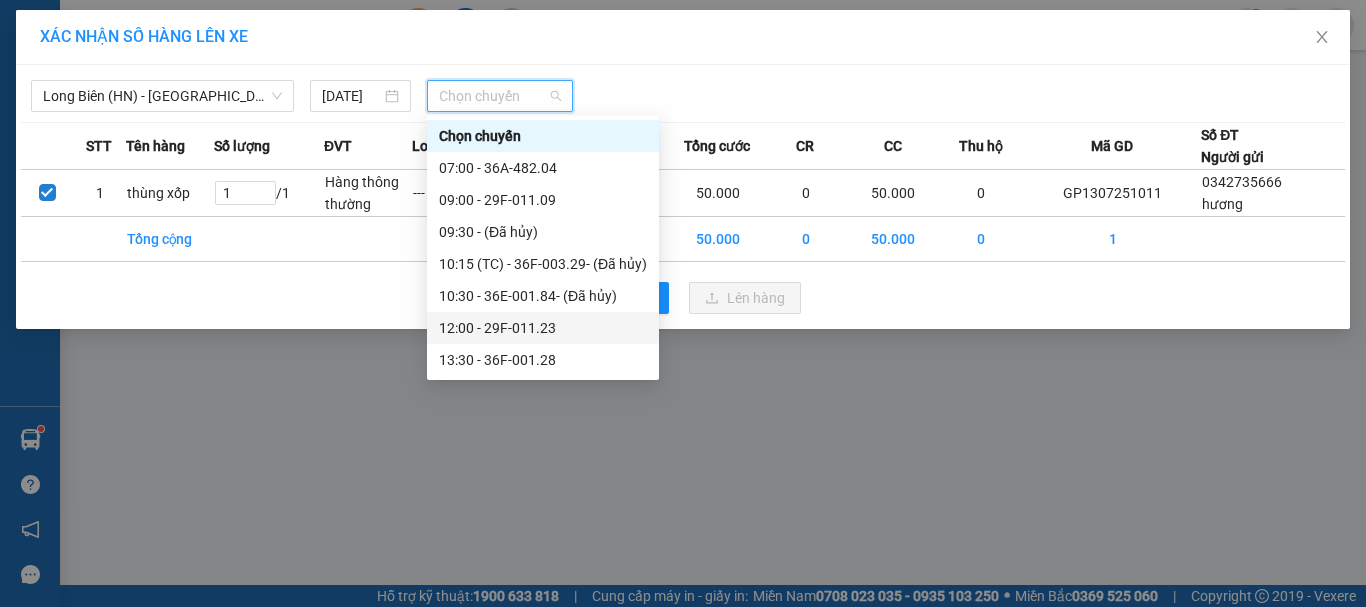 click on "12:00     - 29F-011.23" at bounding box center (543, 328) 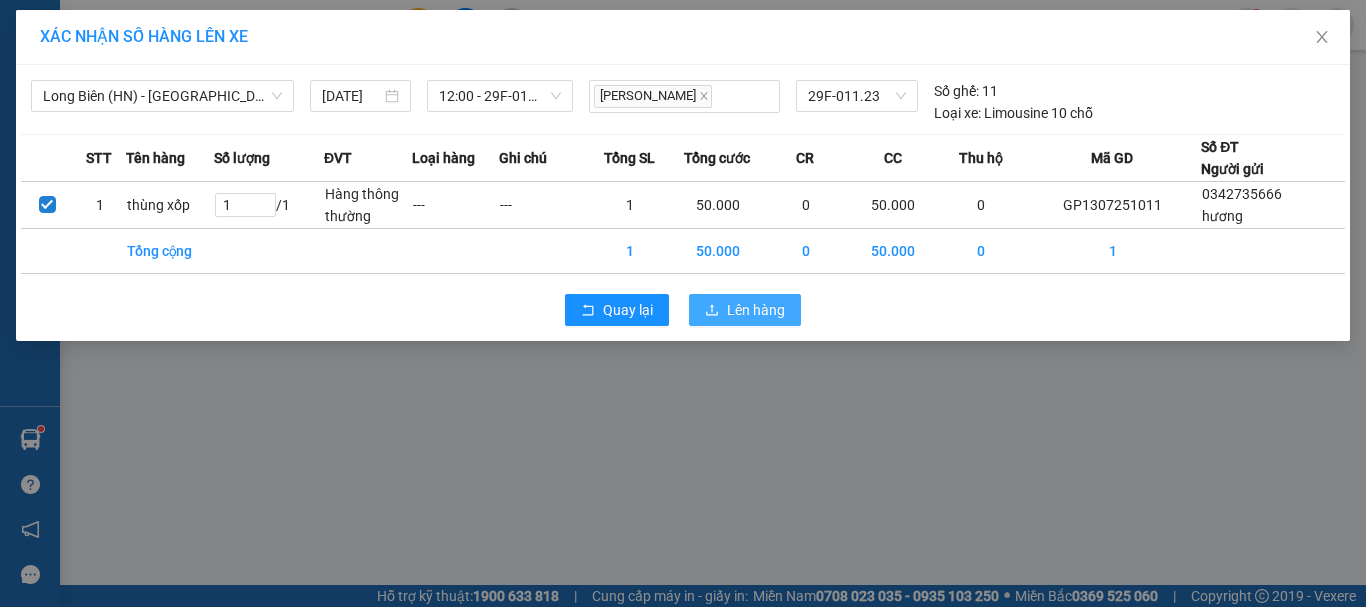 click on "Lên hàng" at bounding box center (756, 310) 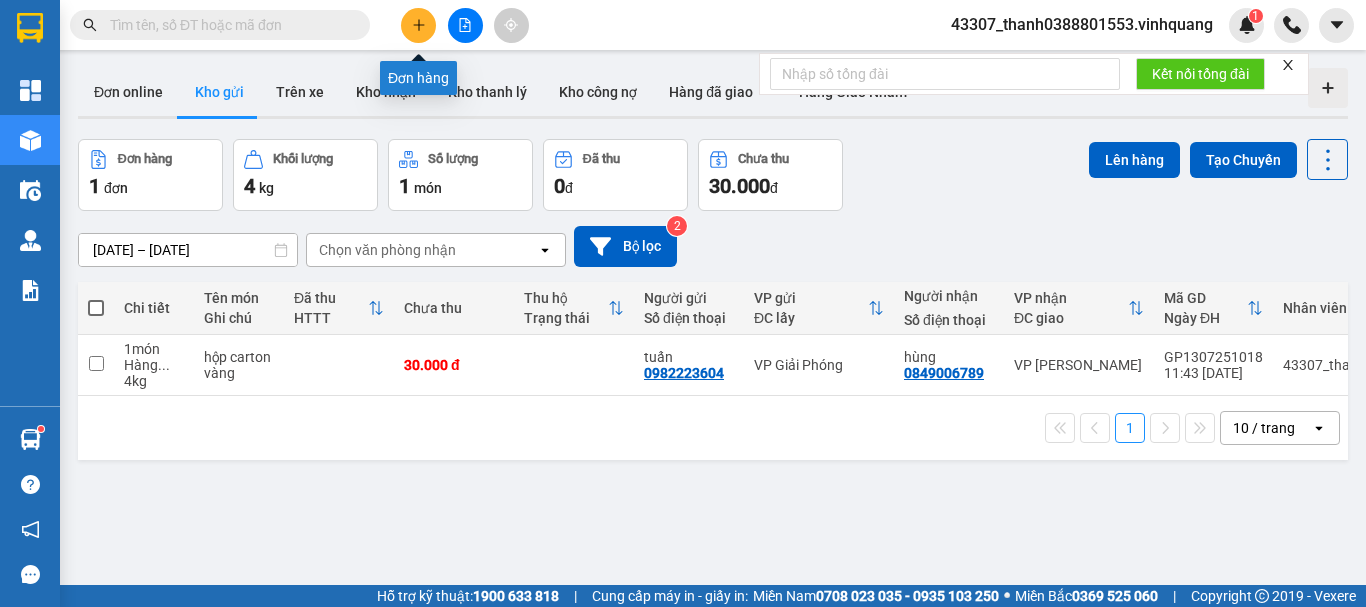 click 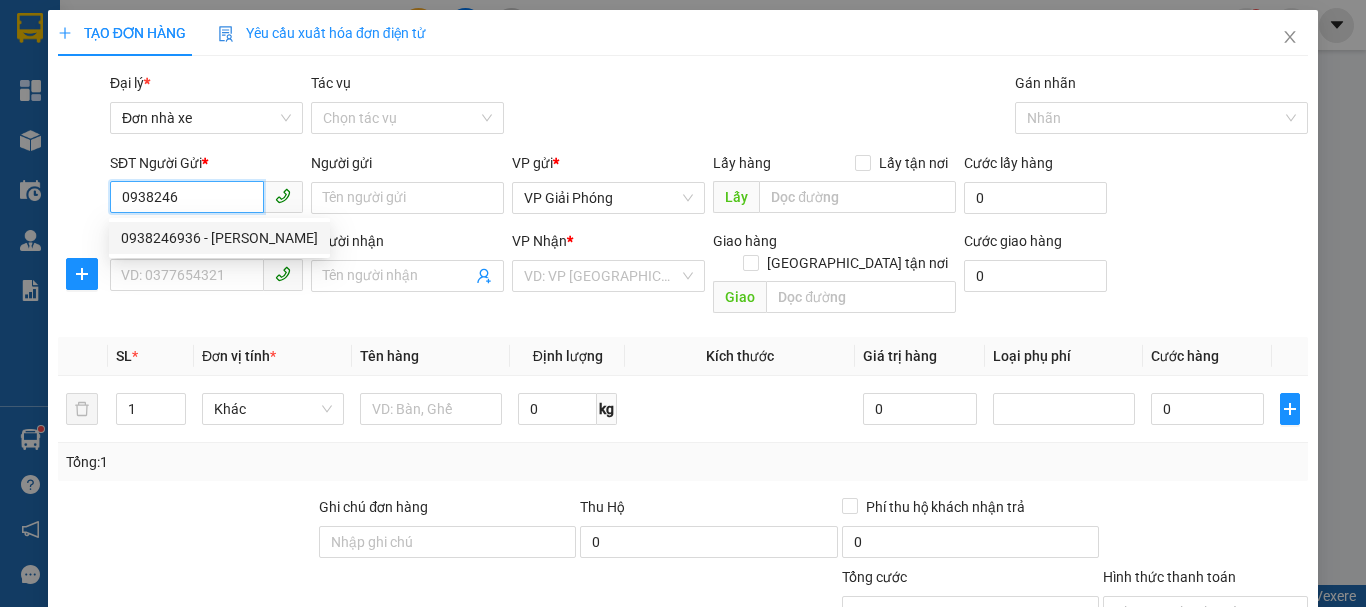 click on "0938246936 - [PERSON_NAME]" at bounding box center (219, 238) 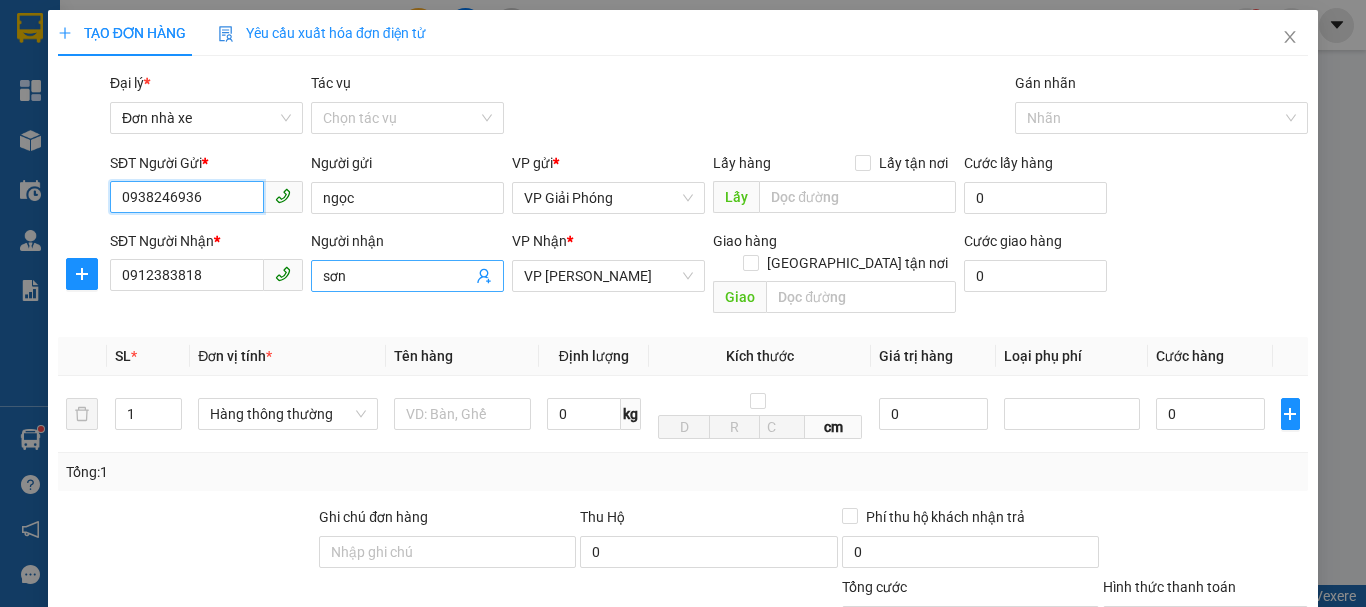 type on "0938246936" 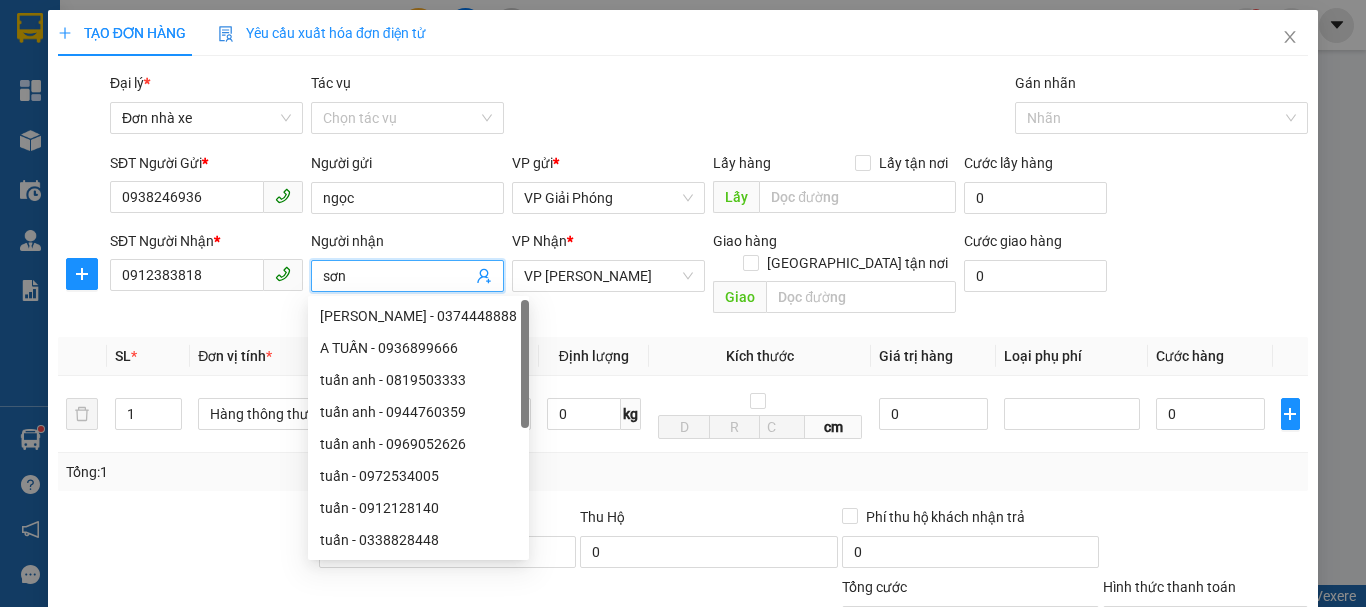 drag, startPoint x: 369, startPoint y: 273, endPoint x: 312, endPoint y: 273, distance: 57 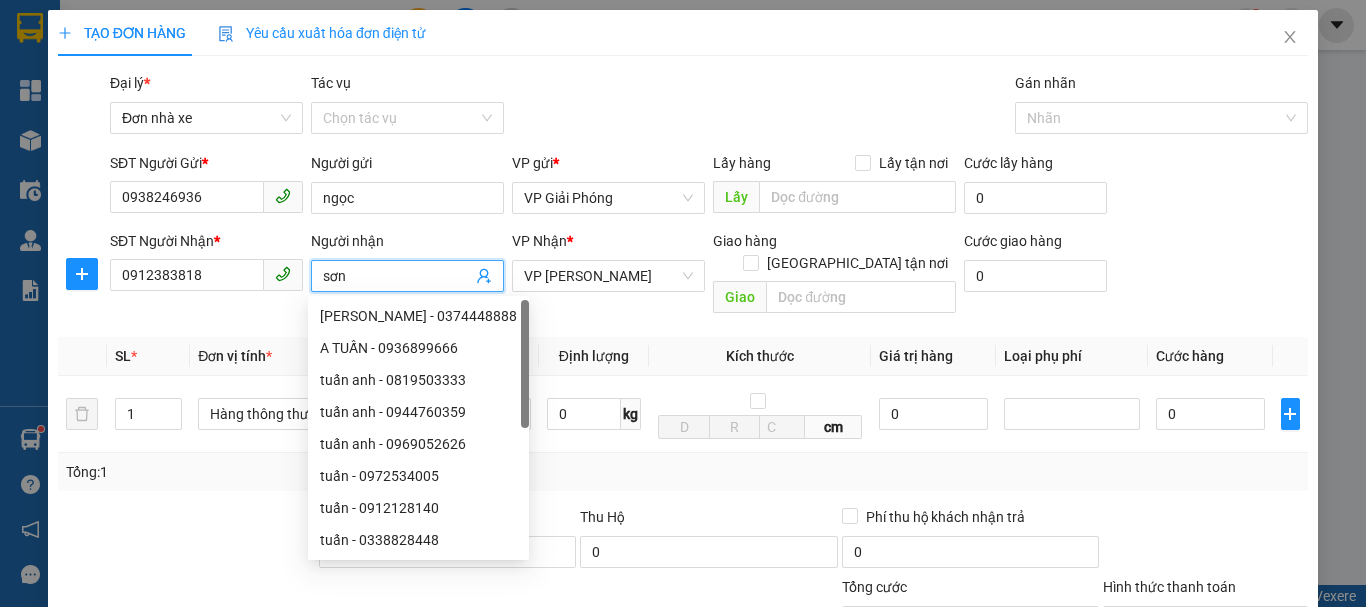 click on "sơn" at bounding box center (407, 276) 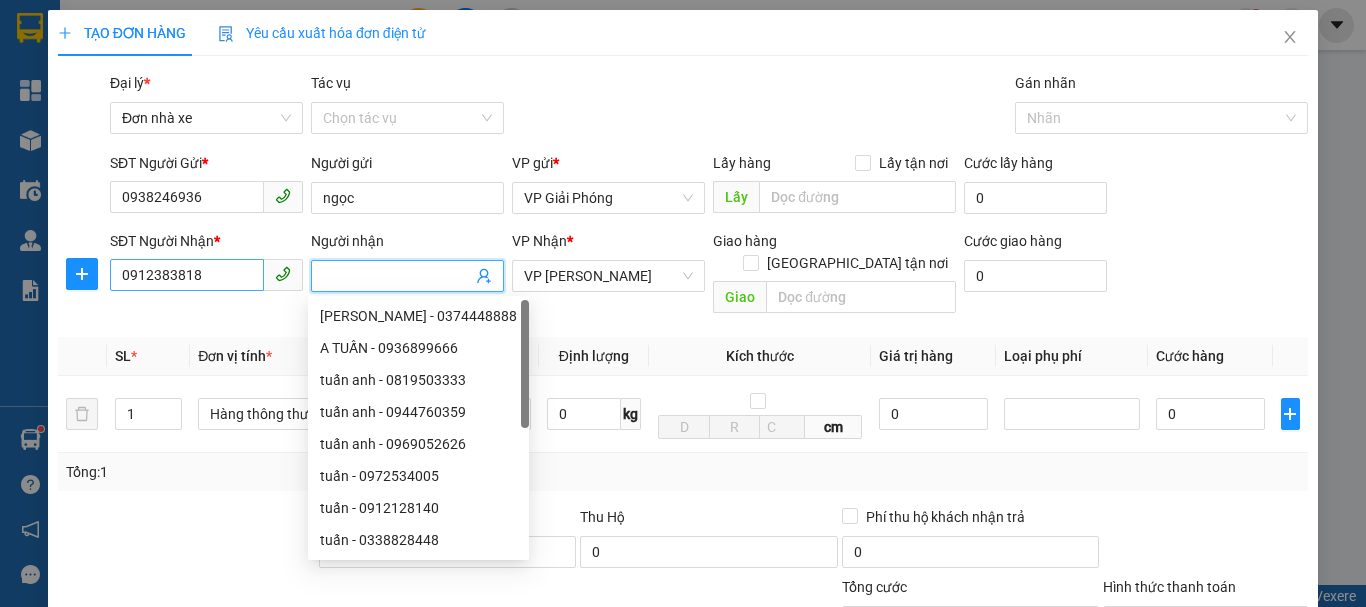 type 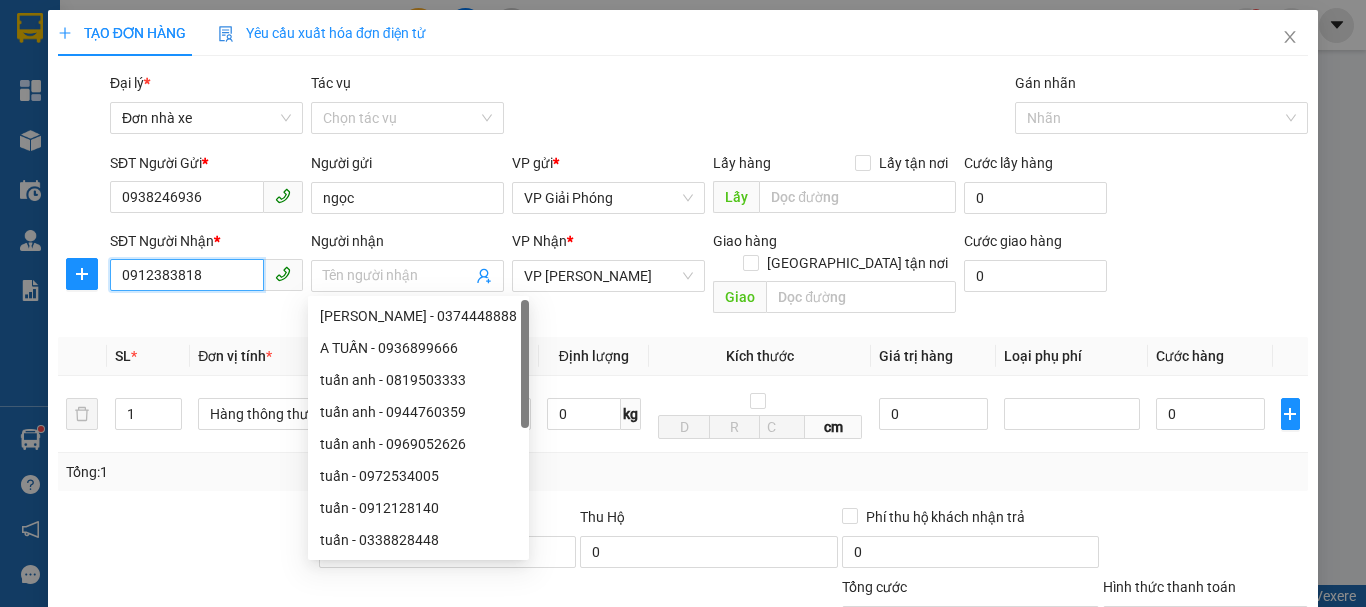 drag, startPoint x: 241, startPoint y: 276, endPoint x: 49, endPoint y: 276, distance: 192 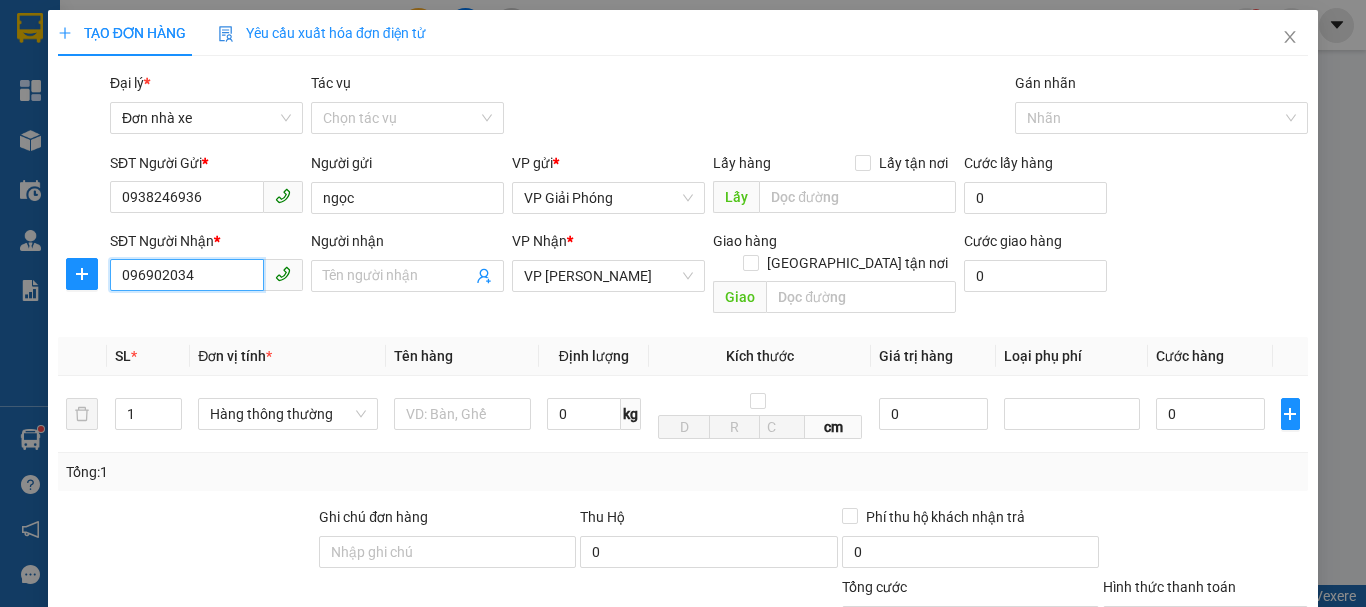 type on "0969020345" 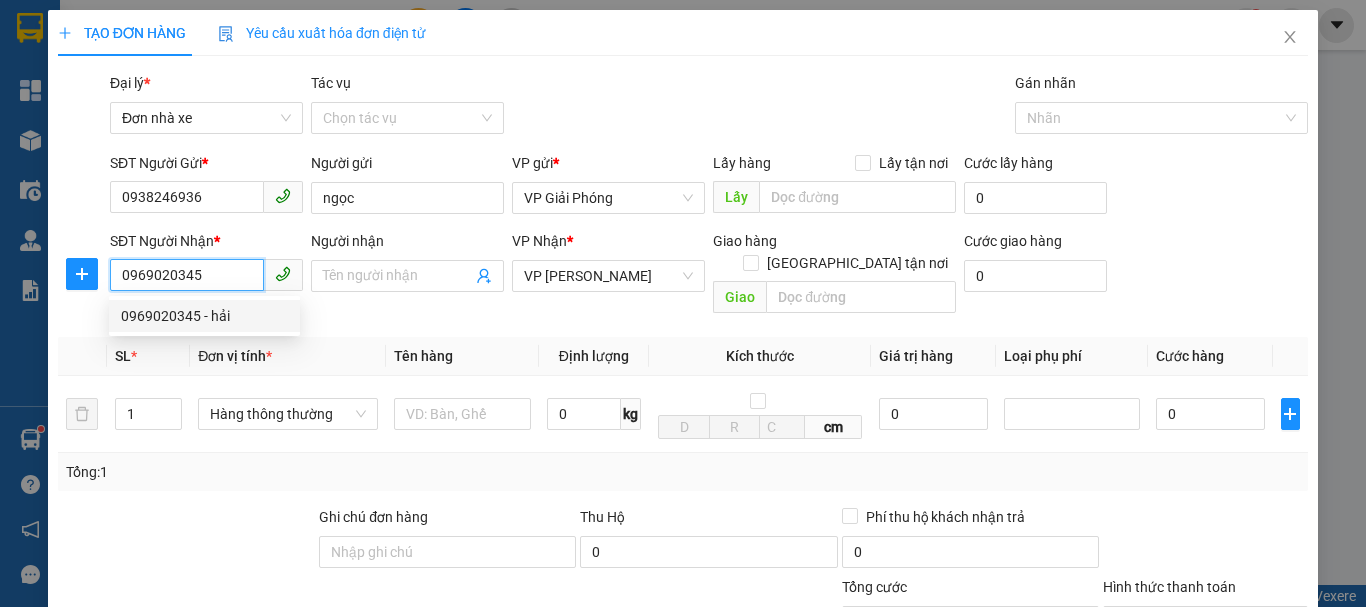 click on "0969020345 - hải" at bounding box center (204, 316) 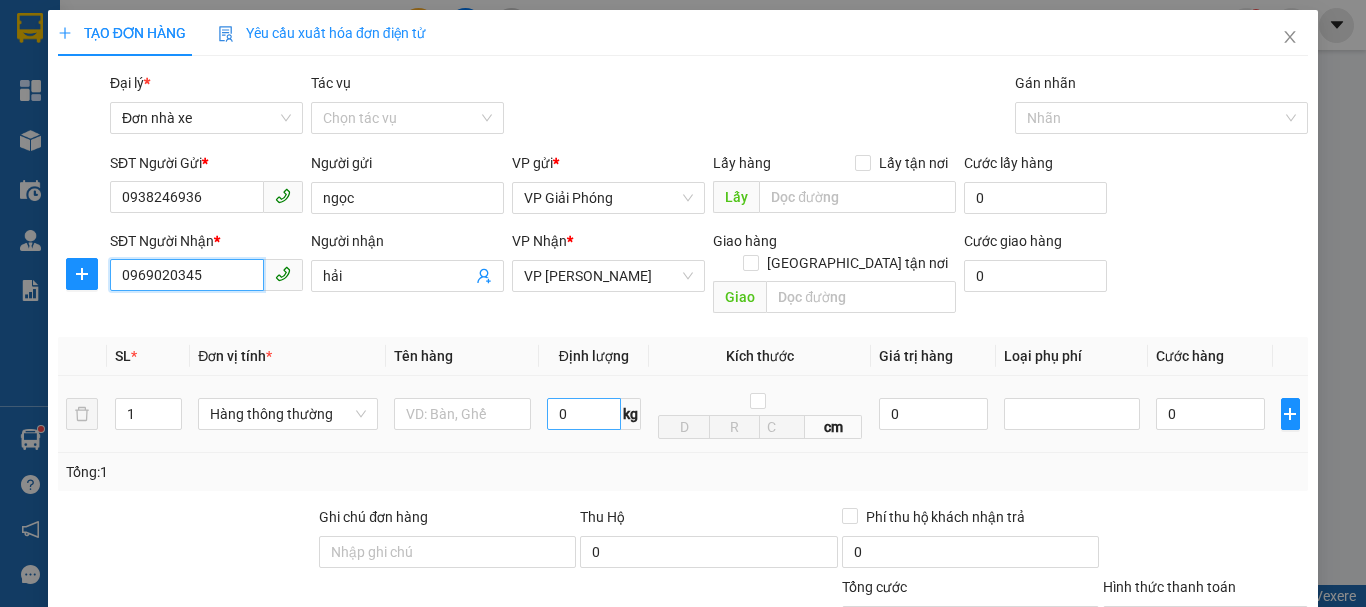 type on "0969020345" 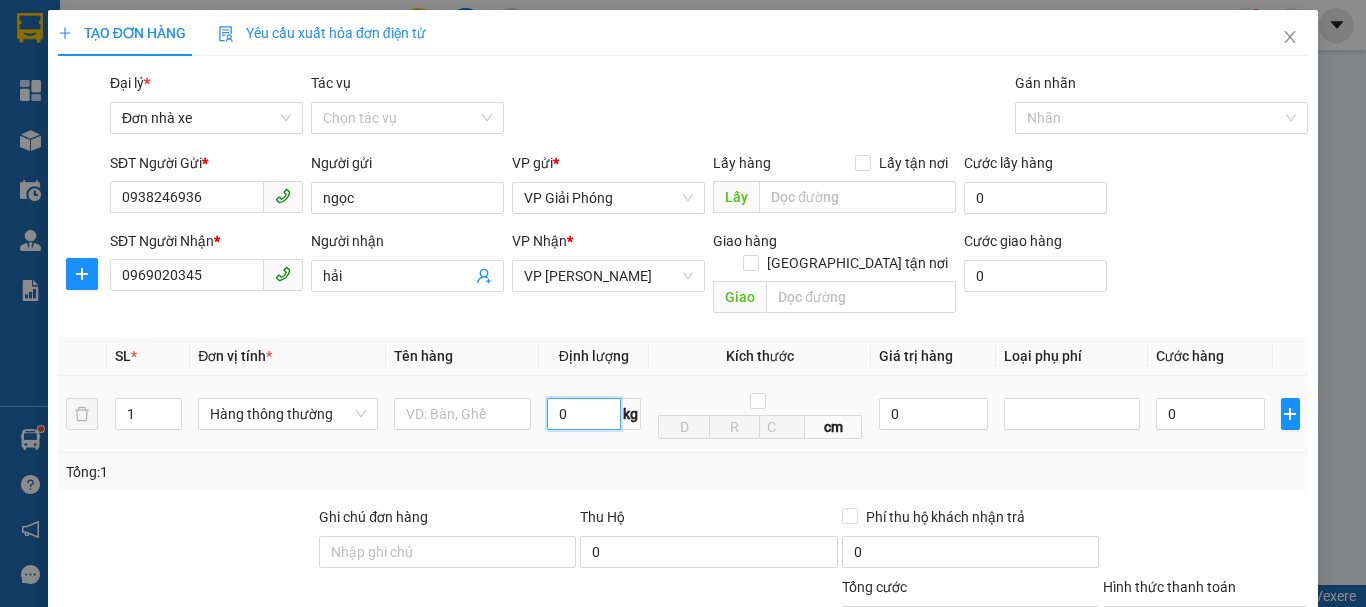 click on "0" at bounding box center [584, 414] 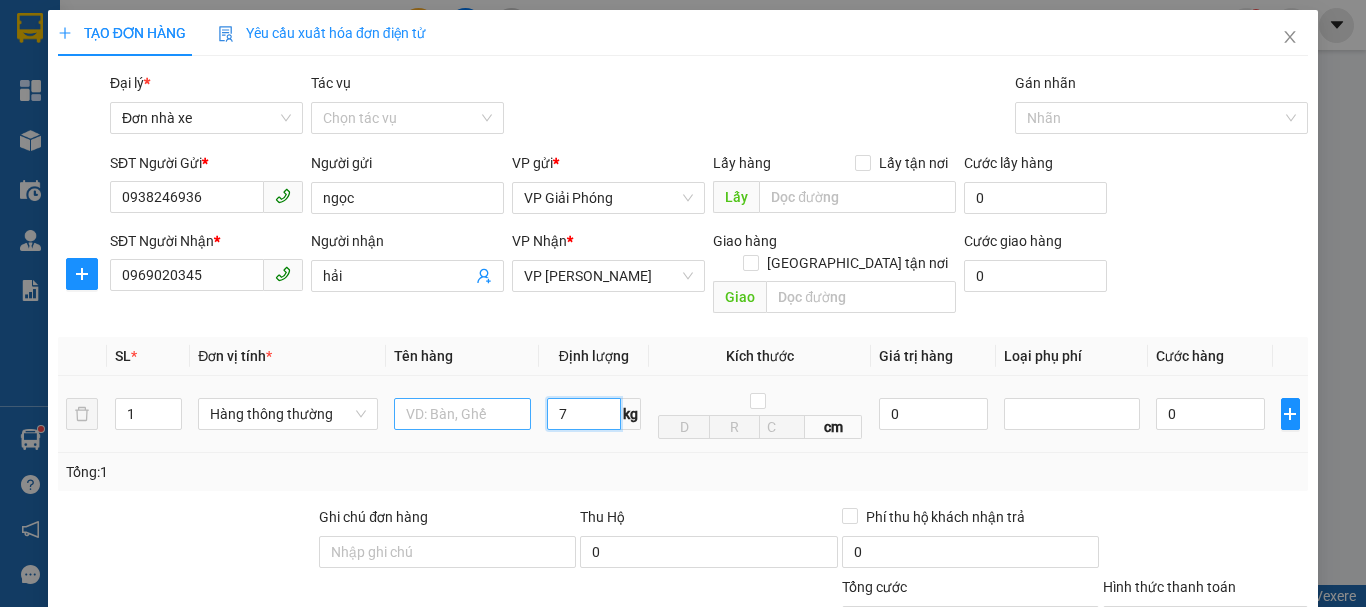 type on "7" 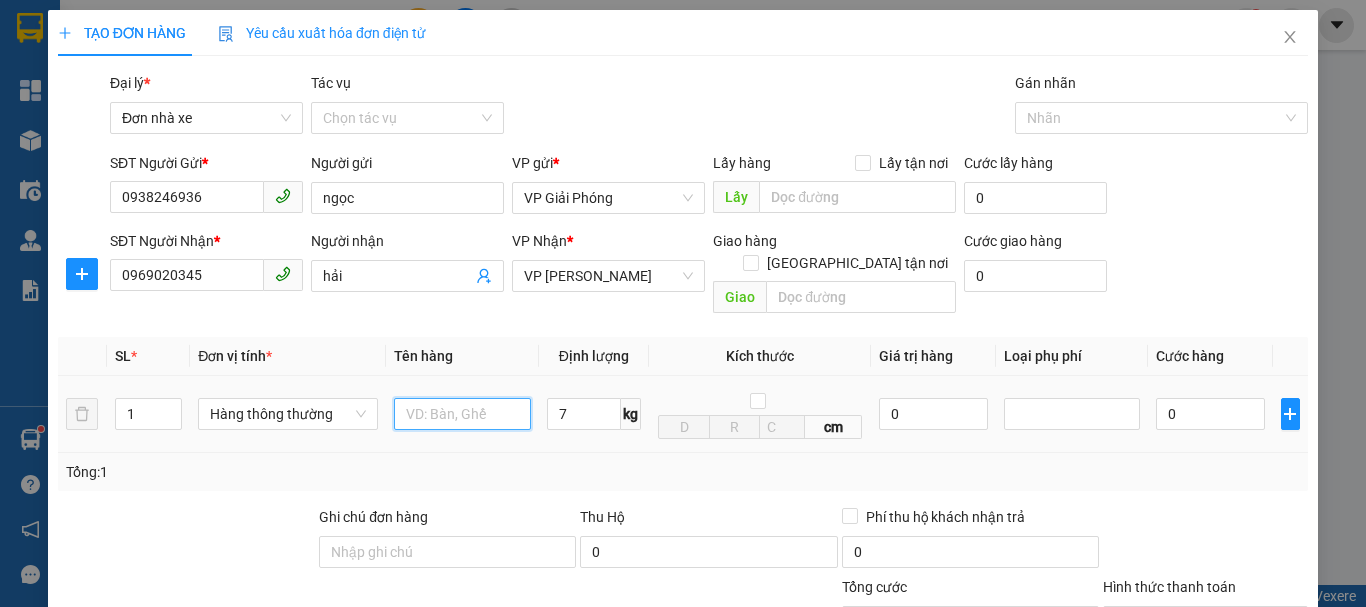 click at bounding box center [462, 414] 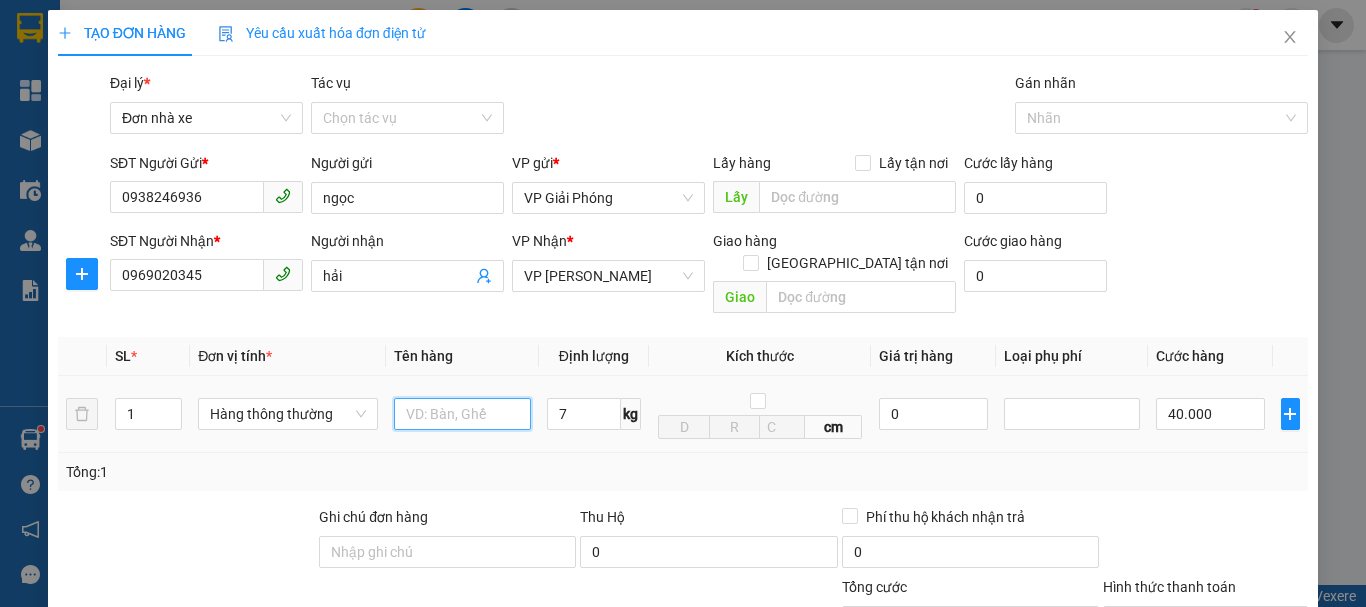 type on "40.000" 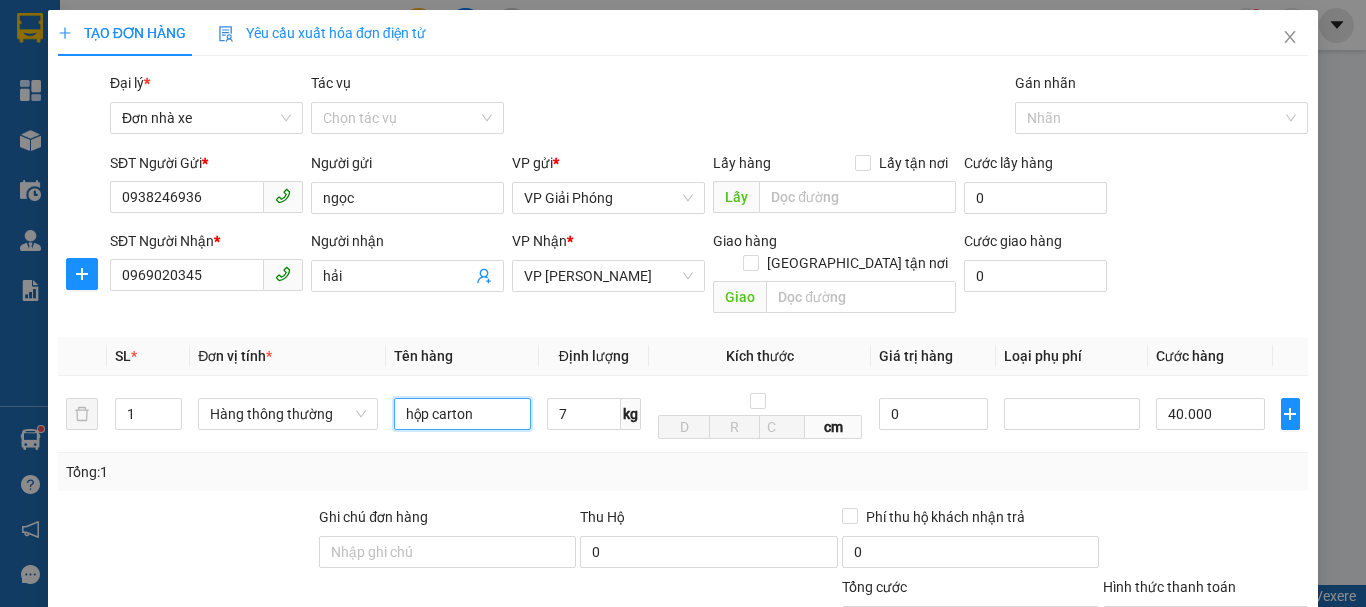 scroll, scrollTop: 286, scrollLeft: 0, axis: vertical 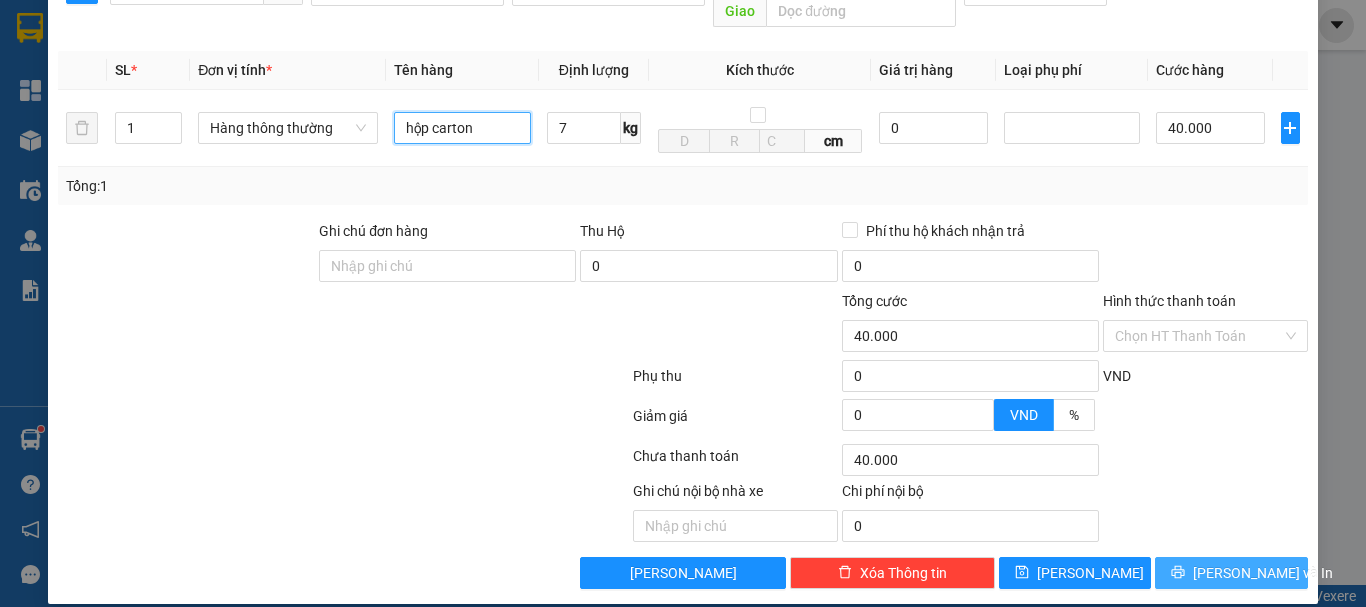 type on "hộp carton" 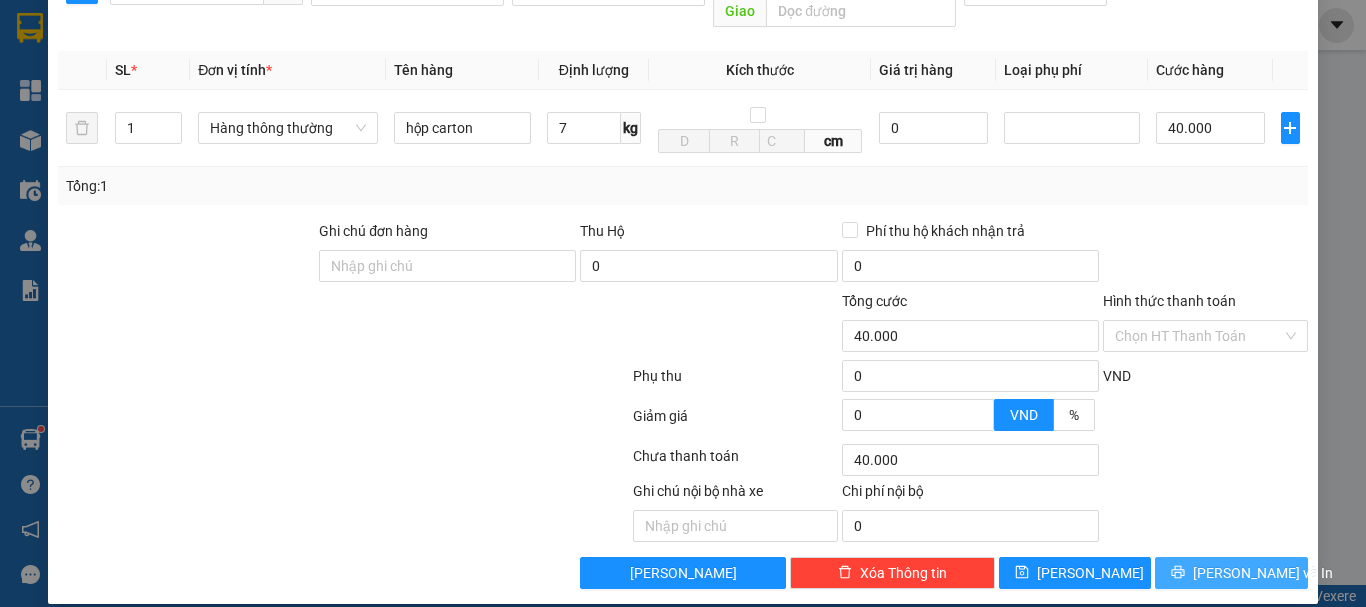 click on "[PERSON_NAME] và In" at bounding box center [1231, 573] 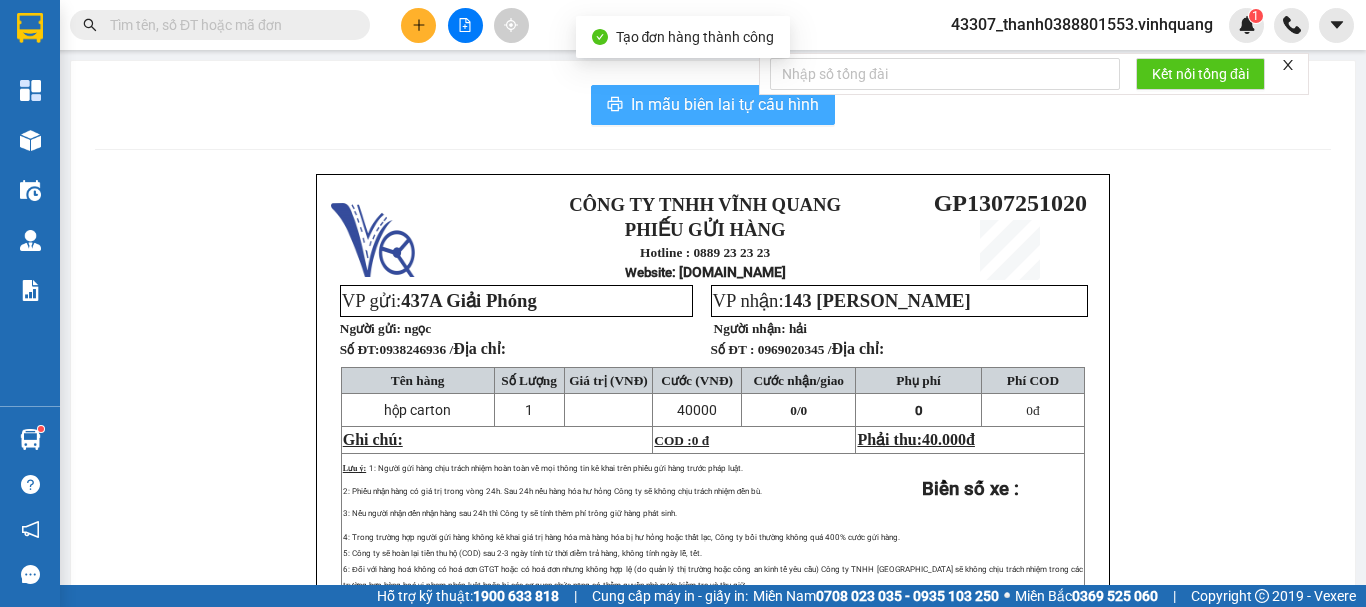 click on "In mẫu biên lai tự cấu hình" at bounding box center (725, 104) 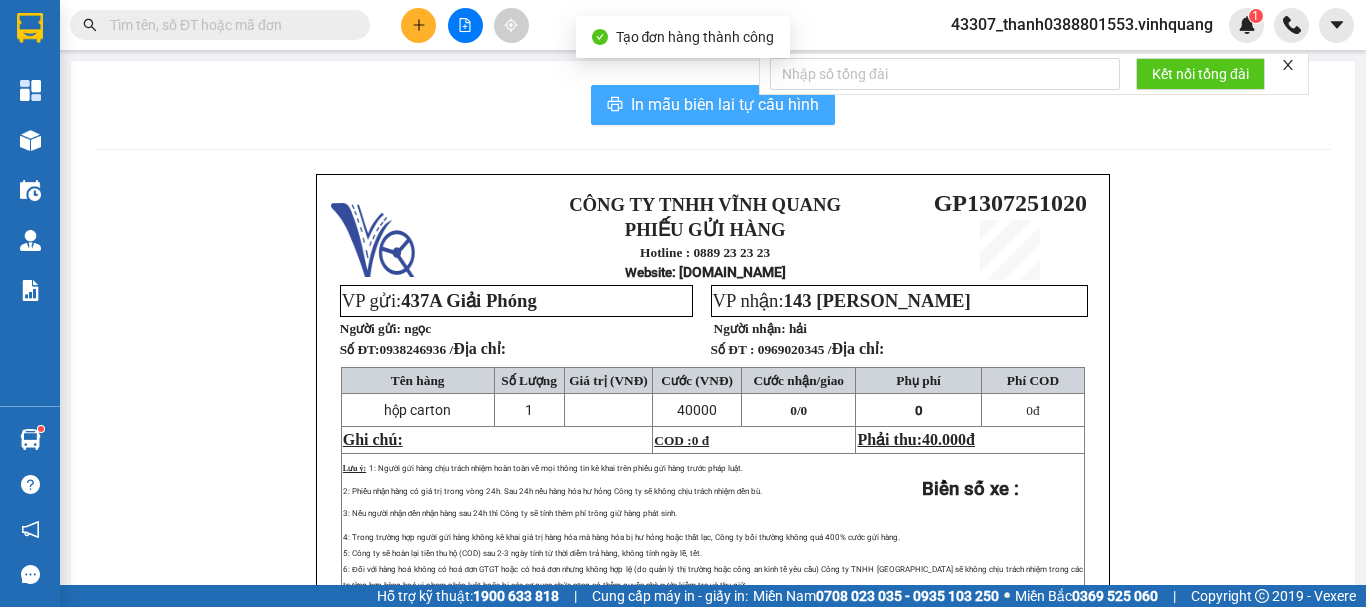 scroll, scrollTop: 0, scrollLeft: 0, axis: both 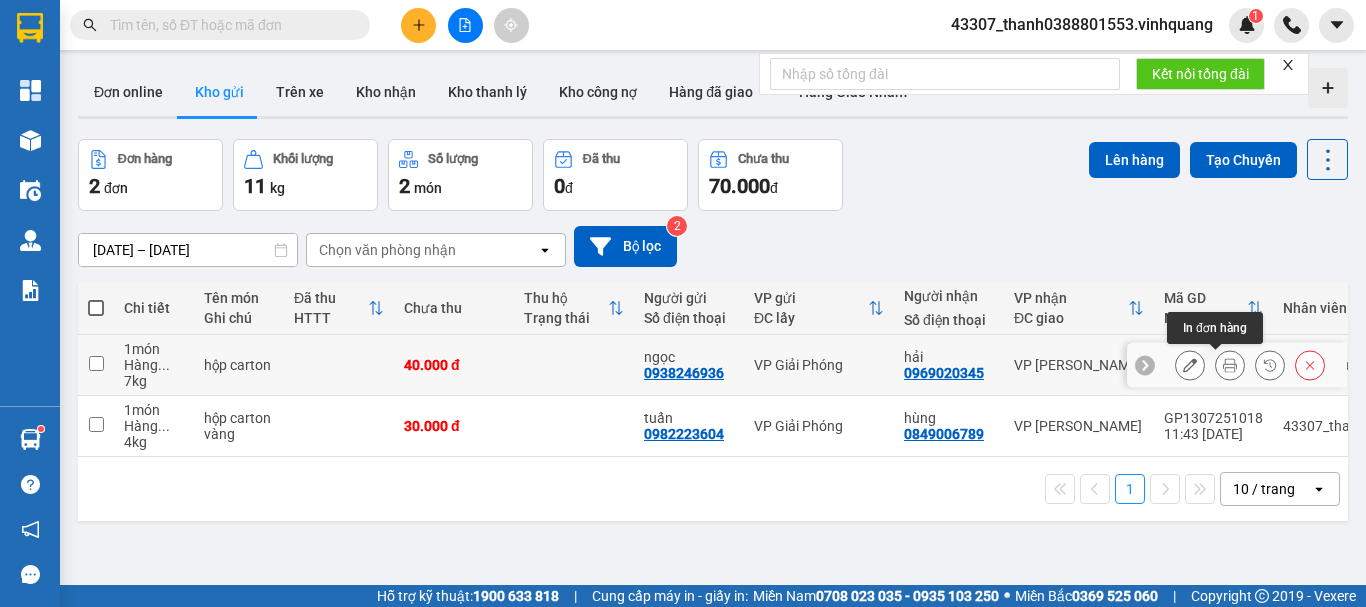 click 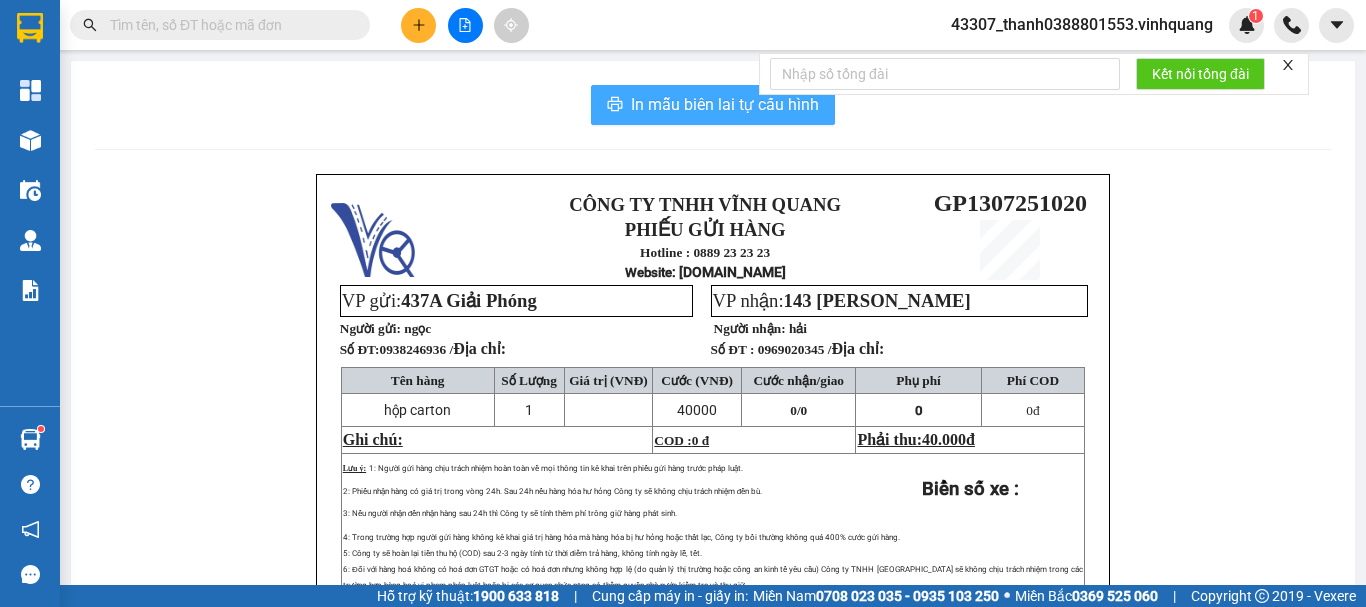 click on "In mẫu biên lai tự cấu hình" at bounding box center [713, 105] 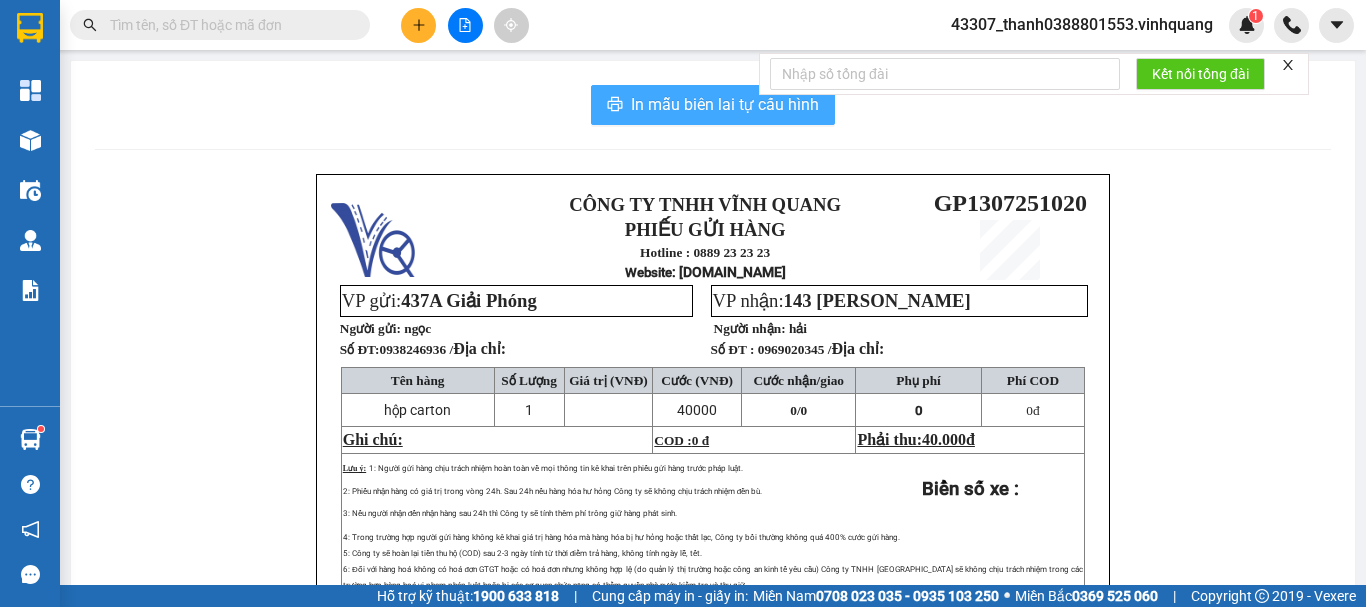 scroll, scrollTop: 0, scrollLeft: 0, axis: both 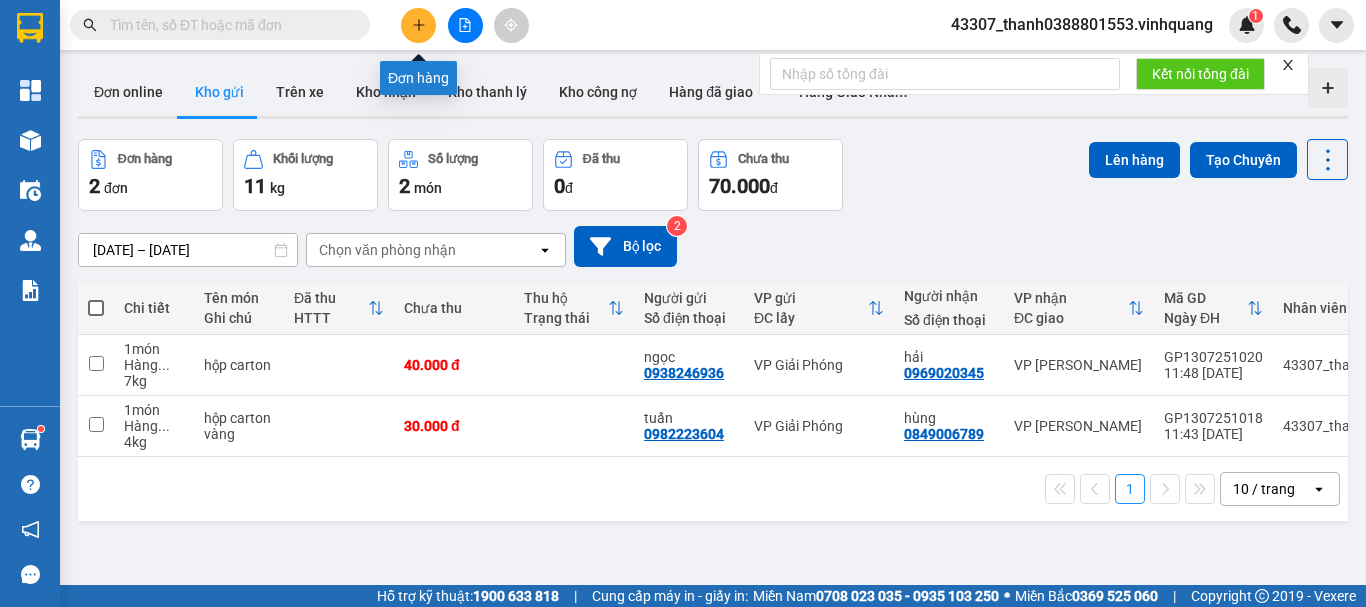 click at bounding box center [418, 25] 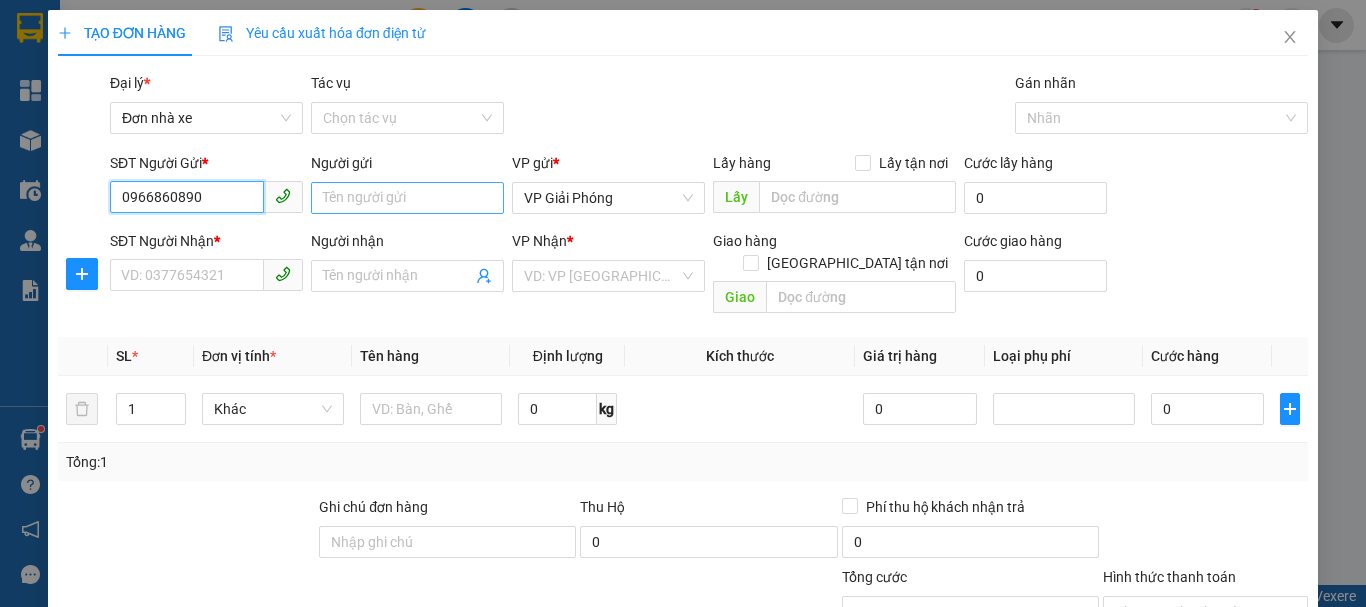 type on "0966860890" 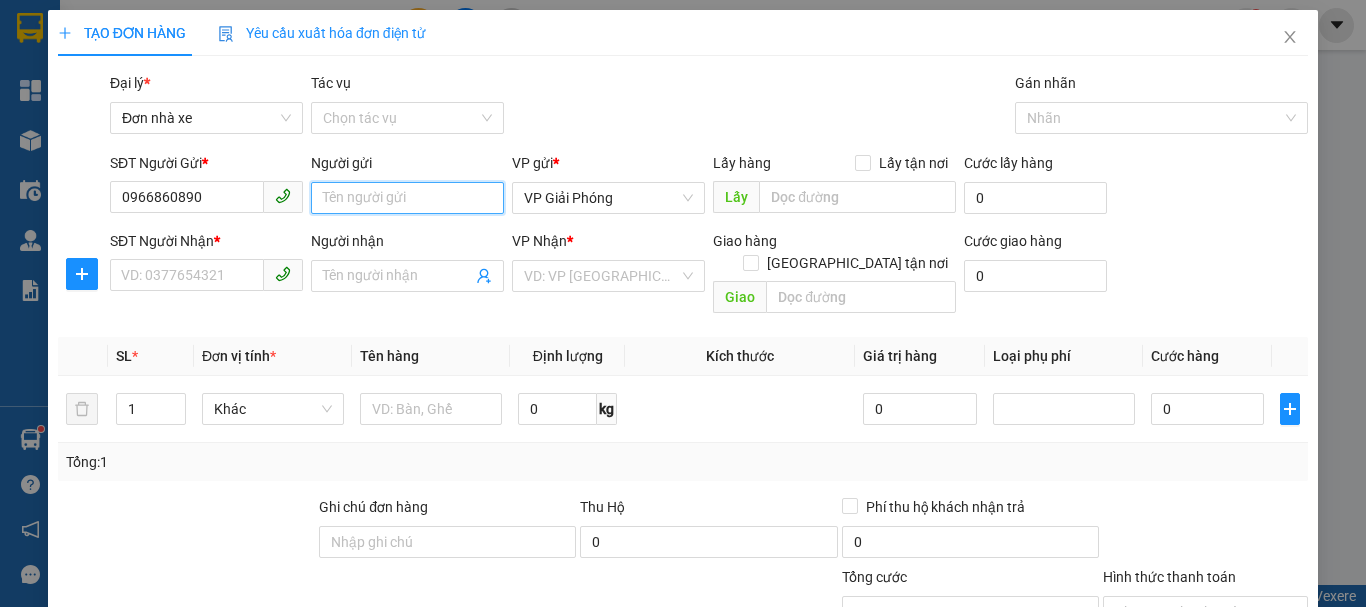 click on "Người gửi" at bounding box center [407, 198] 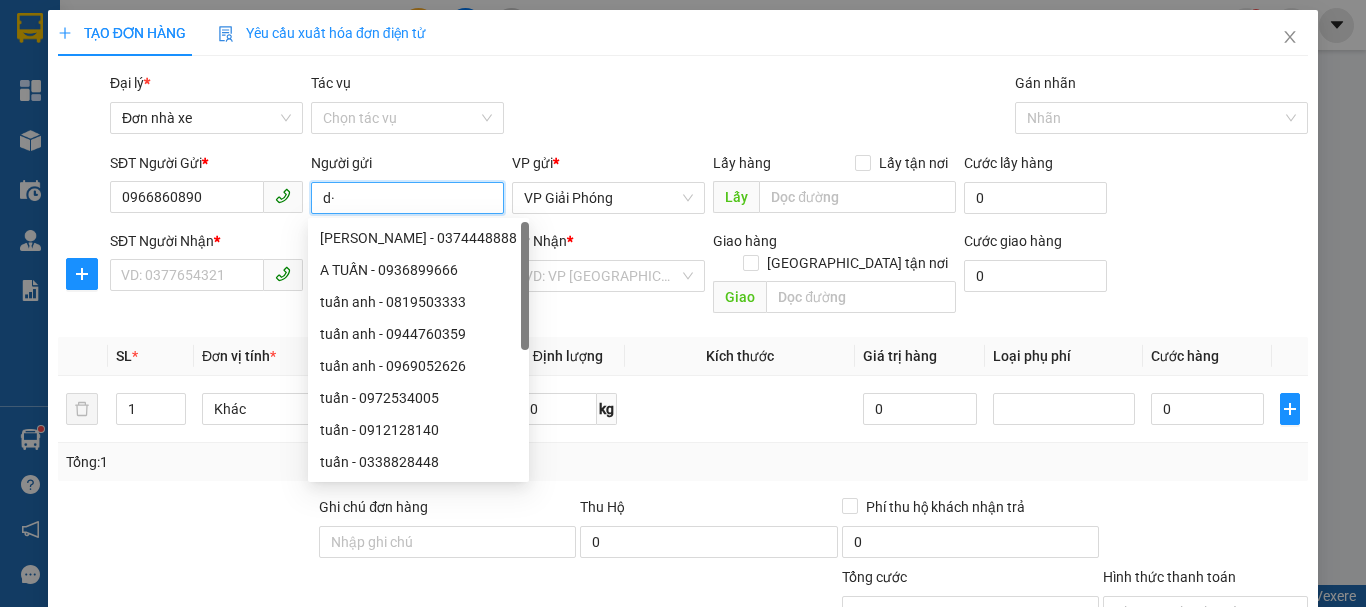 type on "d" 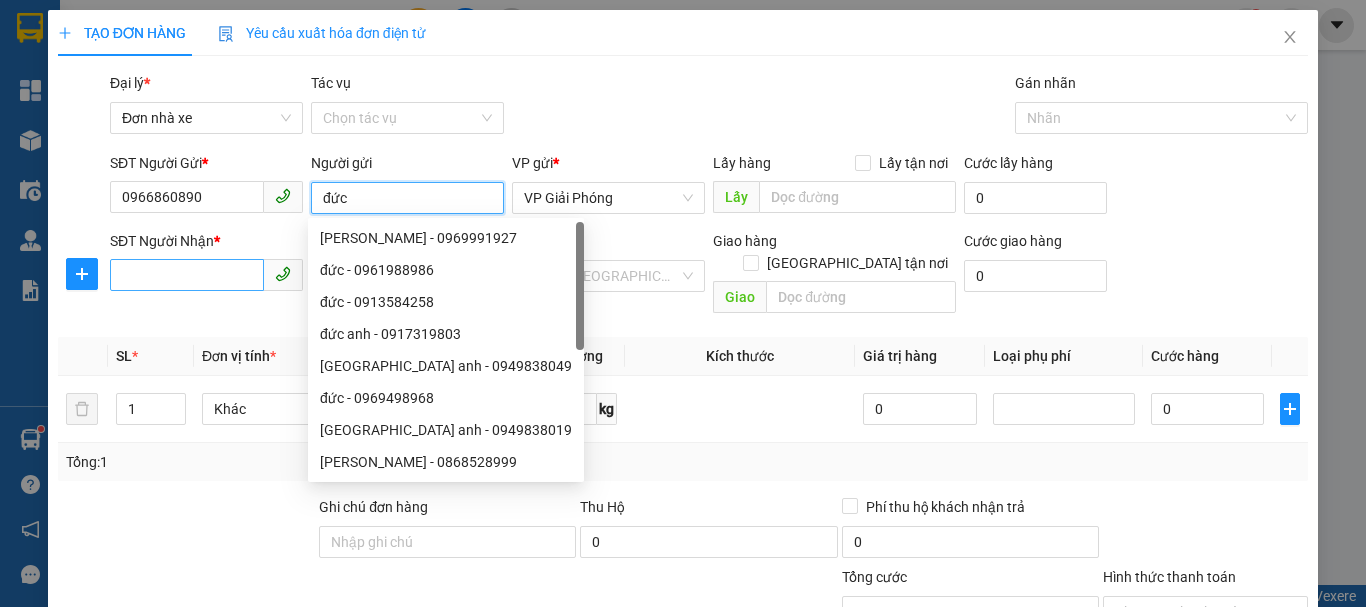 type on "đức" 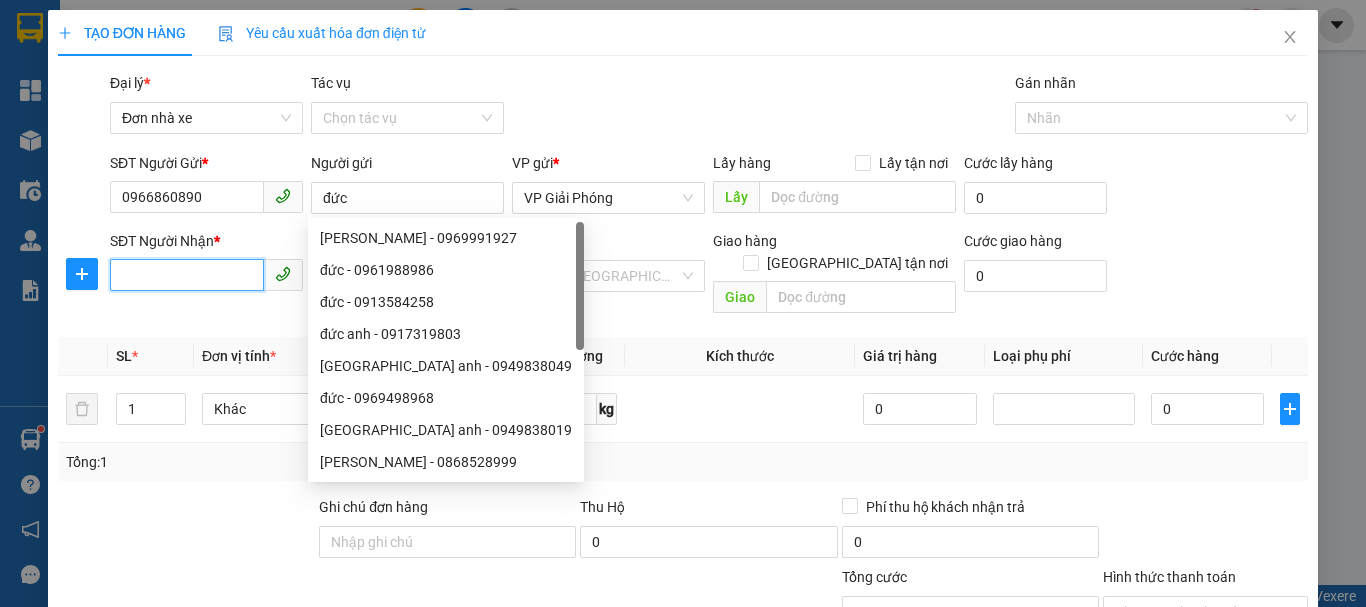 click on "SĐT Người Nhận  *" at bounding box center [187, 275] 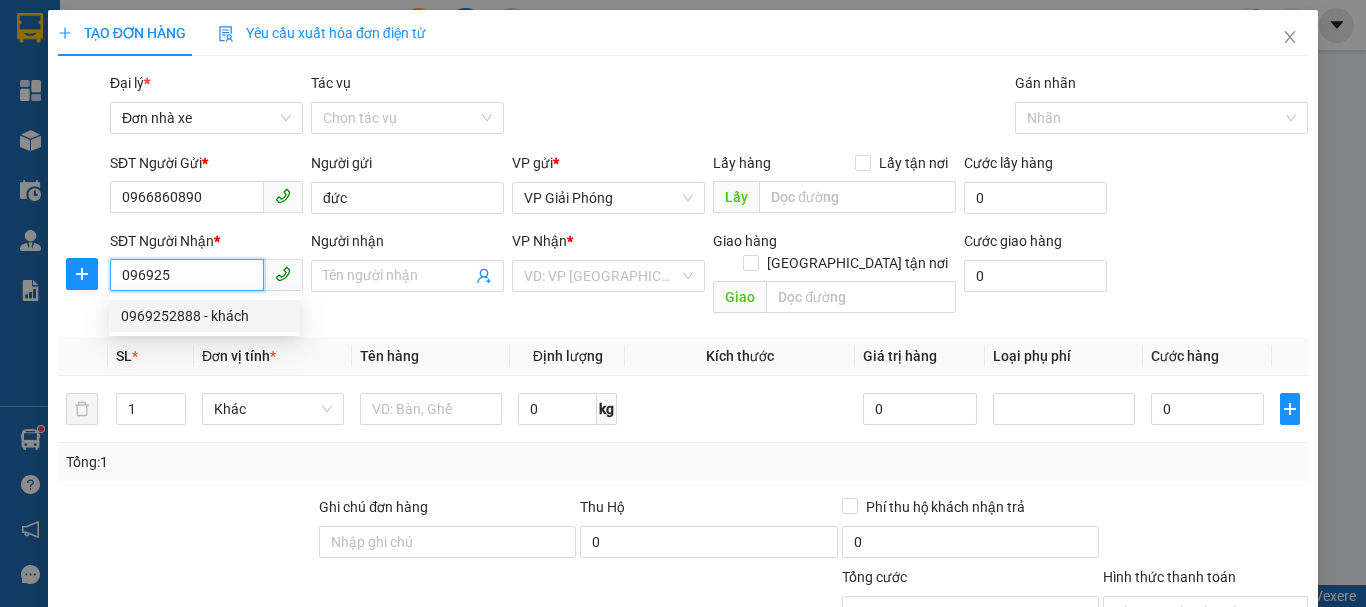 click on "0969252888 - khách" at bounding box center [204, 316] 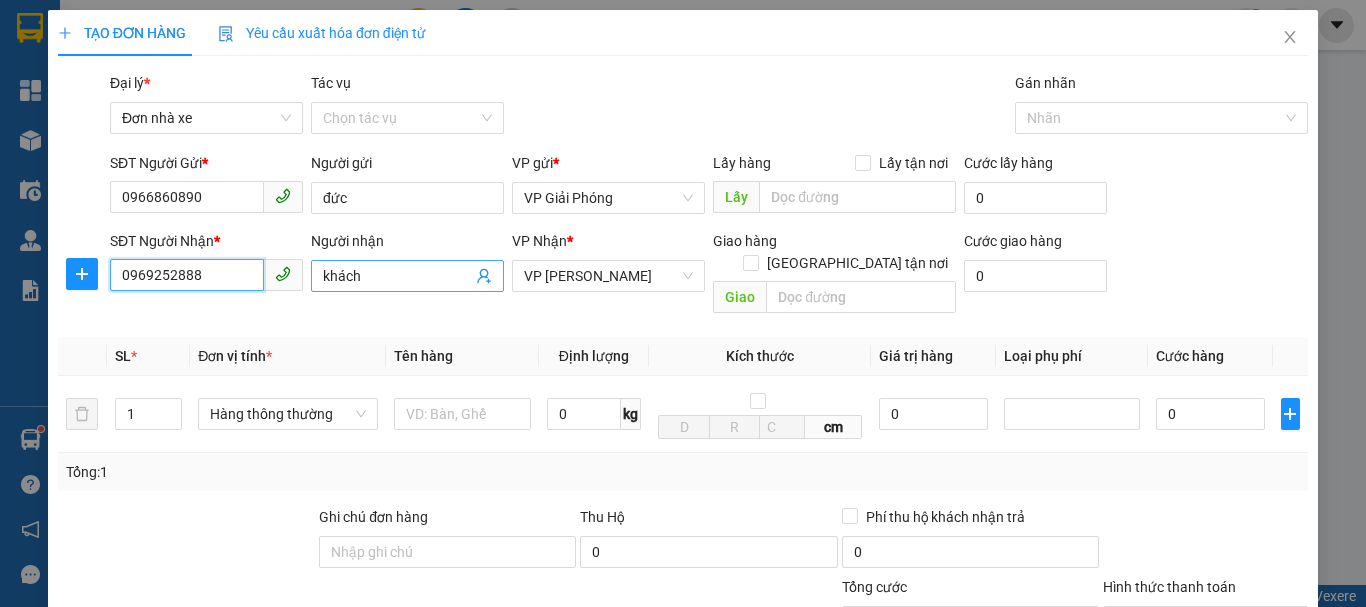 type on "0969252888" 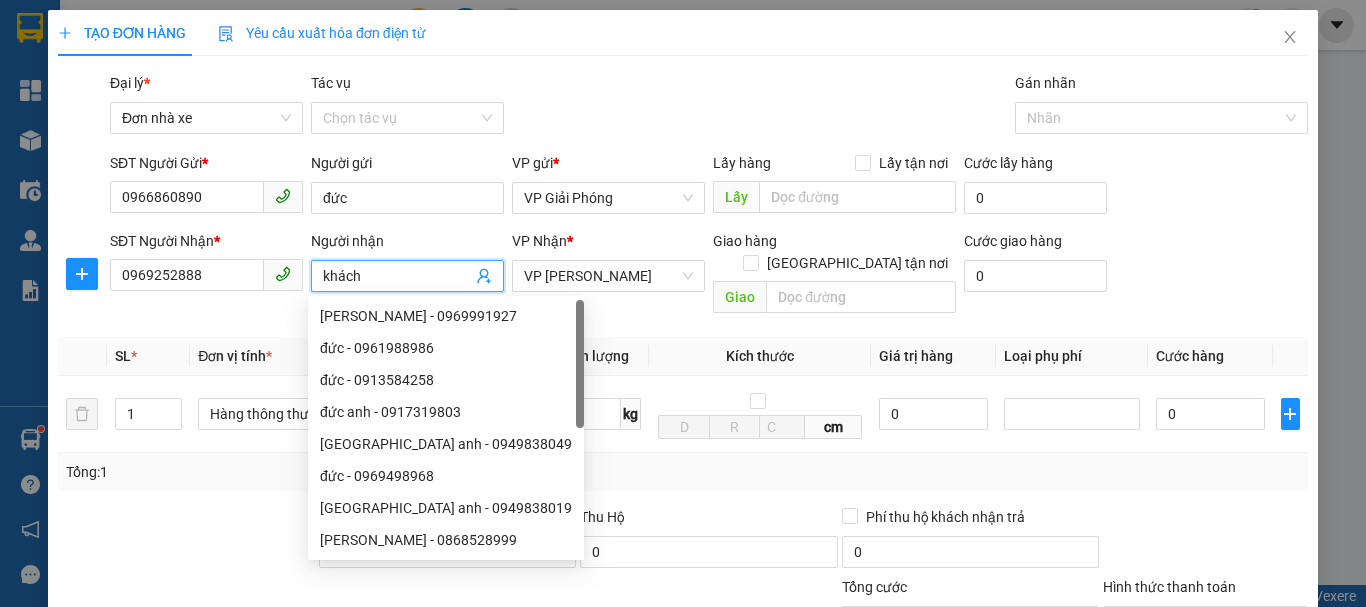 drag, startPoint x: 387, startPoint y: 274, endPoint x: 309, endPoint y: 278, distance: 78.10249 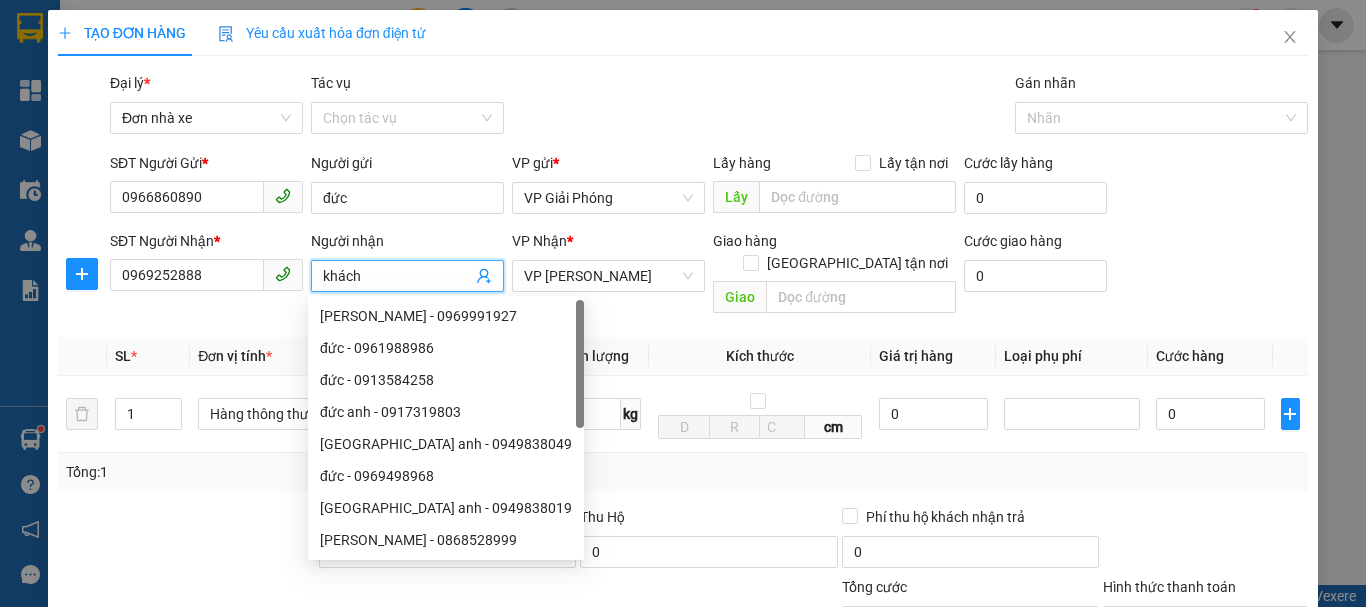 click on "khách" at bounding box center [407, 276] 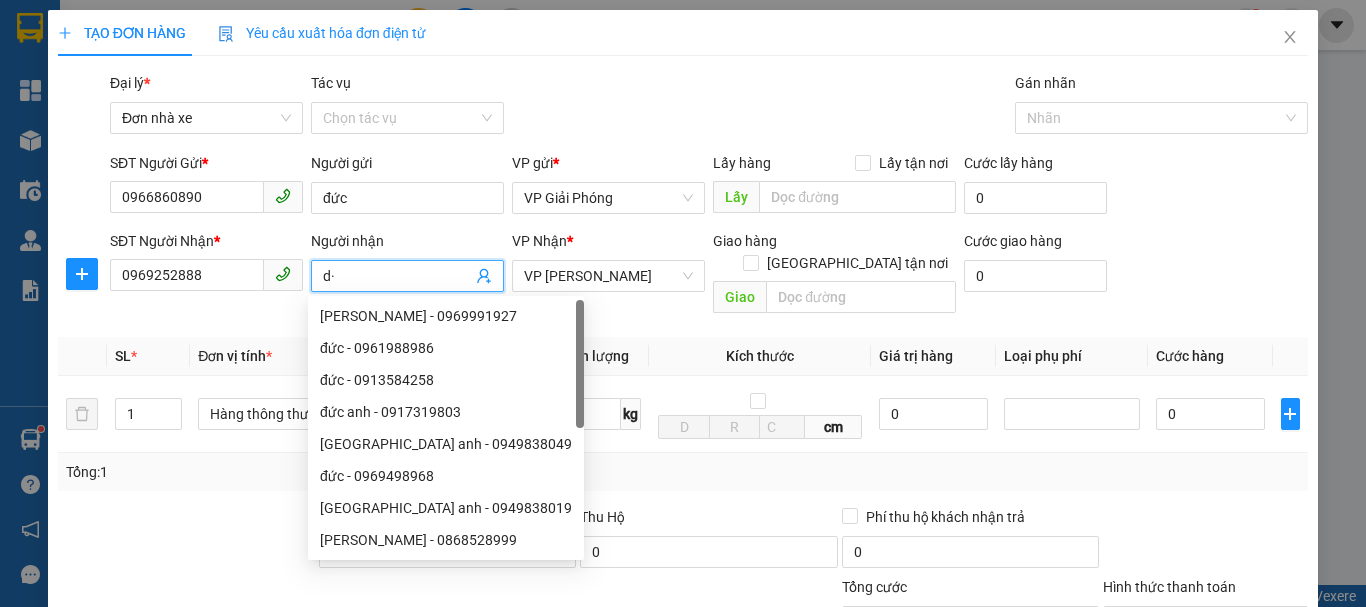 type on "d" 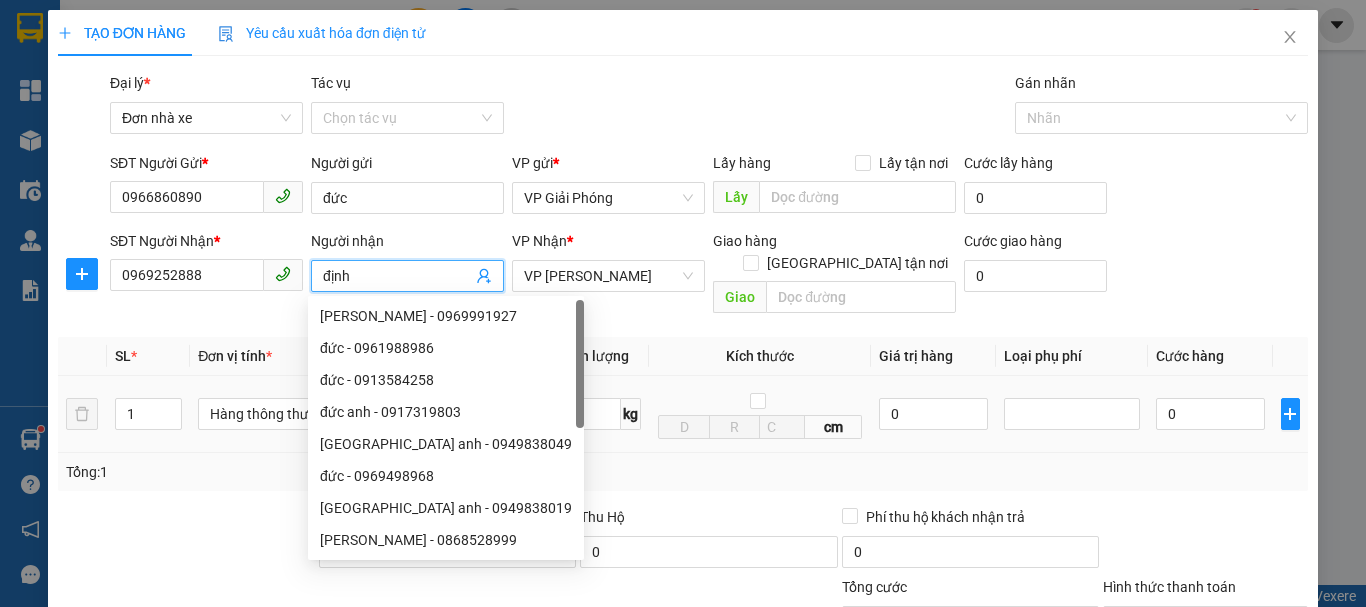 type on "định" 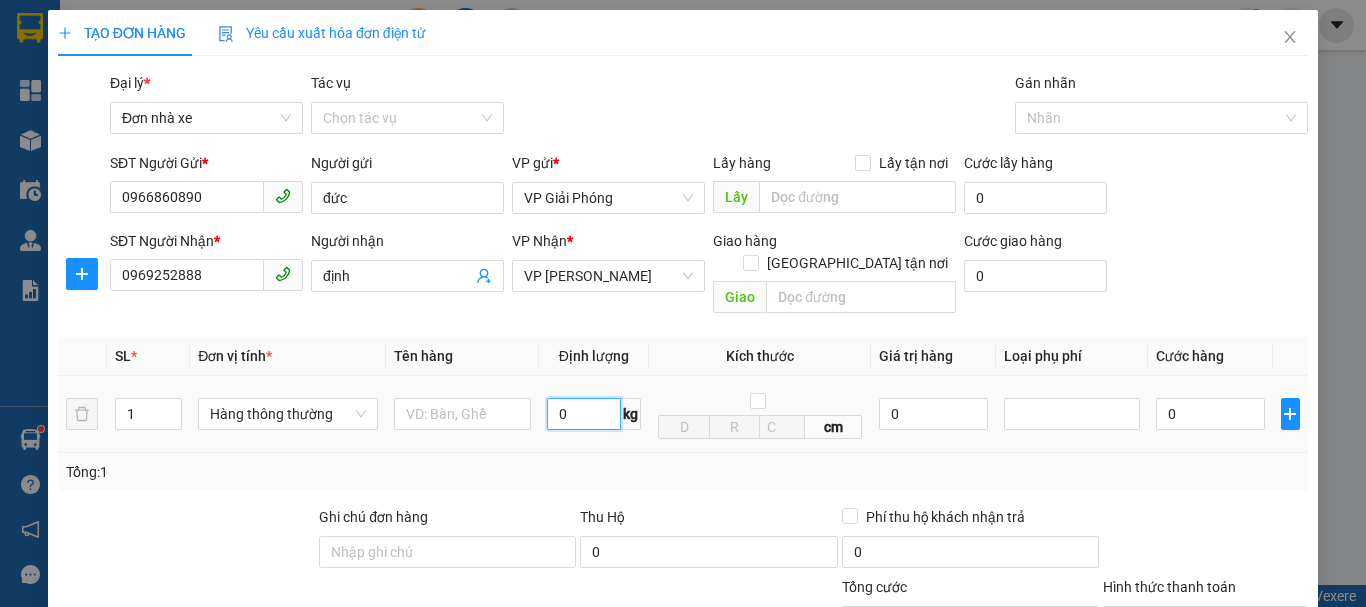 click on "0" at bounding box center (584, 414) 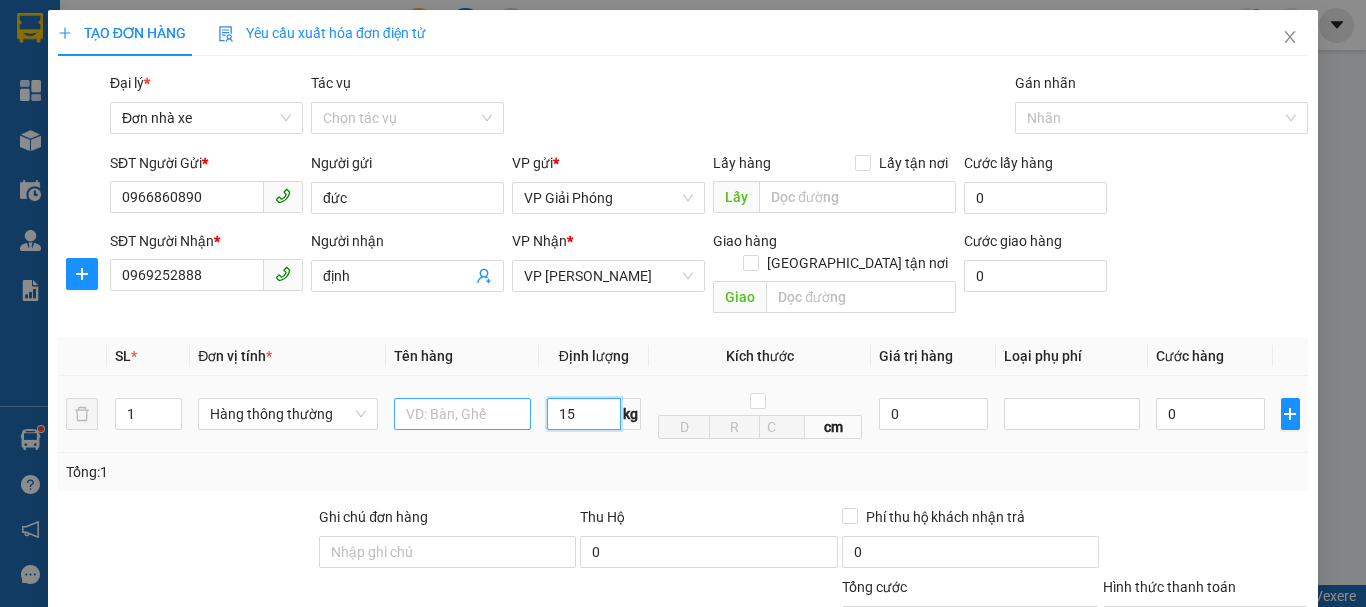 type on "15" 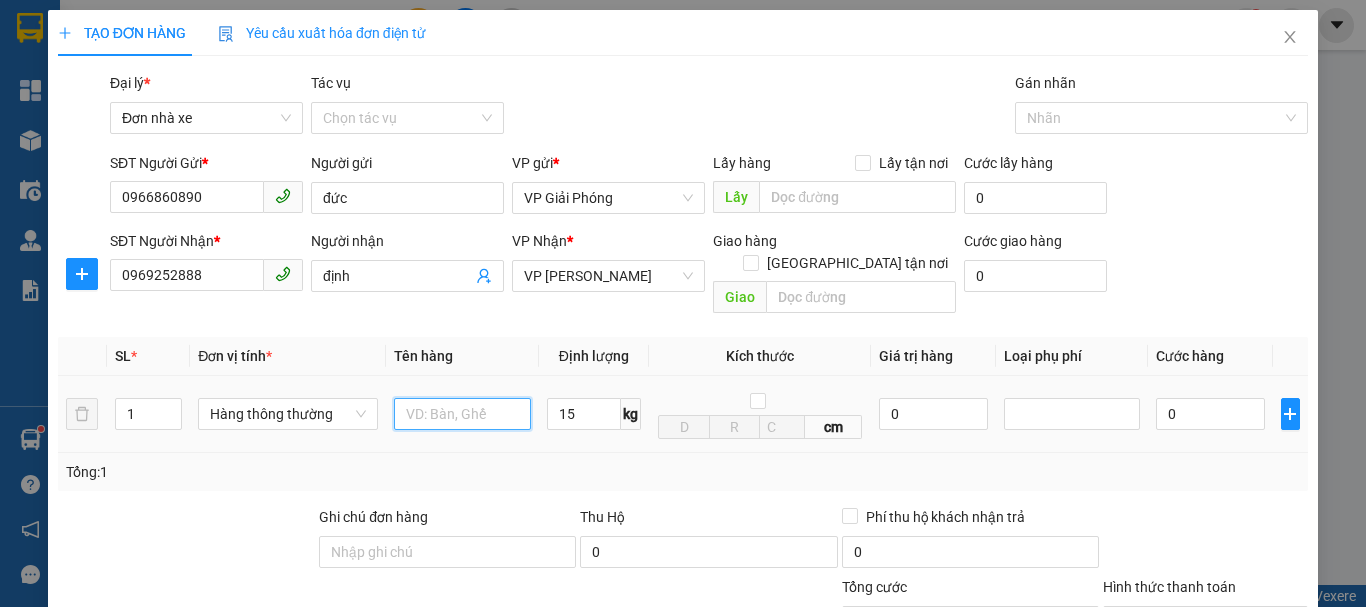 click at bounding box center (462, 414) 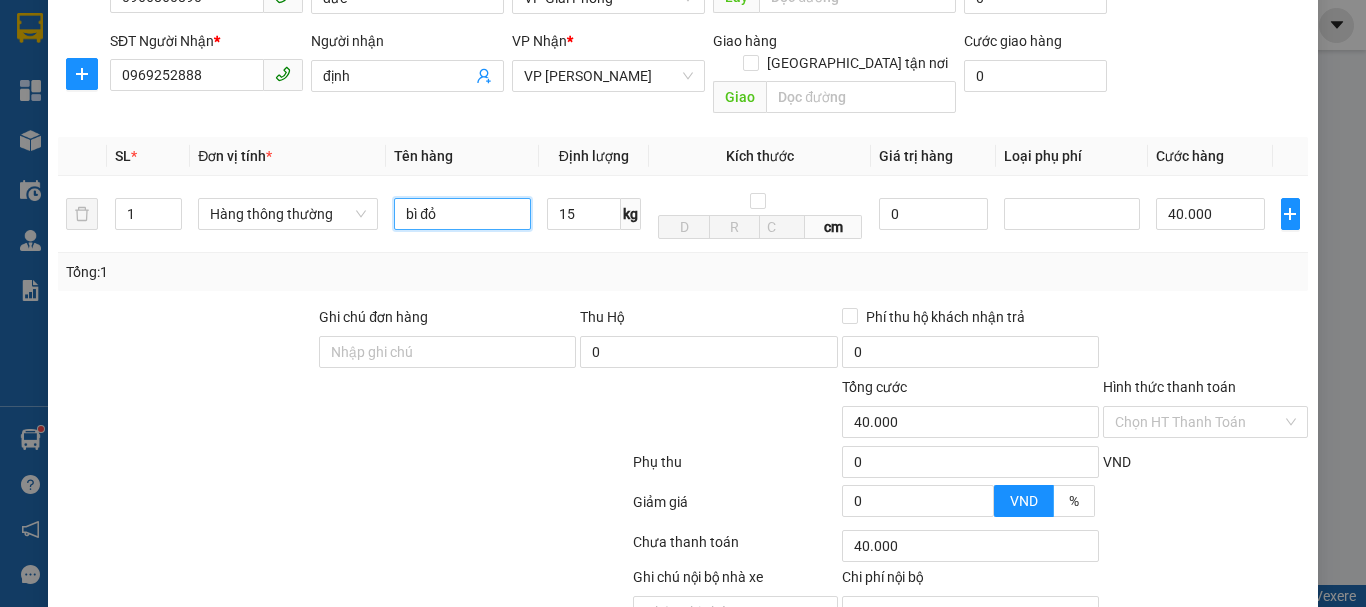 scroll, scrollTop: 286, scrollLeft: 0, axis: vertical 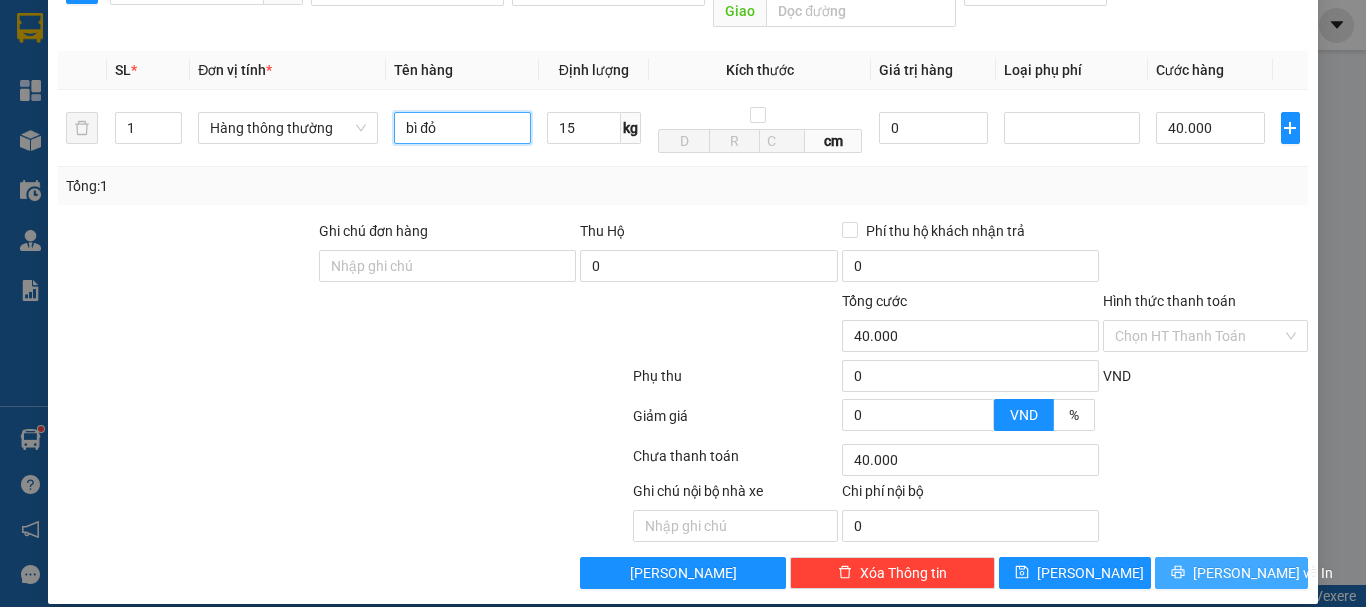 type on "bì đỏ" 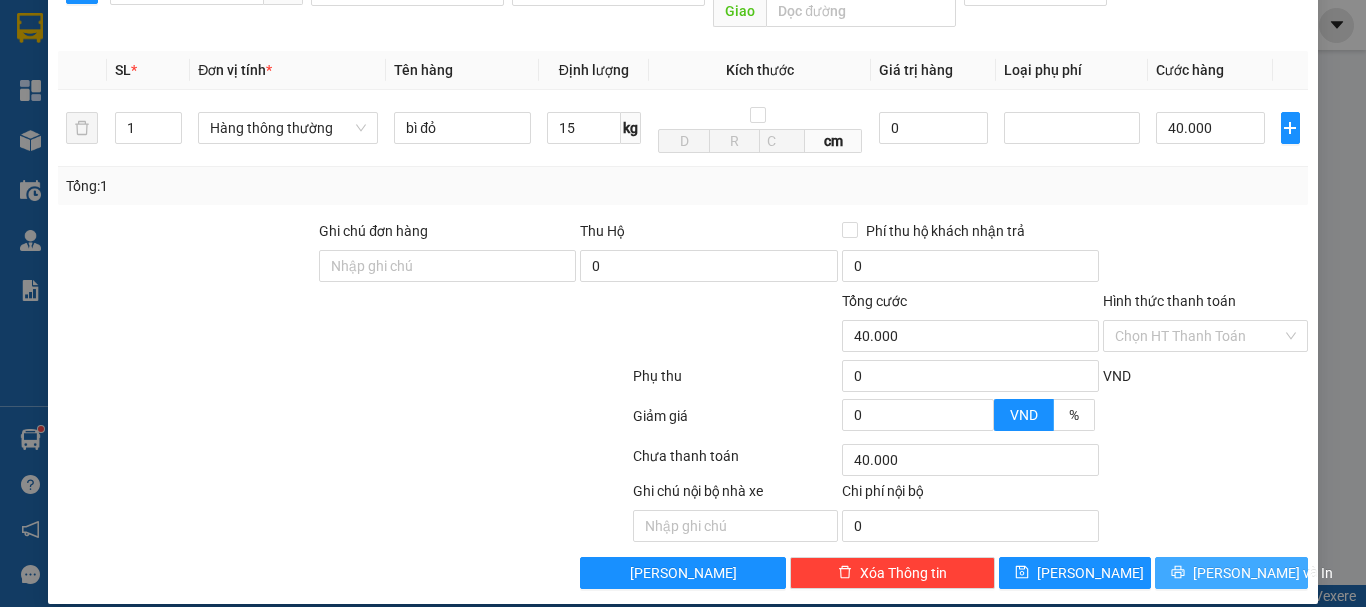 click on "[PERSON_NAME] và In" at bounding box center [1263, 573] 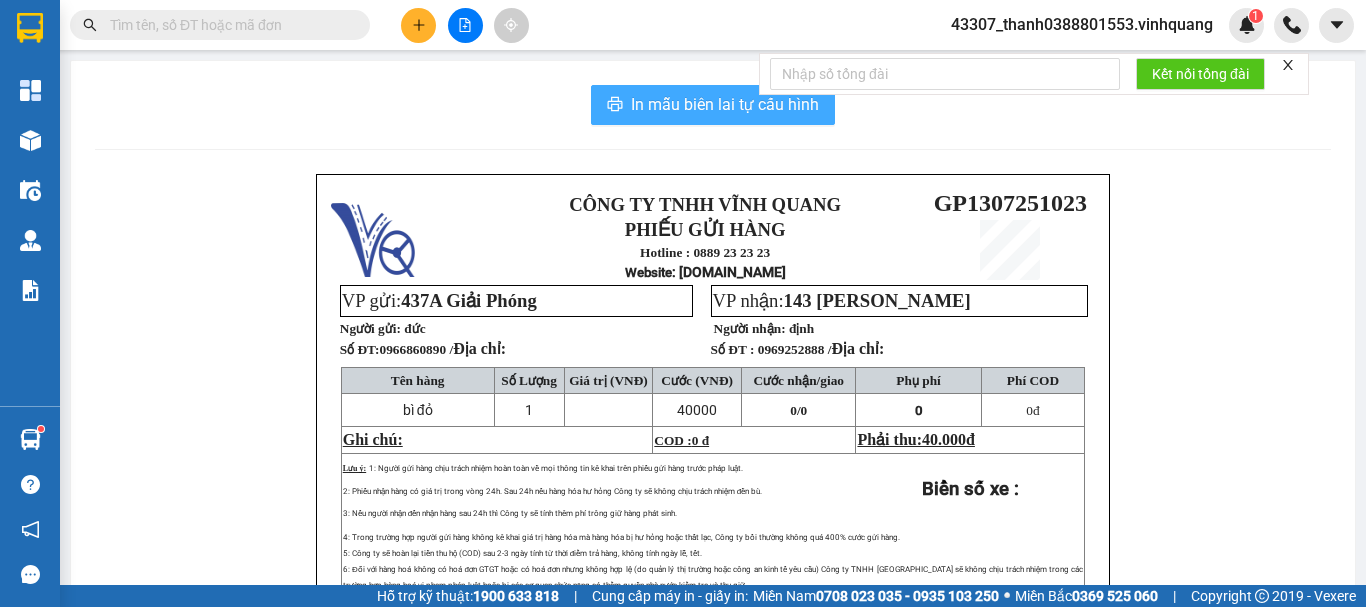 click on "In mẫu biên lai tự cấu hình" at bounding box center [725, 104] 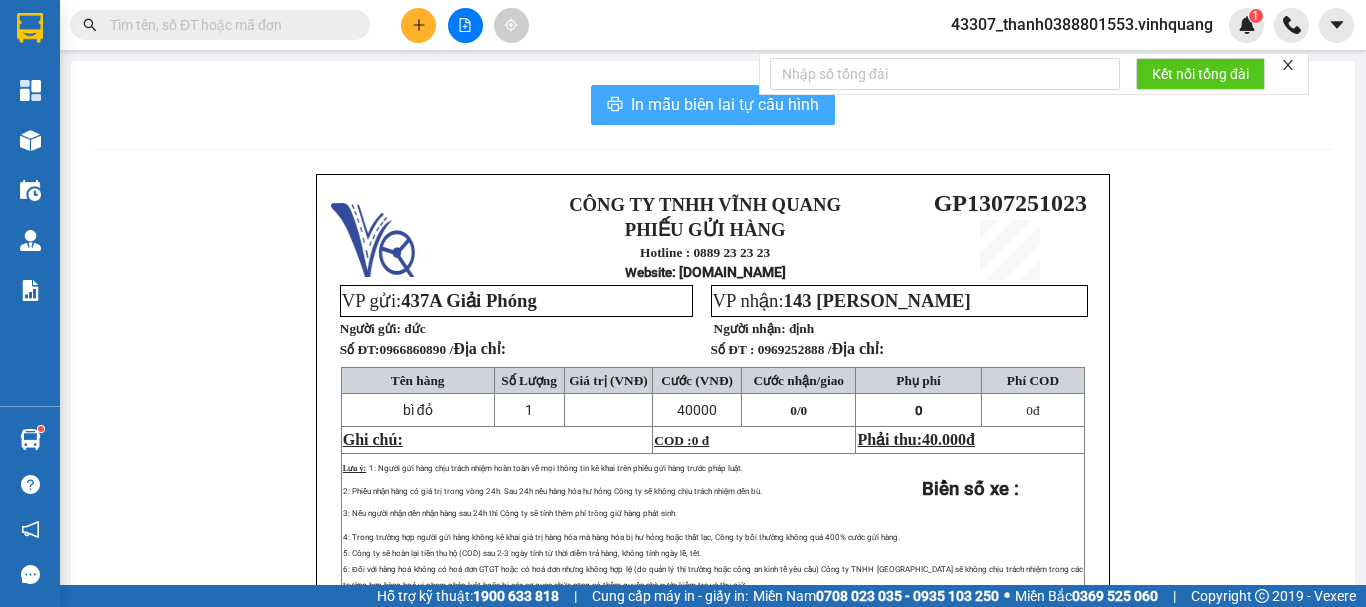 scroll, scrollTop: 0, scrollLeft: 0, axis: both 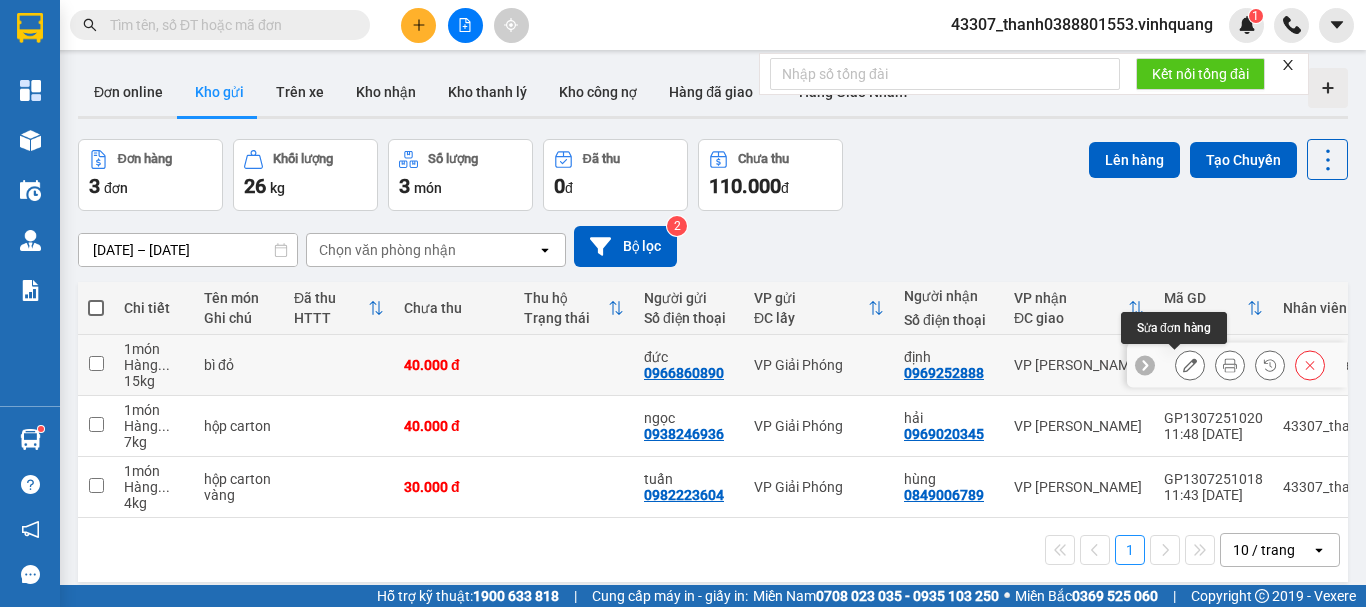 click 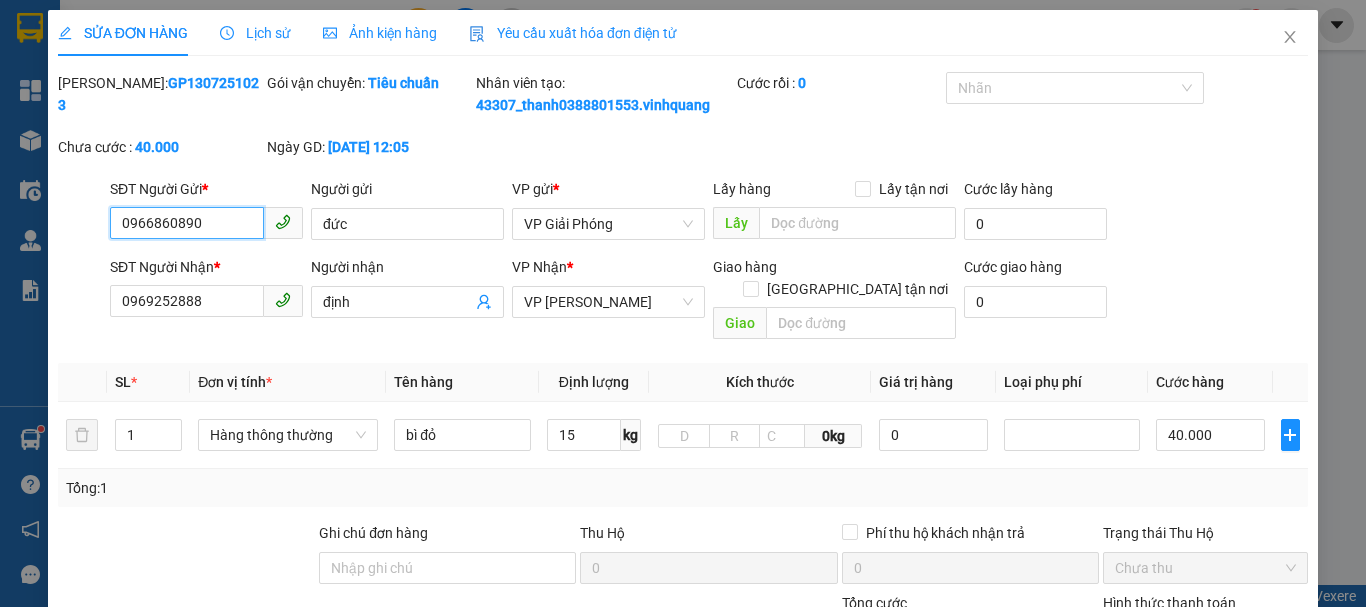 type on "0966860890" 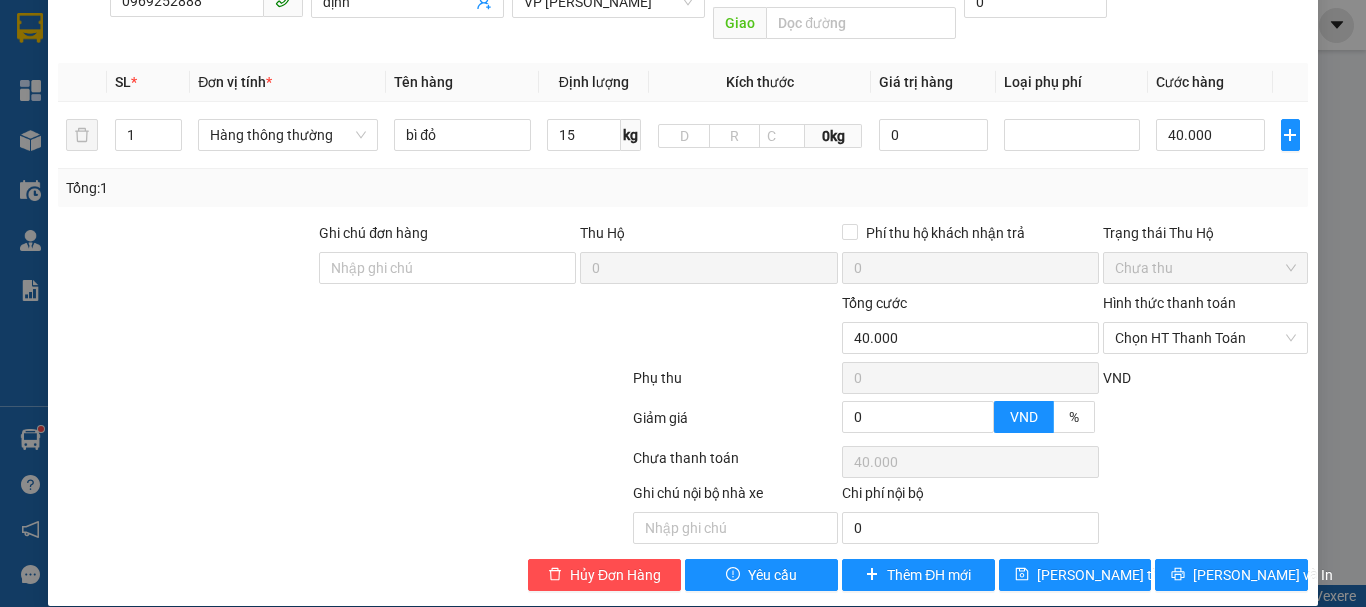 scroll, scrollTop: 301, scrollLeft: 0, axis: vertical 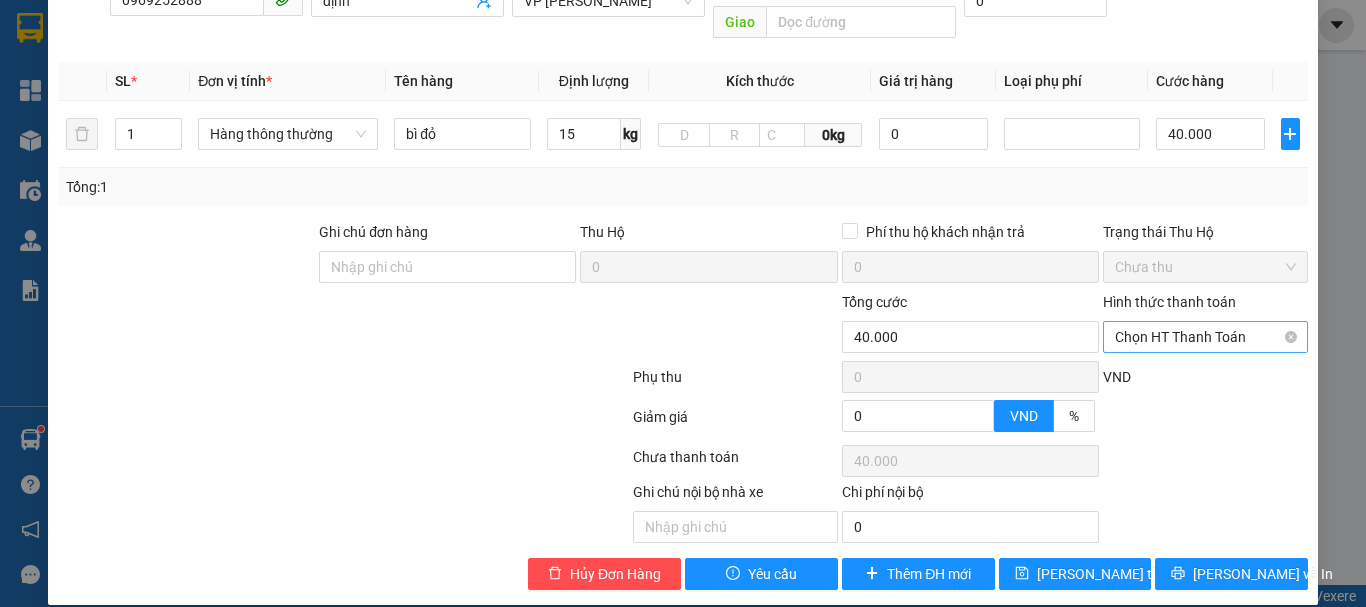 click on "Chọn HT Thanh Toán" at bounding box center [1205, 337] 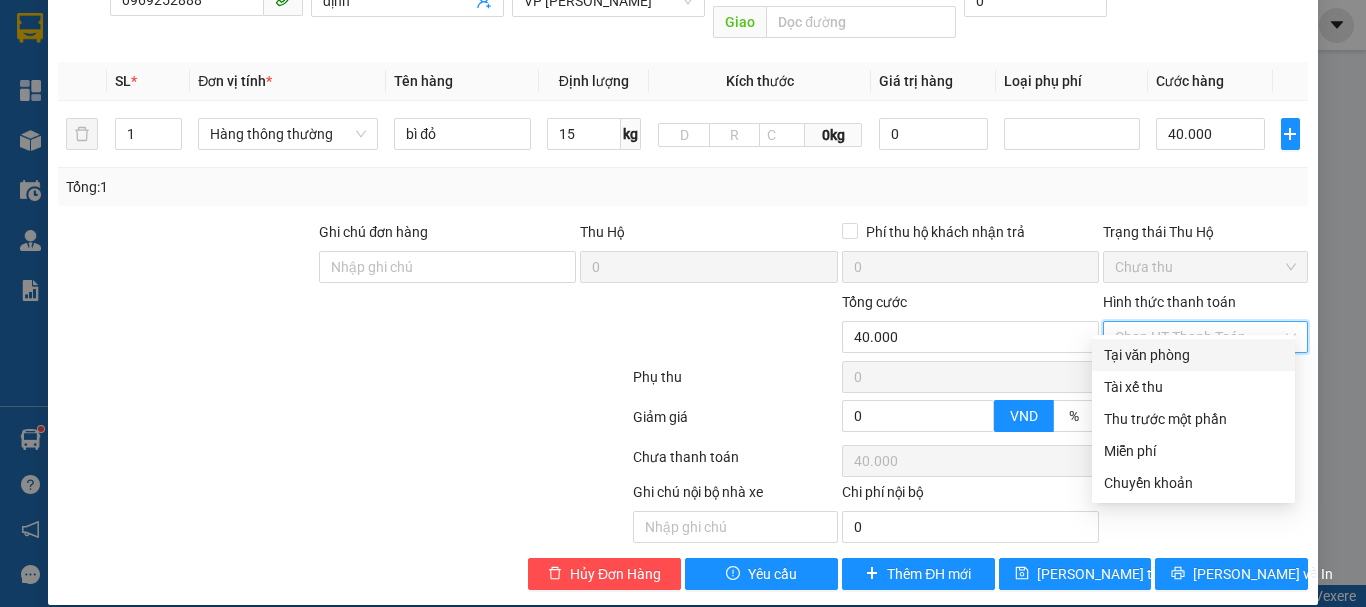 click on "Tại văn phòng" at bounding box center [1193, 355] 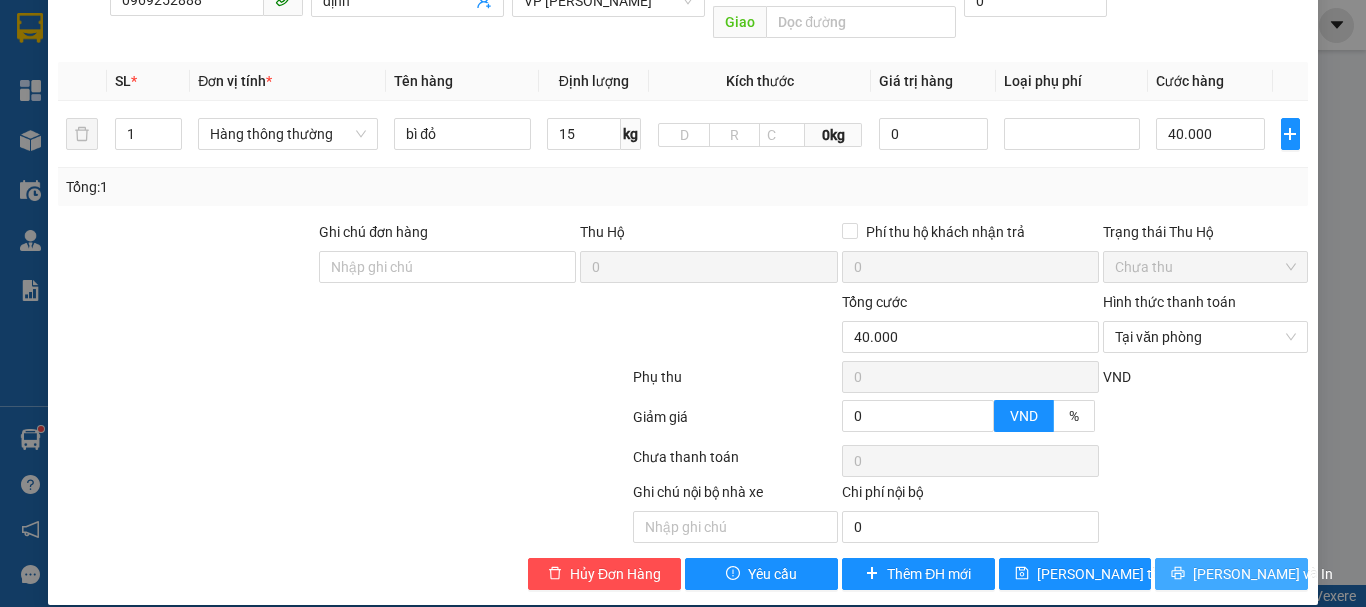 click 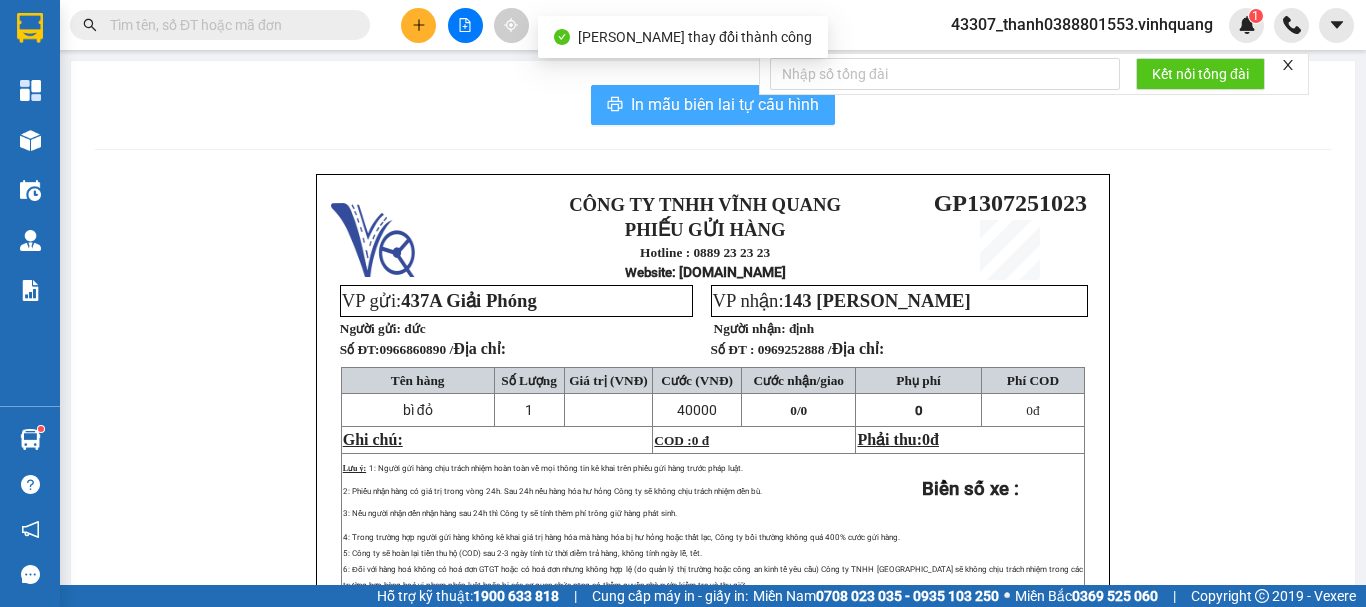 click on "In mẫu biên lai tự cấu hình" at bounding box center (713, 105) 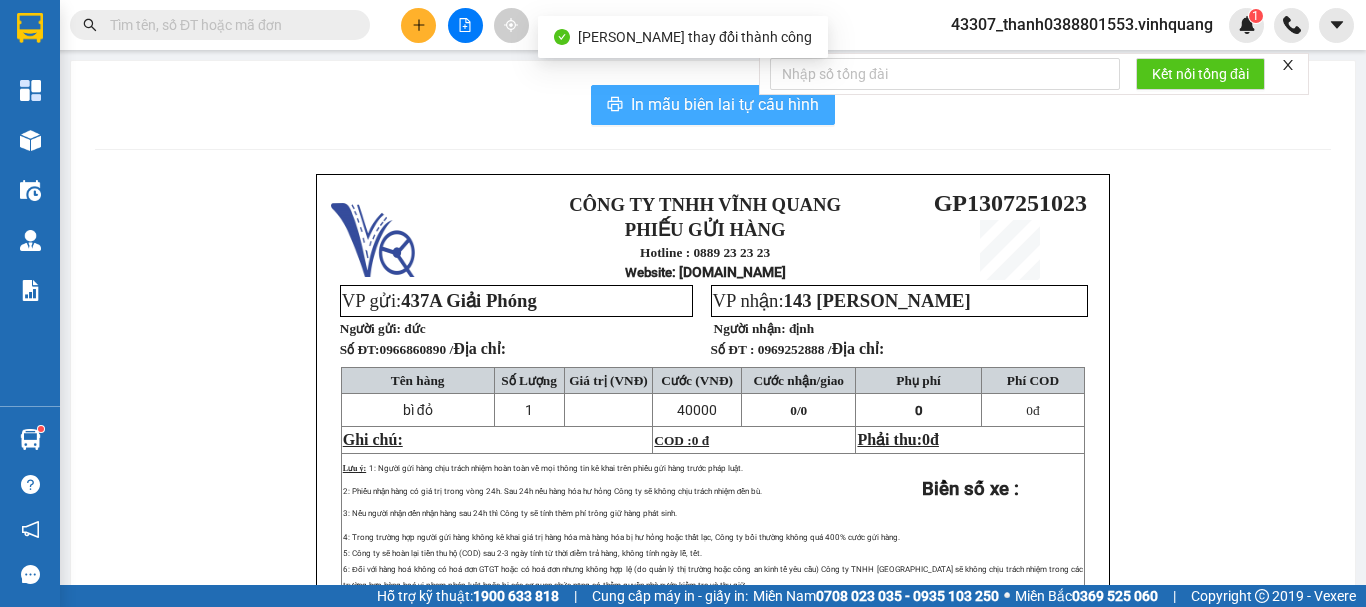 scroll, scrollTop: 0, scrollLeft: 0, axis: both 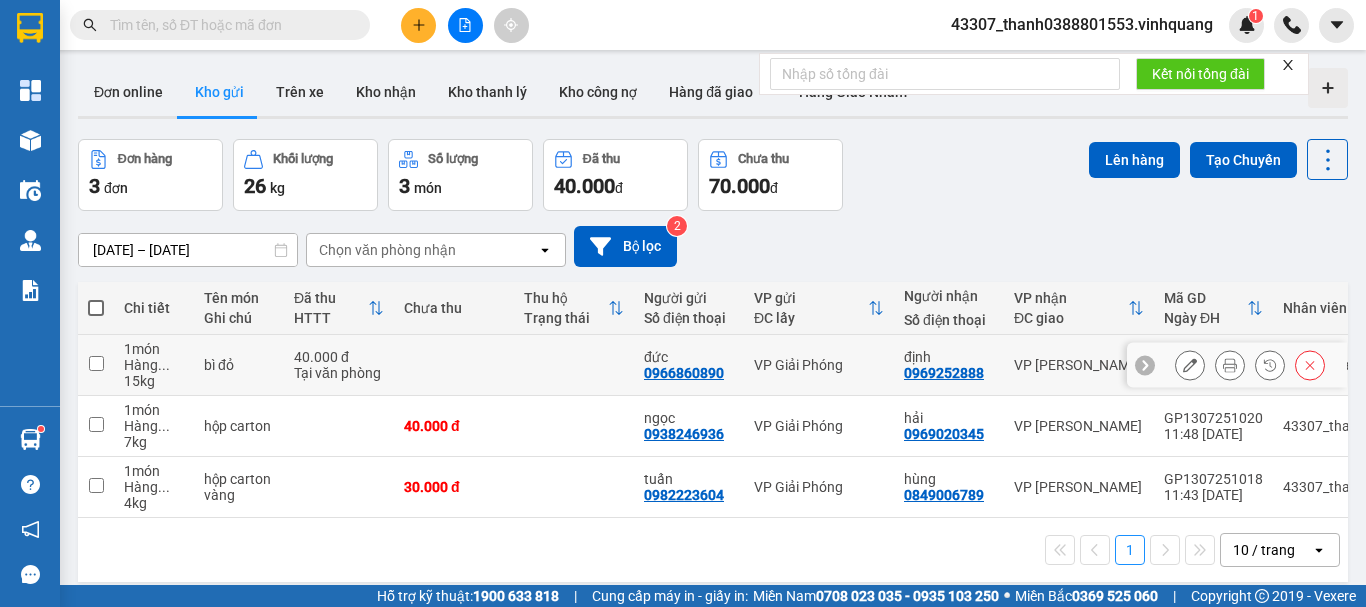 click at bounding box center [1230, 365] 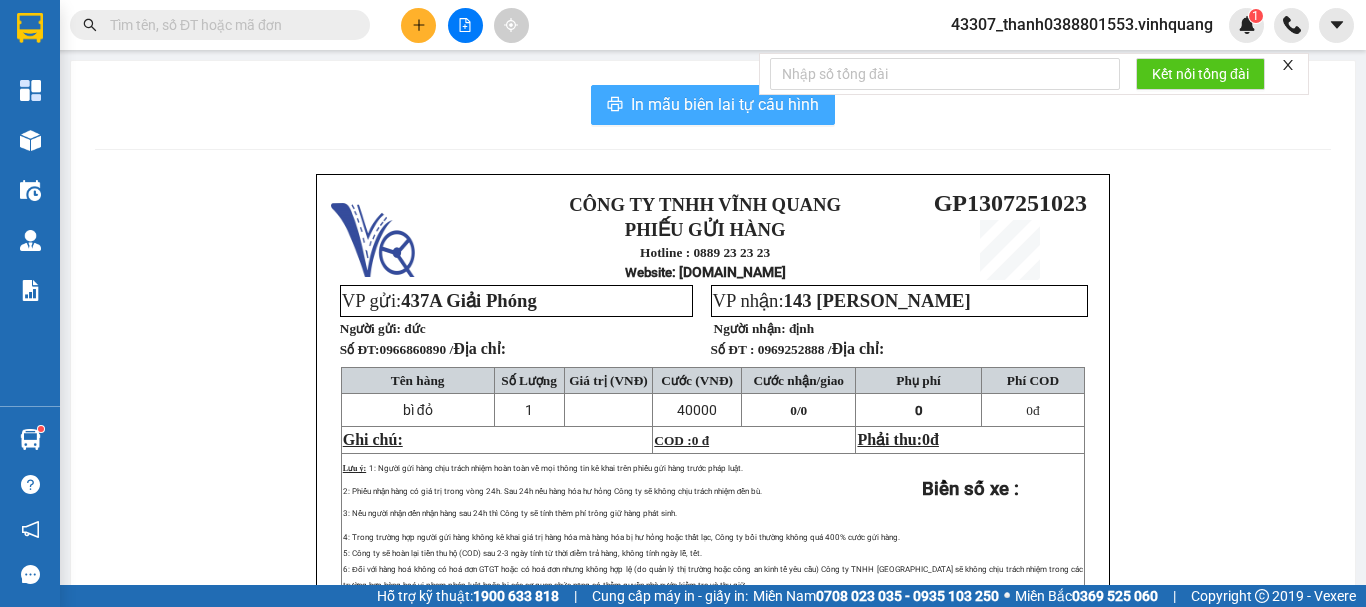 click on "In mẫu biên lai tự cấu hình" at bounding box center [725, 104] 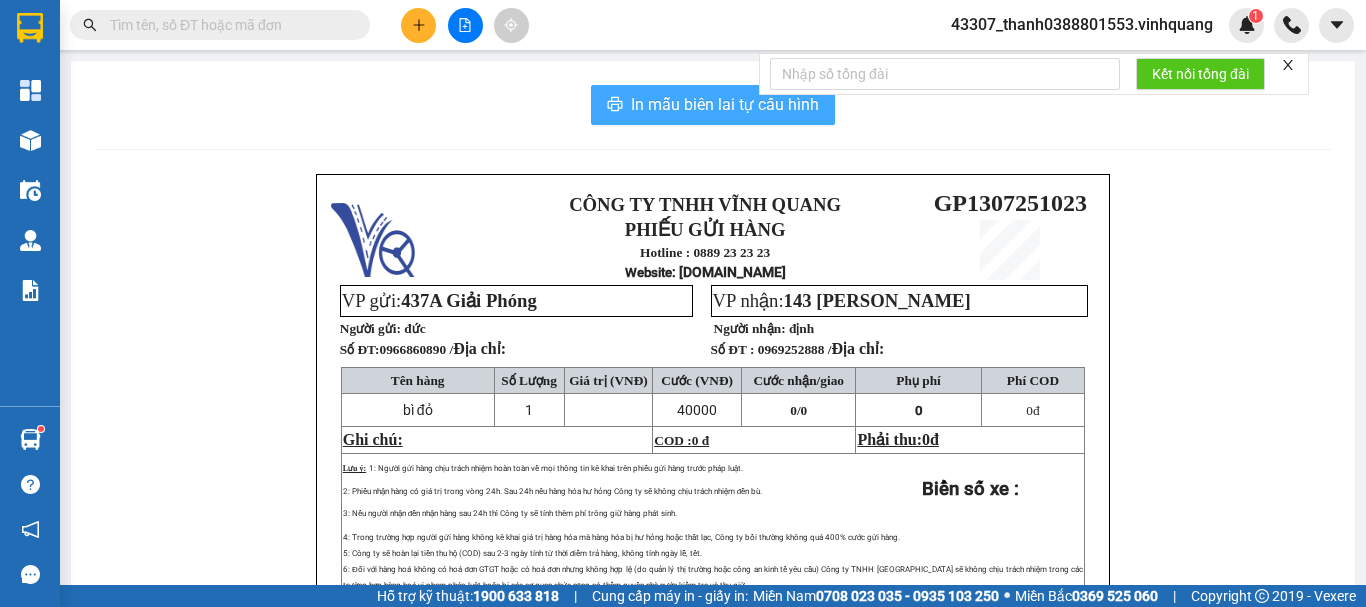 scroll, scrollTop: 0, scrollLeft: 0, axis: both 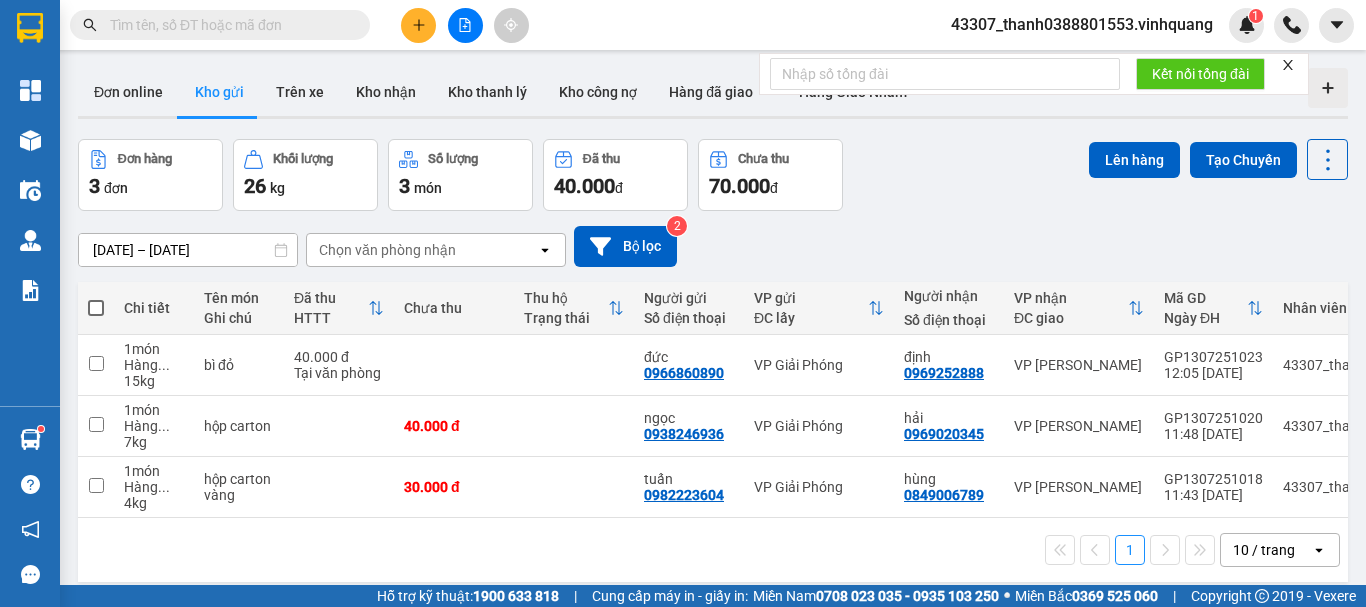 click at bounding box center (418, 25) 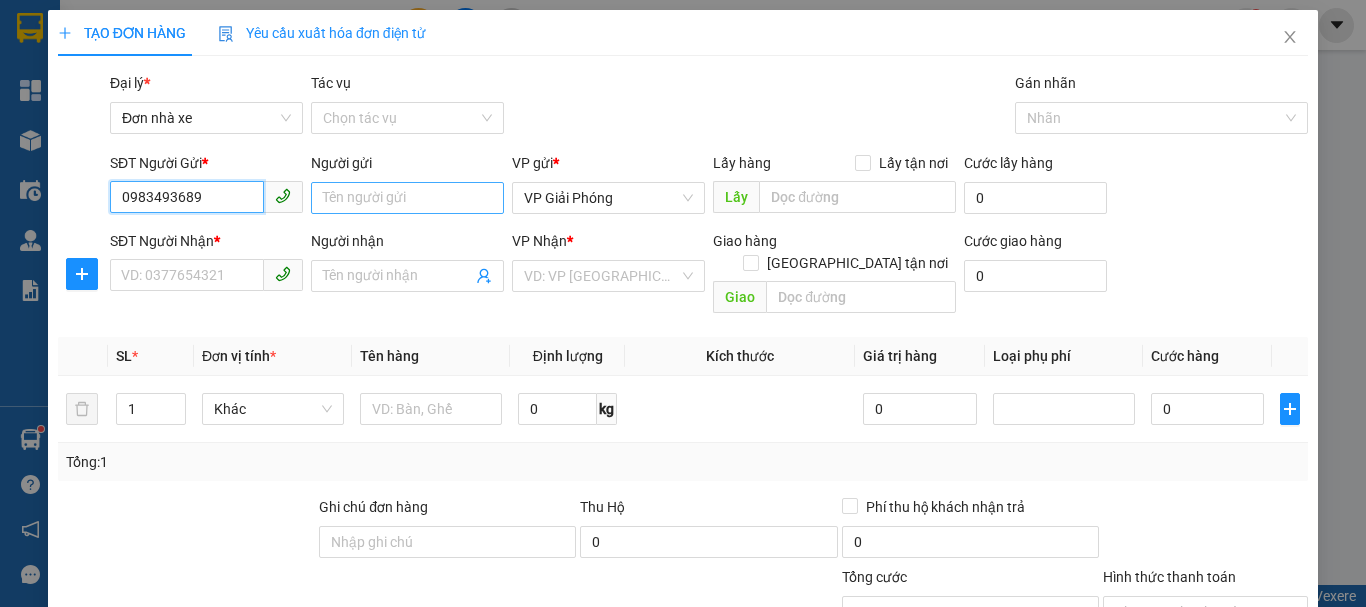 type on "0983493689" 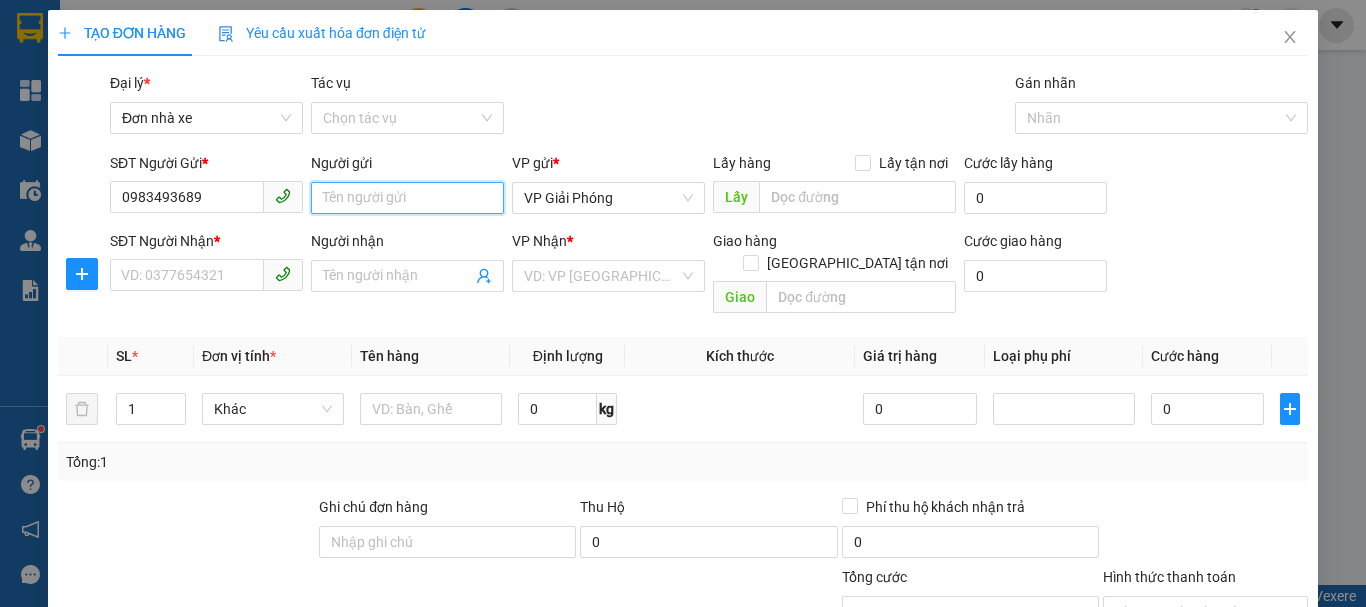 click on "Người gửi" at bounding box center [407, 198] 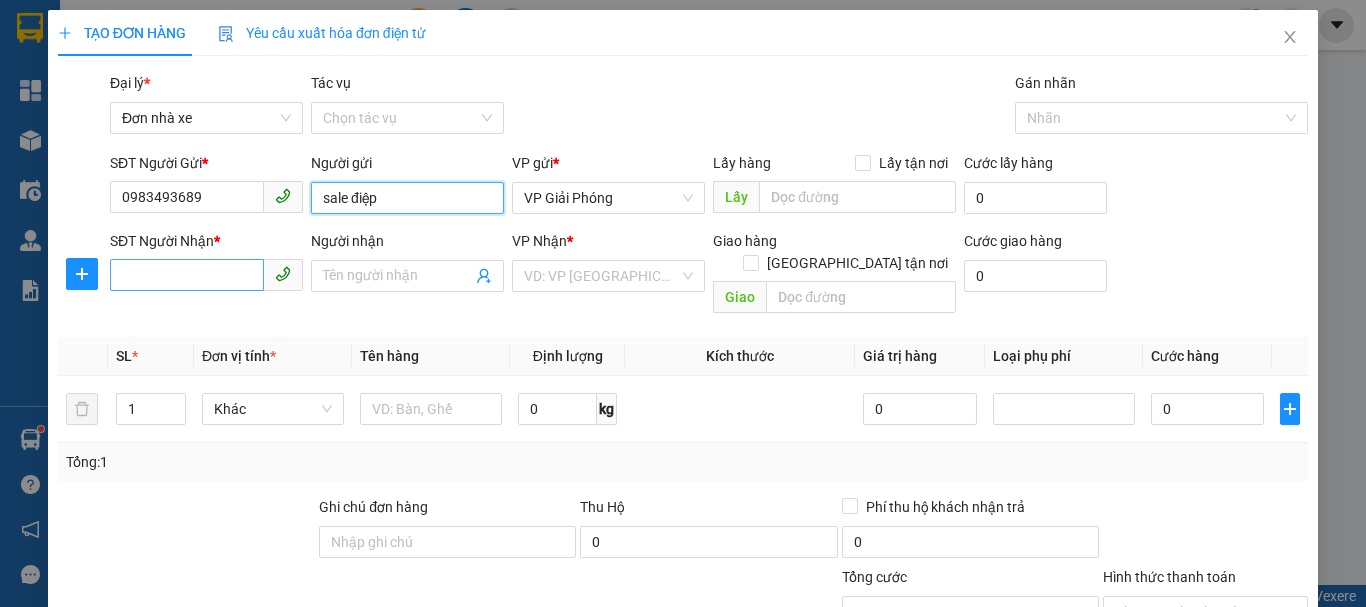 type on "sale điệp" 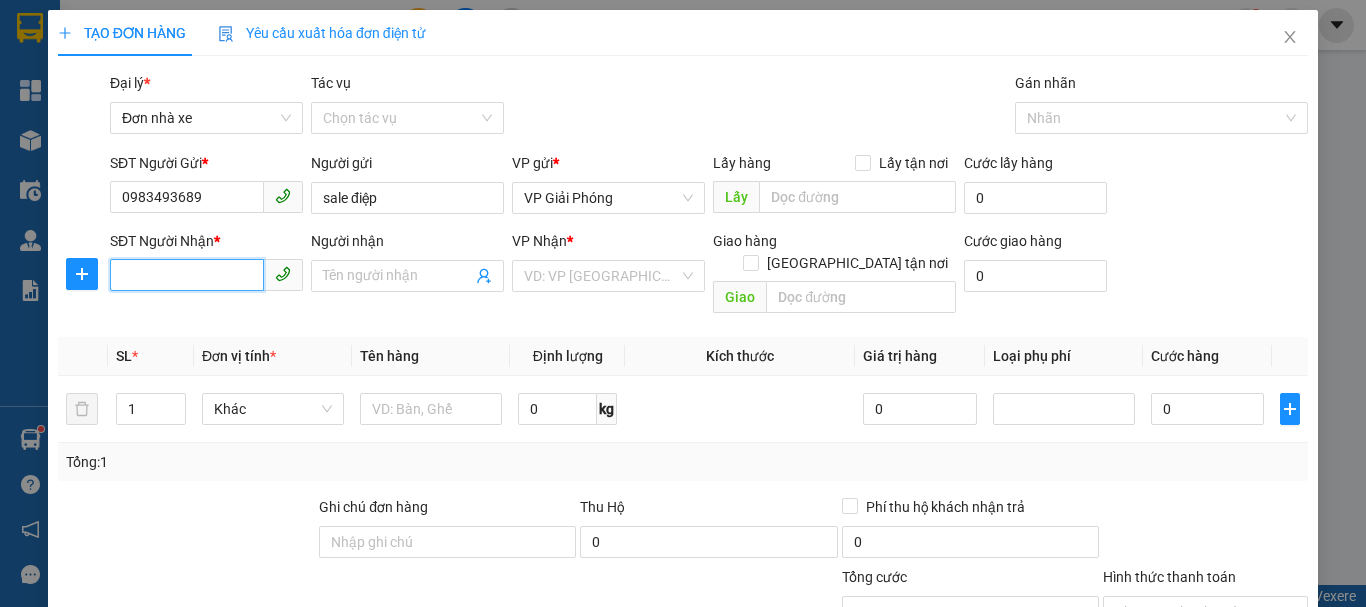 click on "SĐT Người Nhận  *" at bounding box center (187, 275) 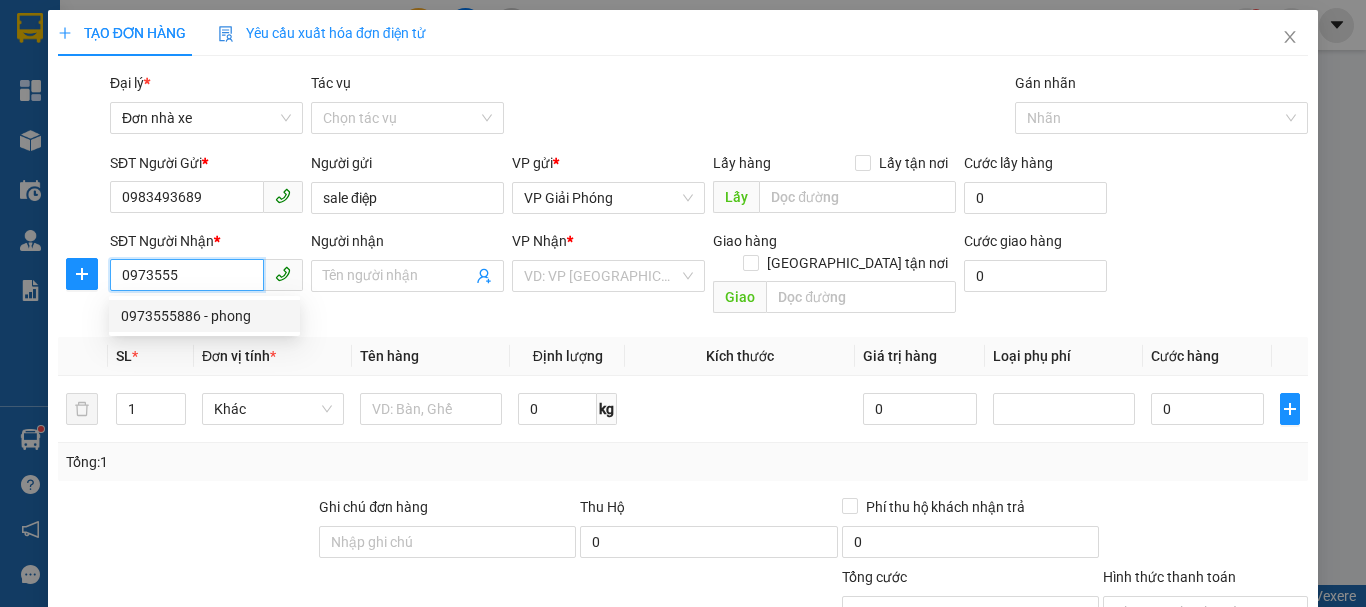 click on "0973555886 - phong" at bounding box center (204, 316) 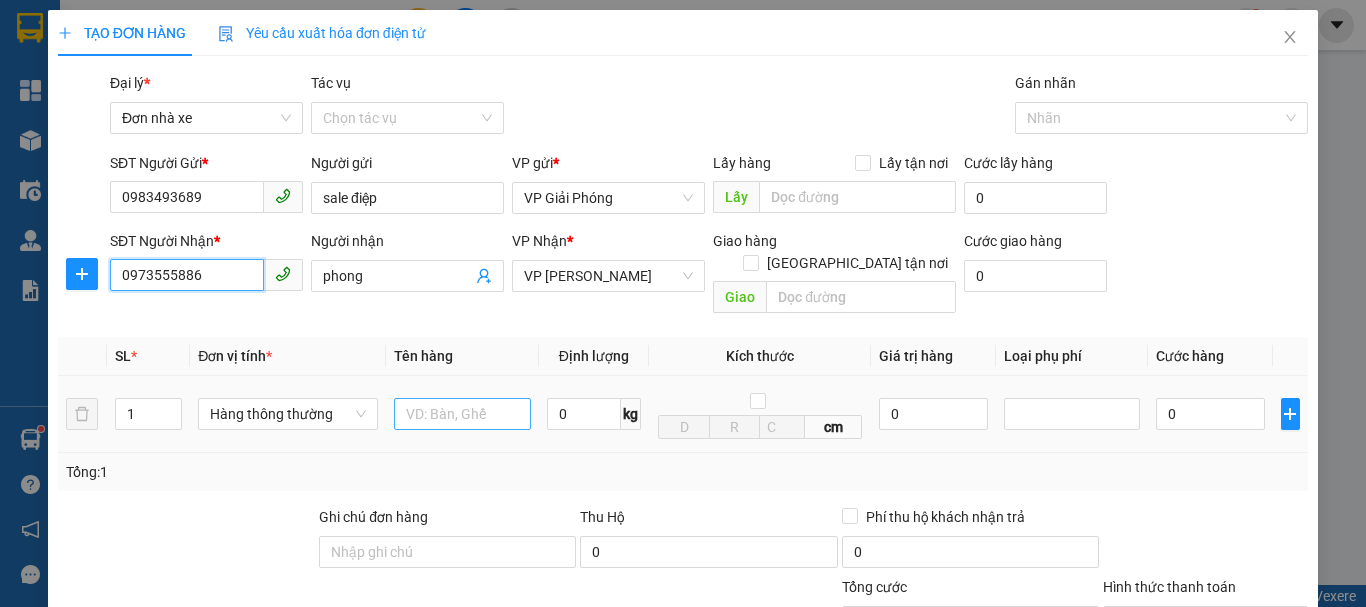 type on "0973555886" 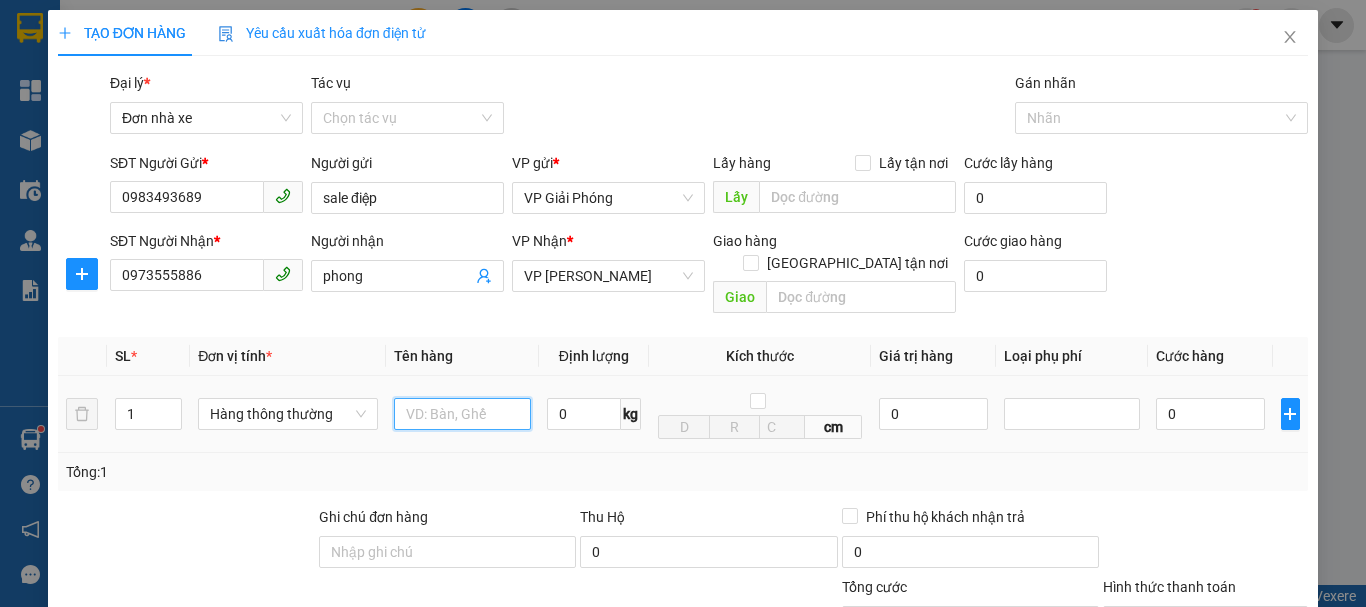 click at bounding box center (462, 414) 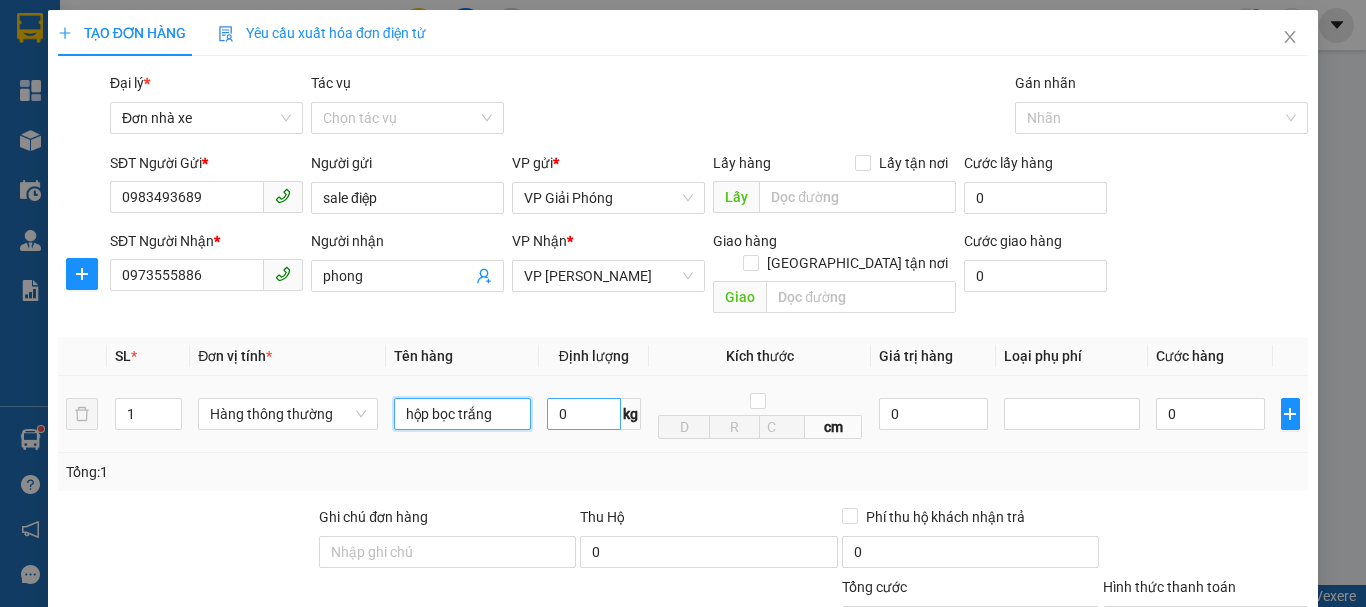 type on "hộp bọc trắng" 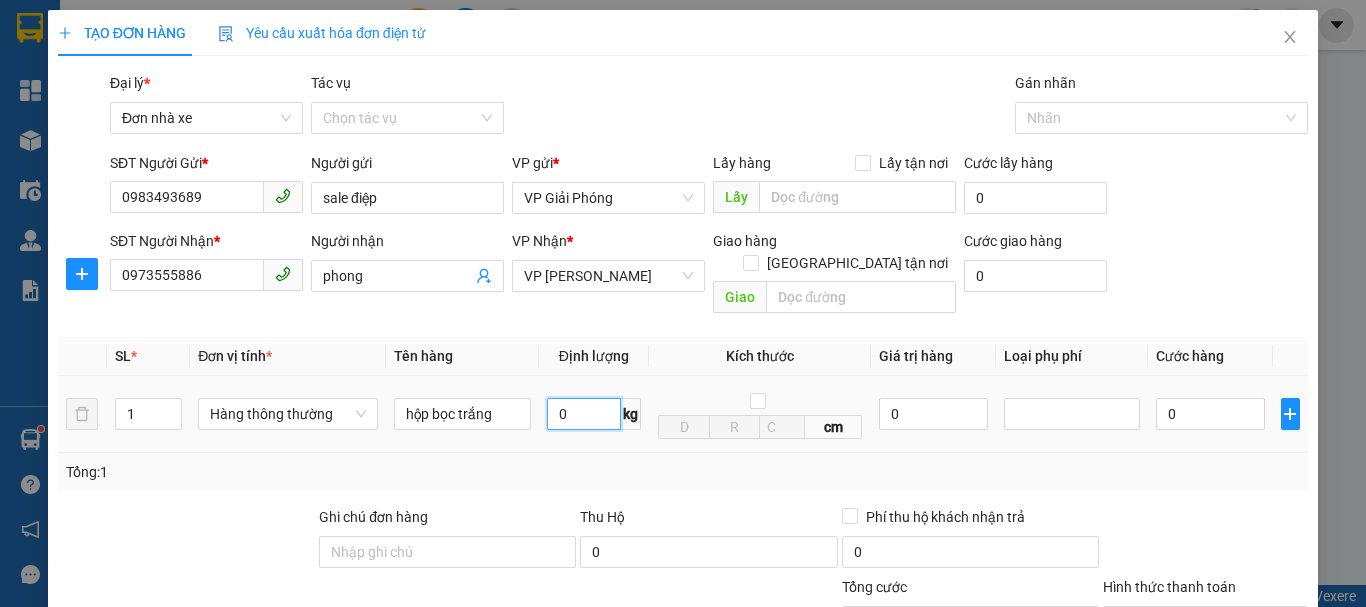 click on "0" at bounding box center [584, 414] 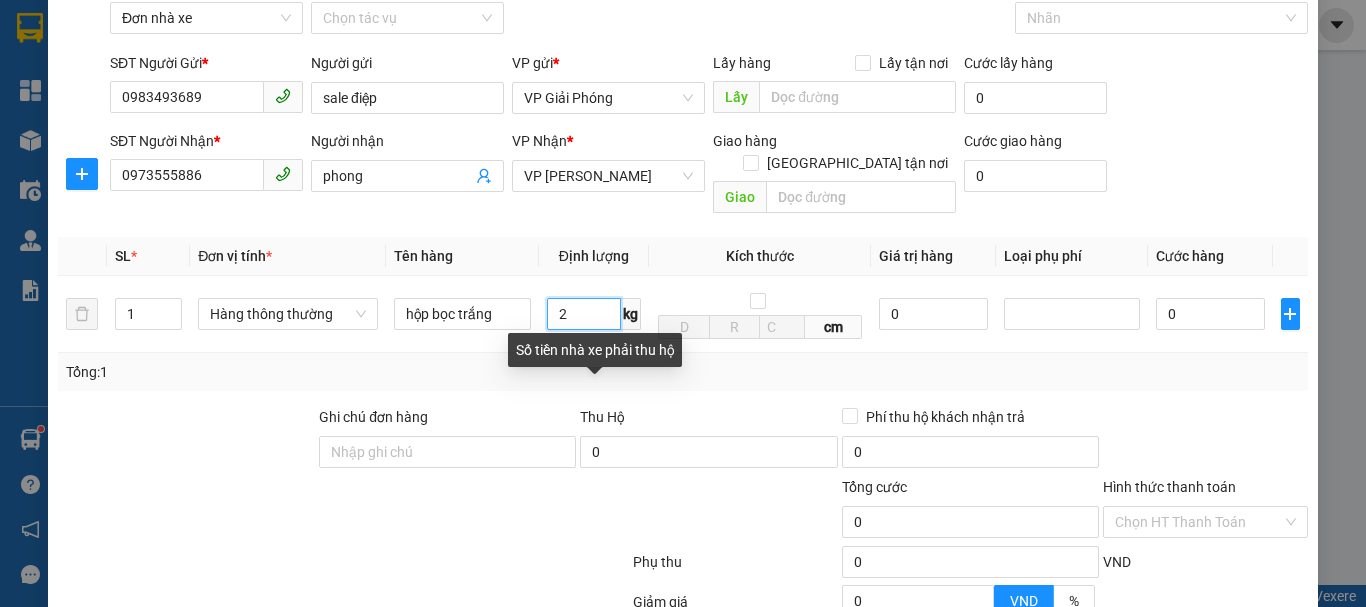 scroll, scrollTop: 286, scrollLeft: 0, axis: vertical 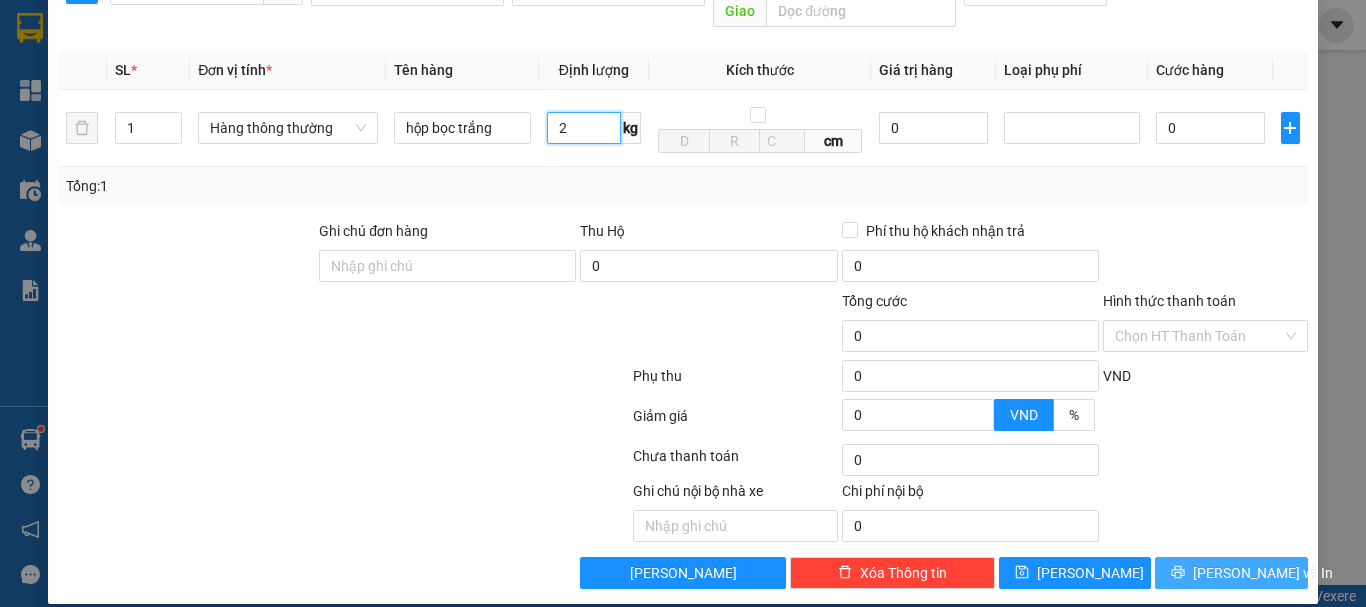 type on "2" 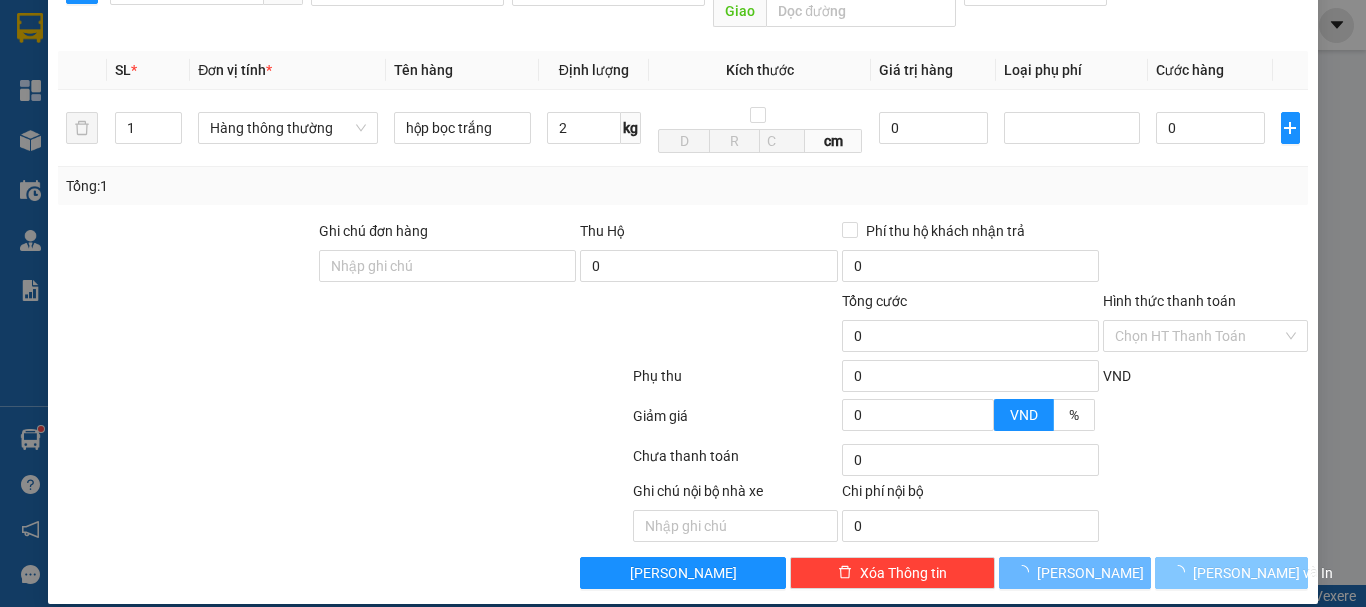 click on "[PERSON_NAME] và In" at bounding box center (1263, 573) 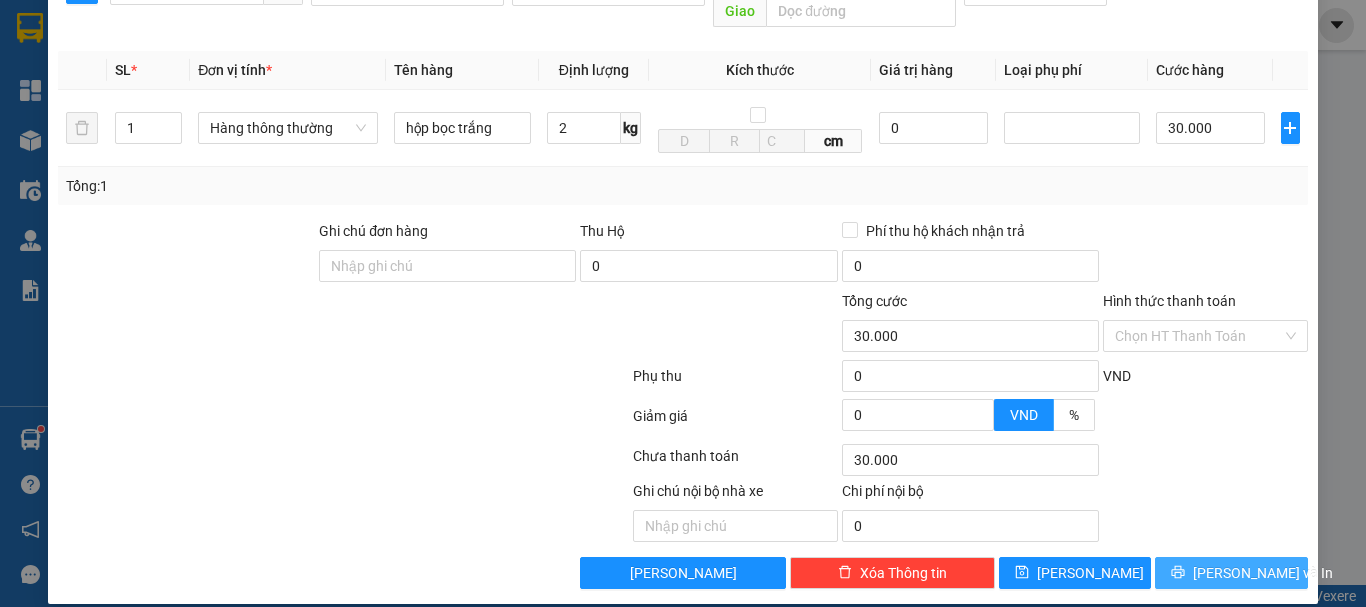 click on "[PERSON_NAME] và In" at bounding box center [1263, 573] 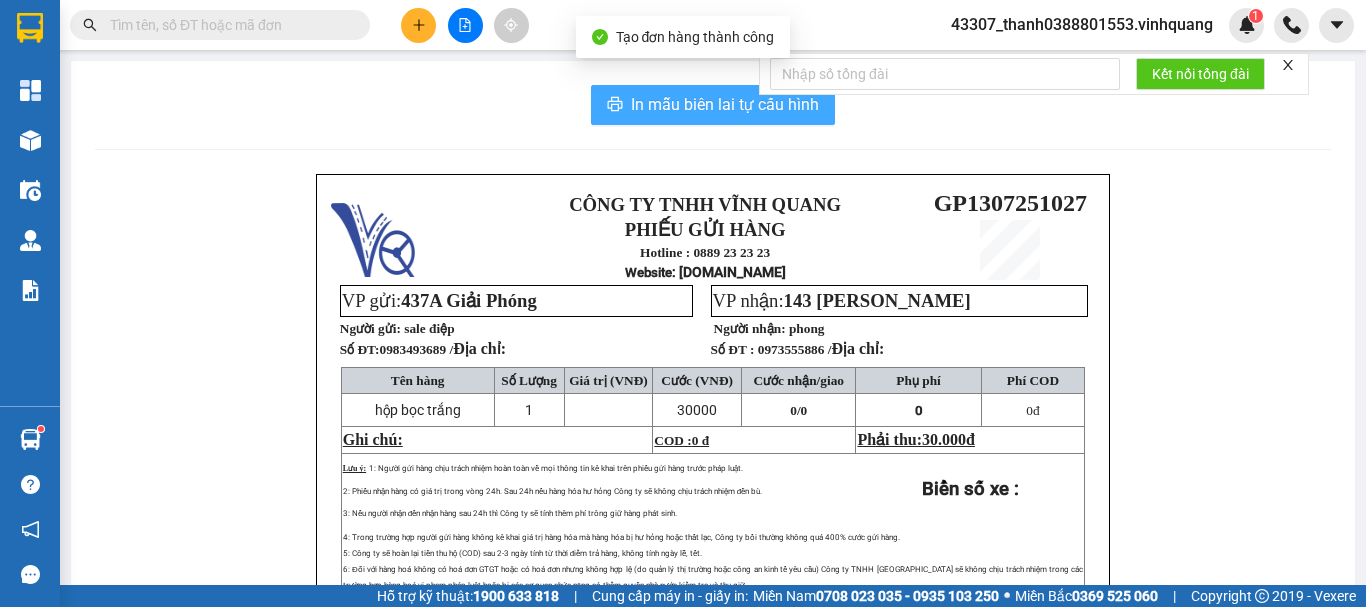 click on "In mẫu biên lai tự cấu hình" at bounding box center (725, 104) 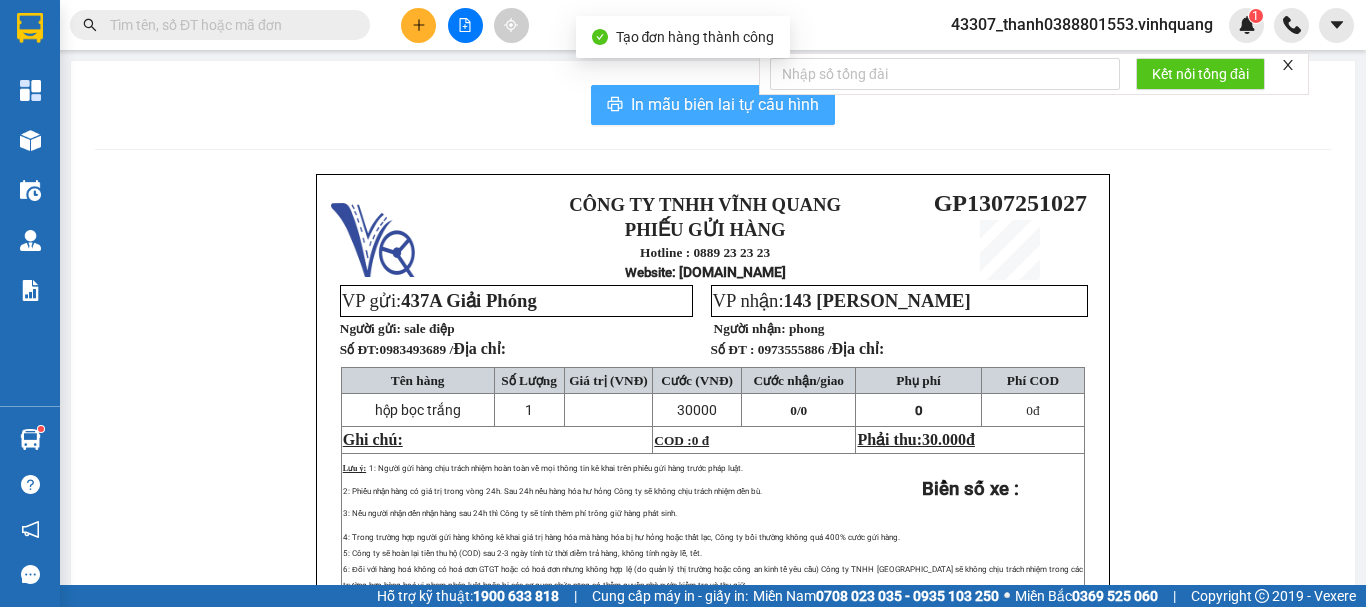 scroll, scrollTop: 0, scrollLeft: 0, axis: both 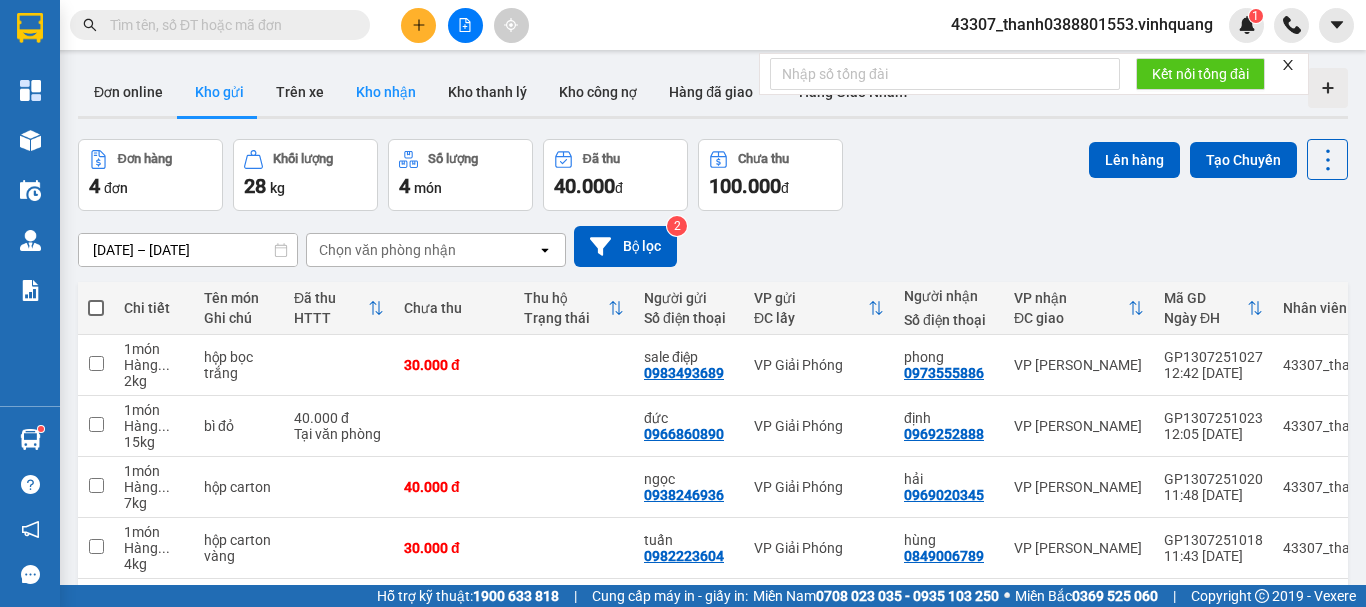 click on "Kho nhận" at bounding box center (386, 92) 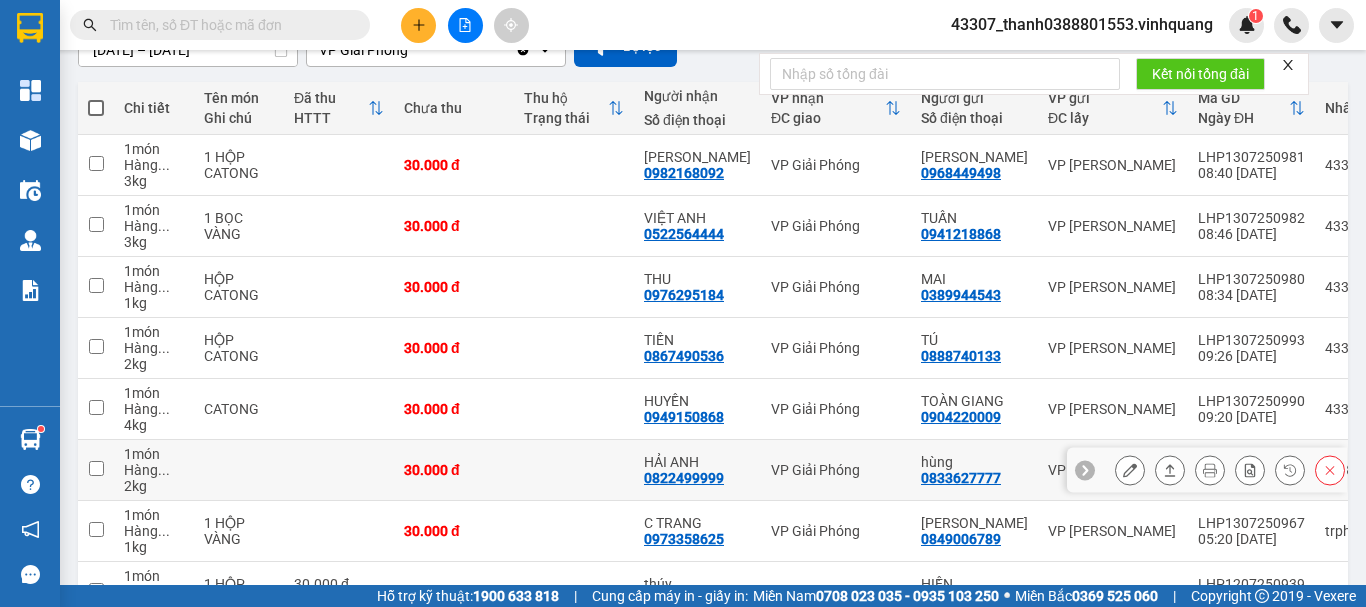 scroll, scrollTop: 300, scrollLeft: 0, axis: vertical 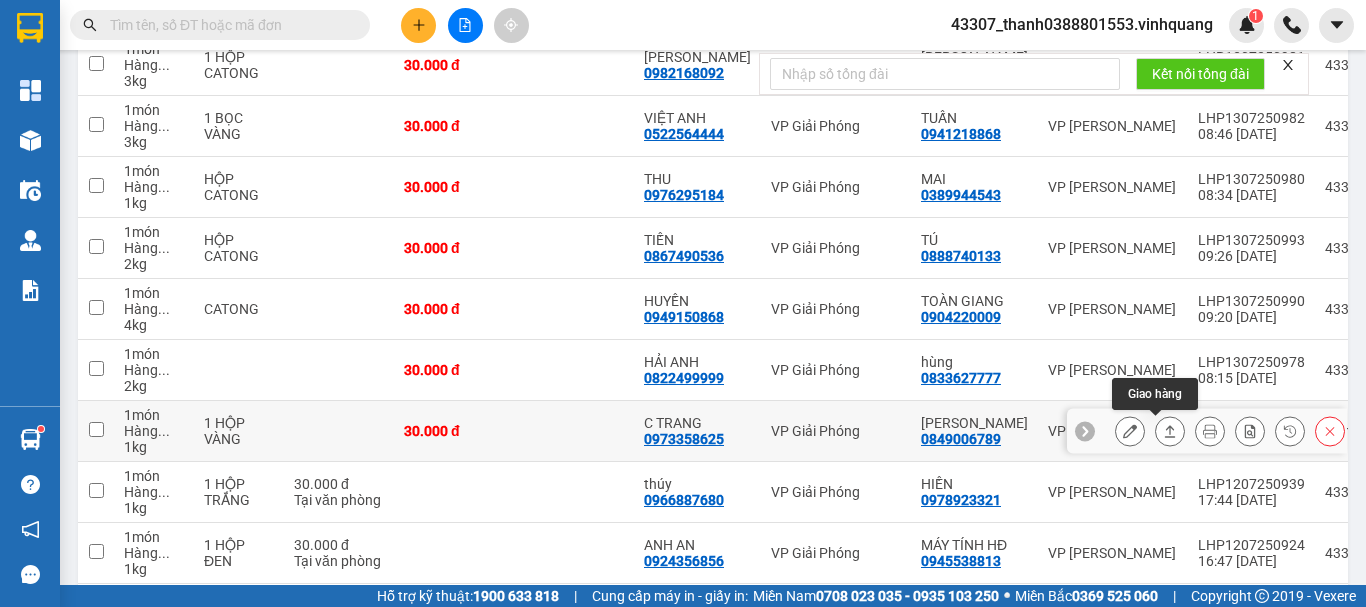 click at bounding box center (1170, 431) 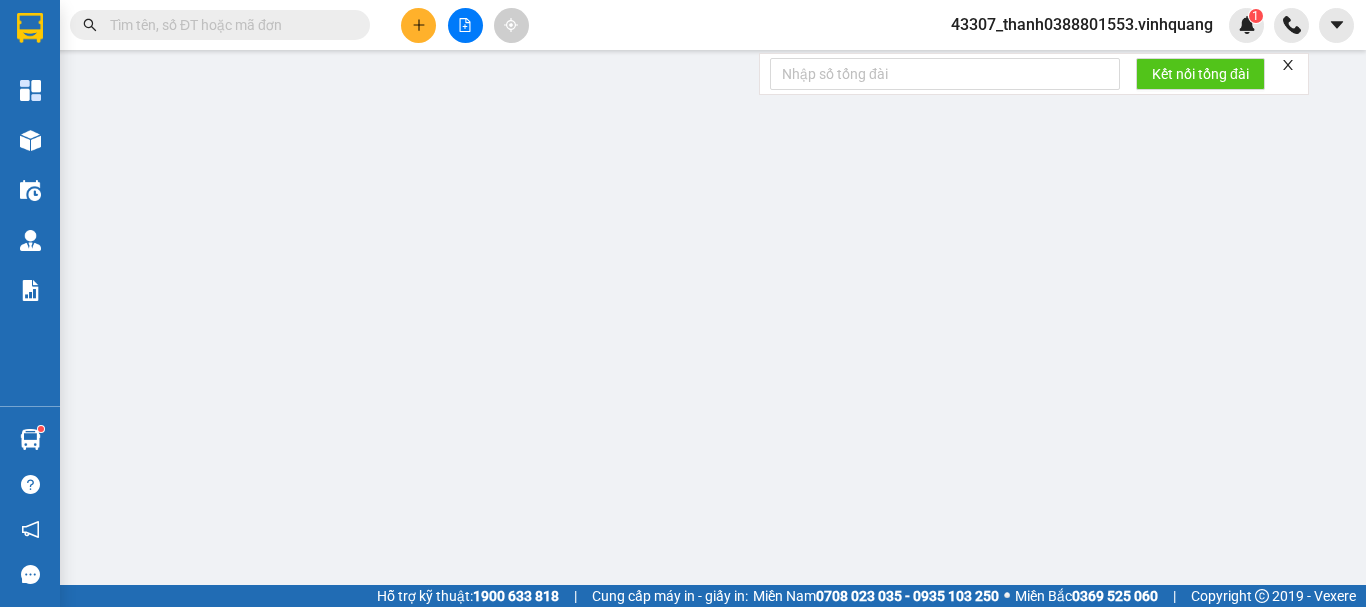 scroll, scrollTop: 0, scrollLeft: 0, axis: both 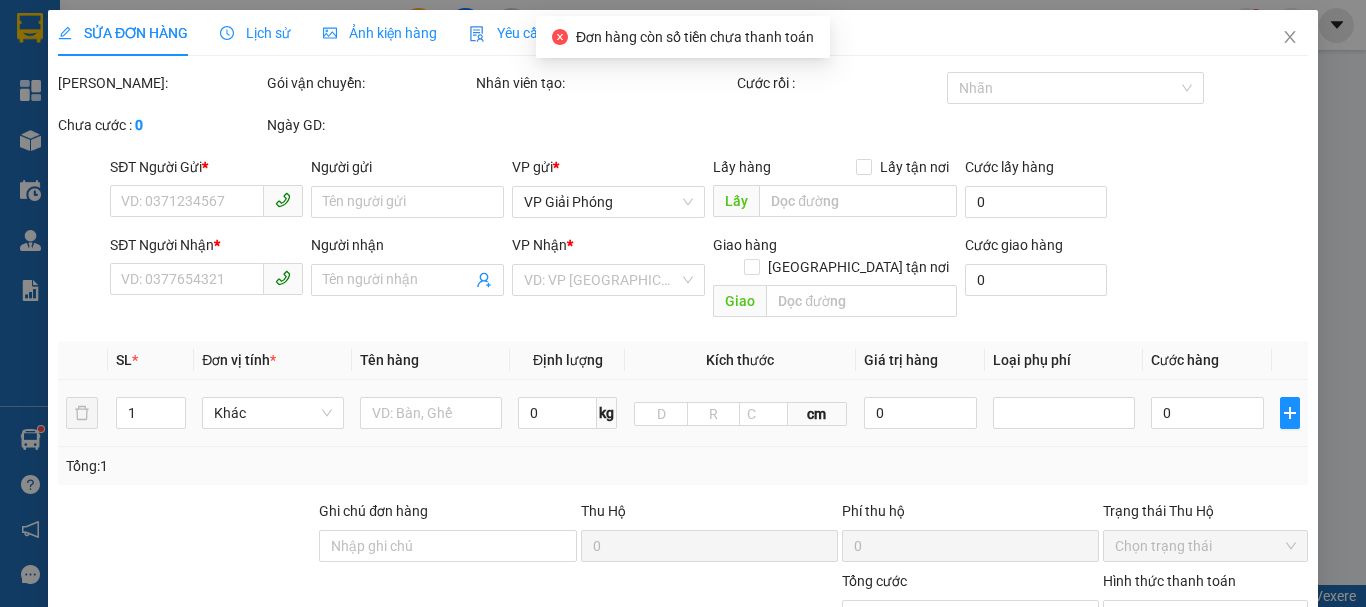type on "0849006789" 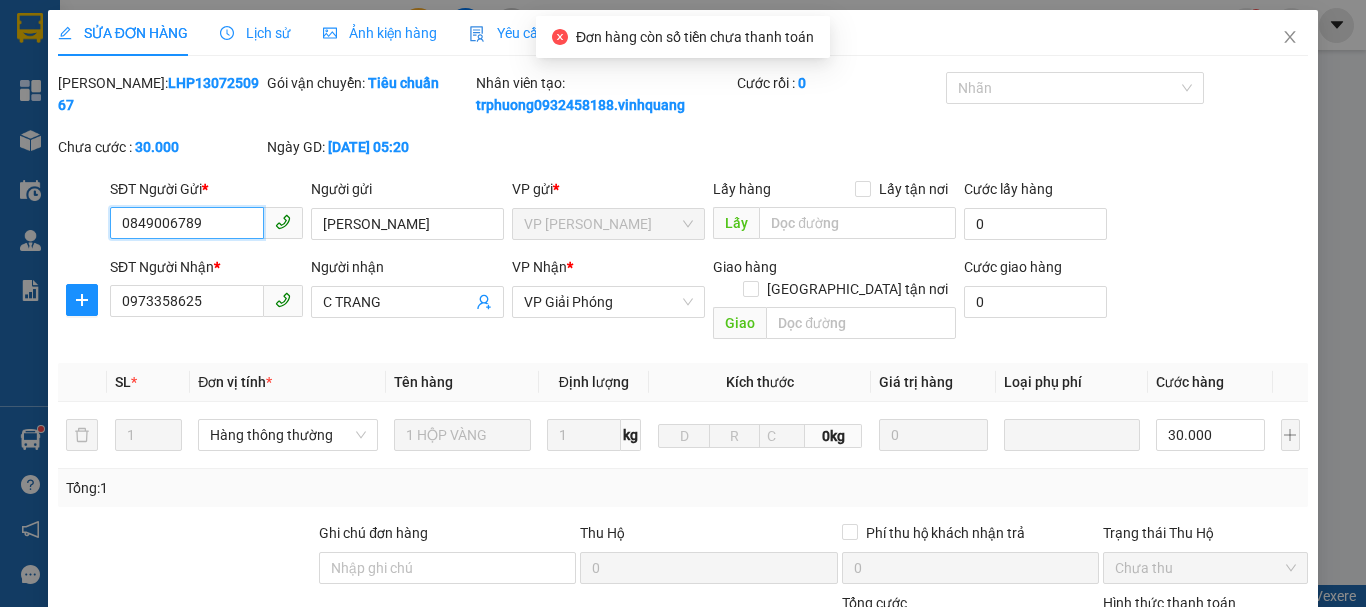 scroll, scrollTop: 300, scrollLeft: 0, axis: vertical 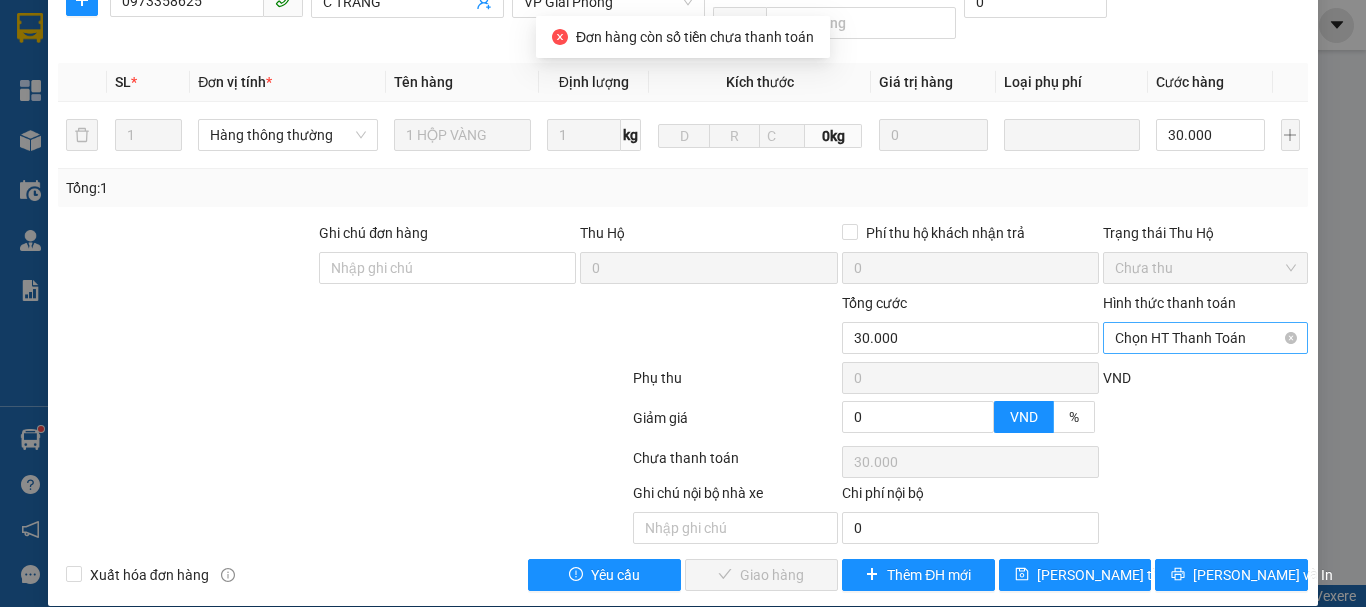 click on "Chọn HT Thanh Toán" at bounding box center (1205, 338) 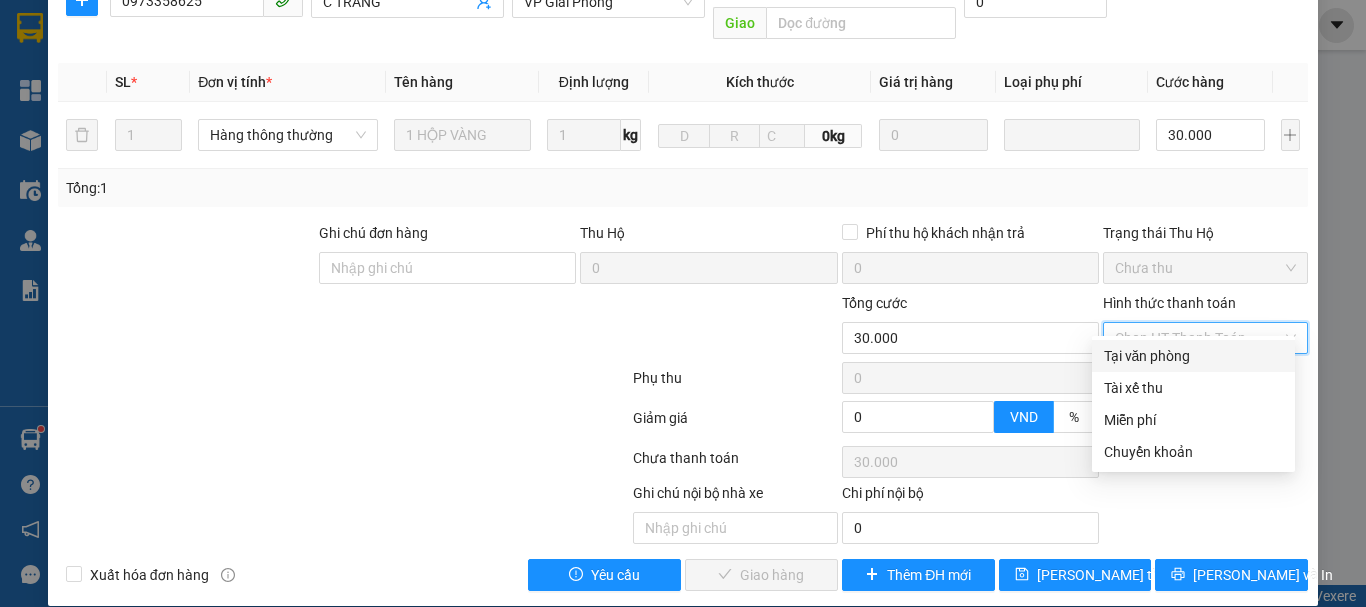 click on "Tại văn phòng" at bounding box center (1193, 356) 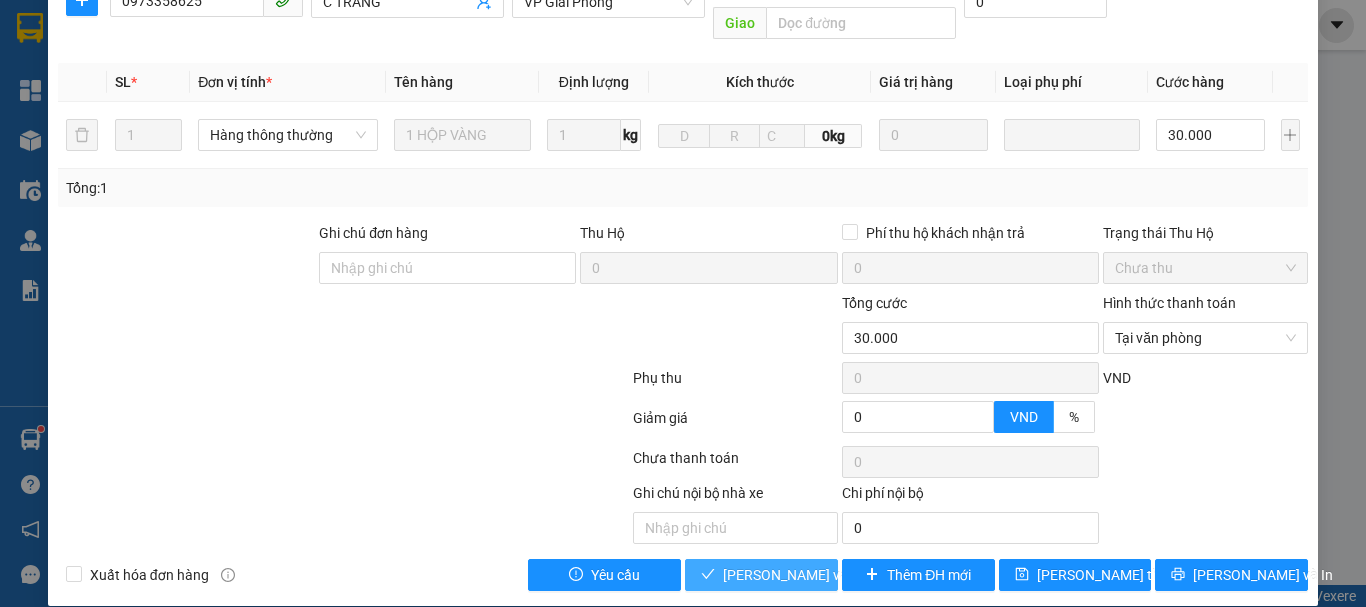 drag, startPoint x: 781, startPoint y: 556, endPoint x: 730, endPoint y: 363, distance: 199.62465 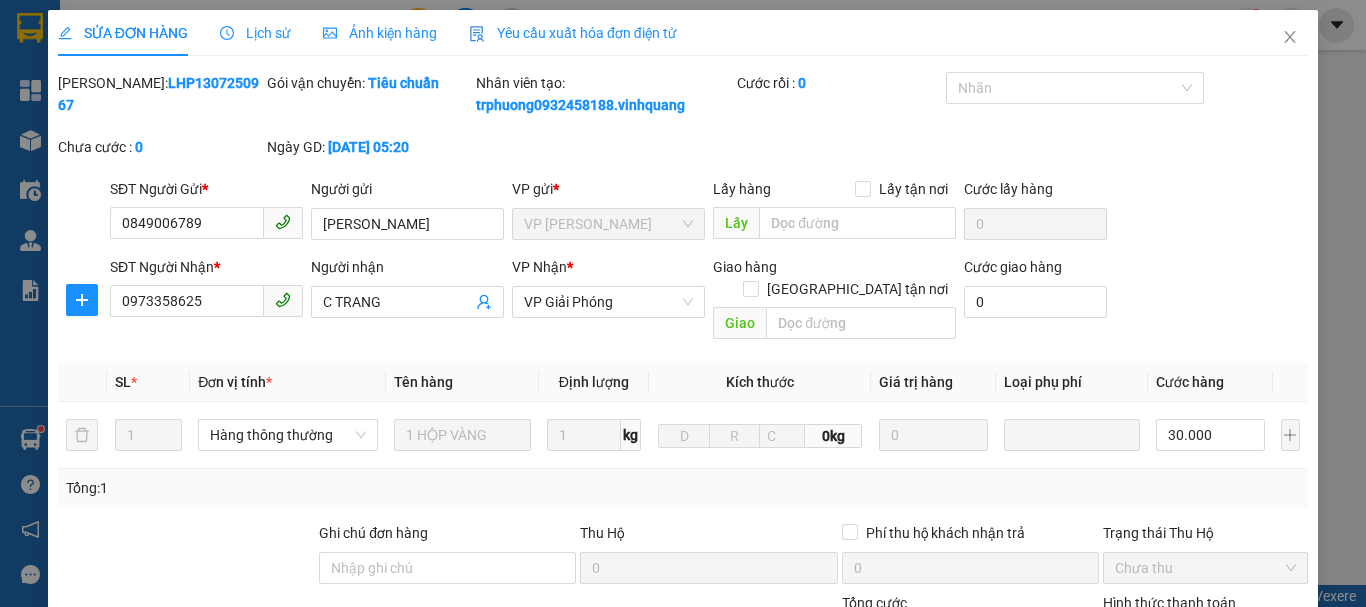 scroll, scrollTop: 301, scrollLeft: 0, axis: vertical 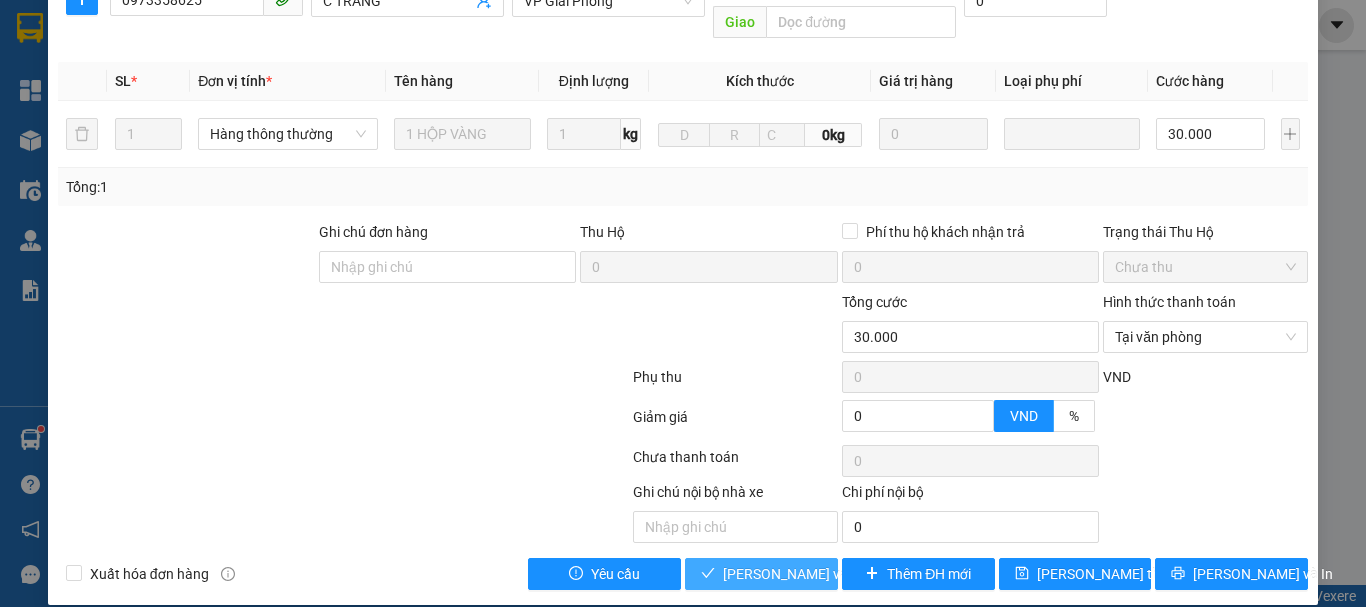 click on "[PERSON_NAME] và Giao hàng" at bounding box center [761, 574] 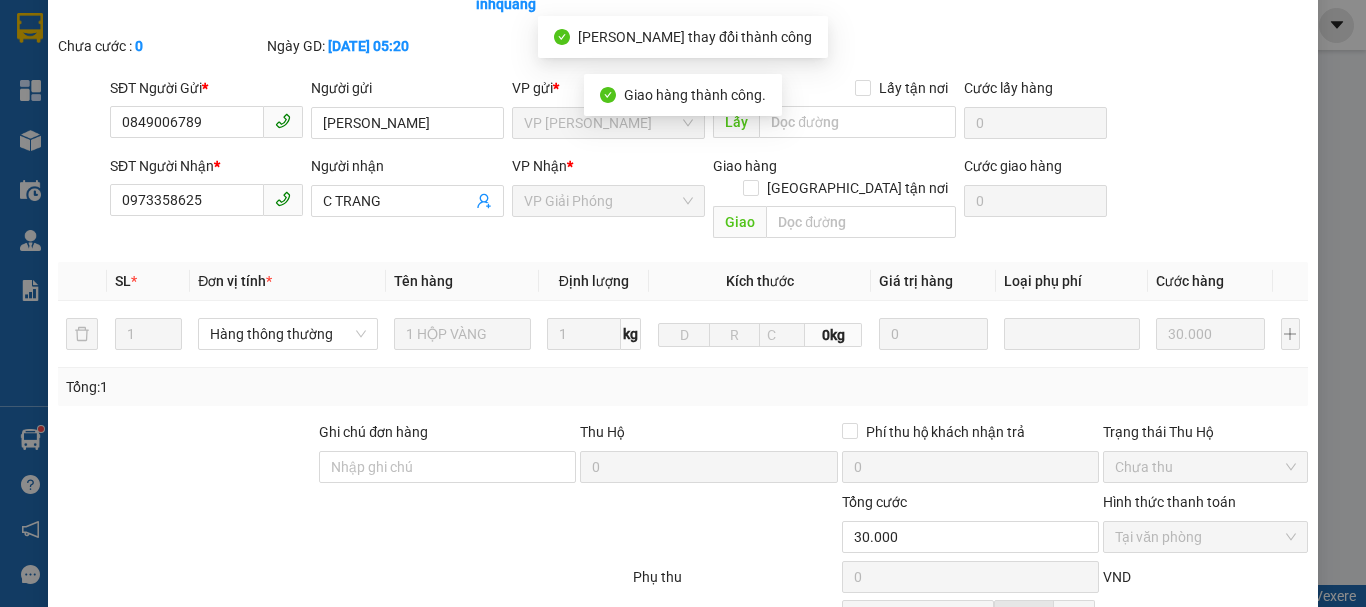 scroll, scrollTop: 0, scrollLeft: 0, axis: both 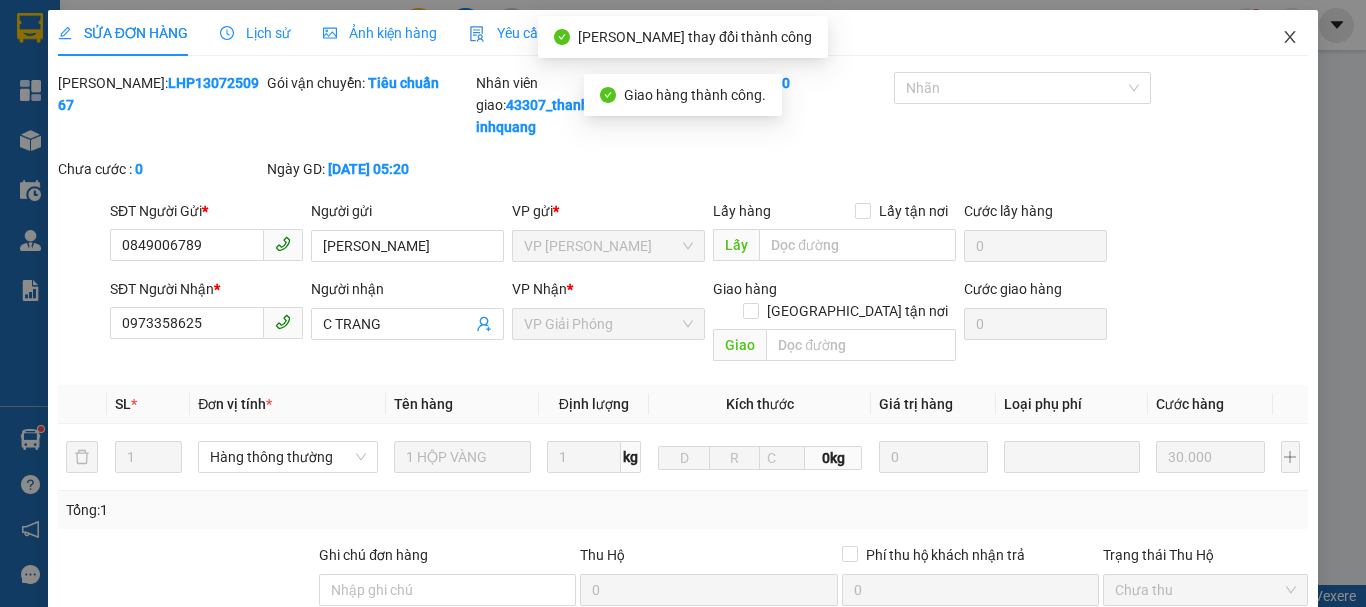 click 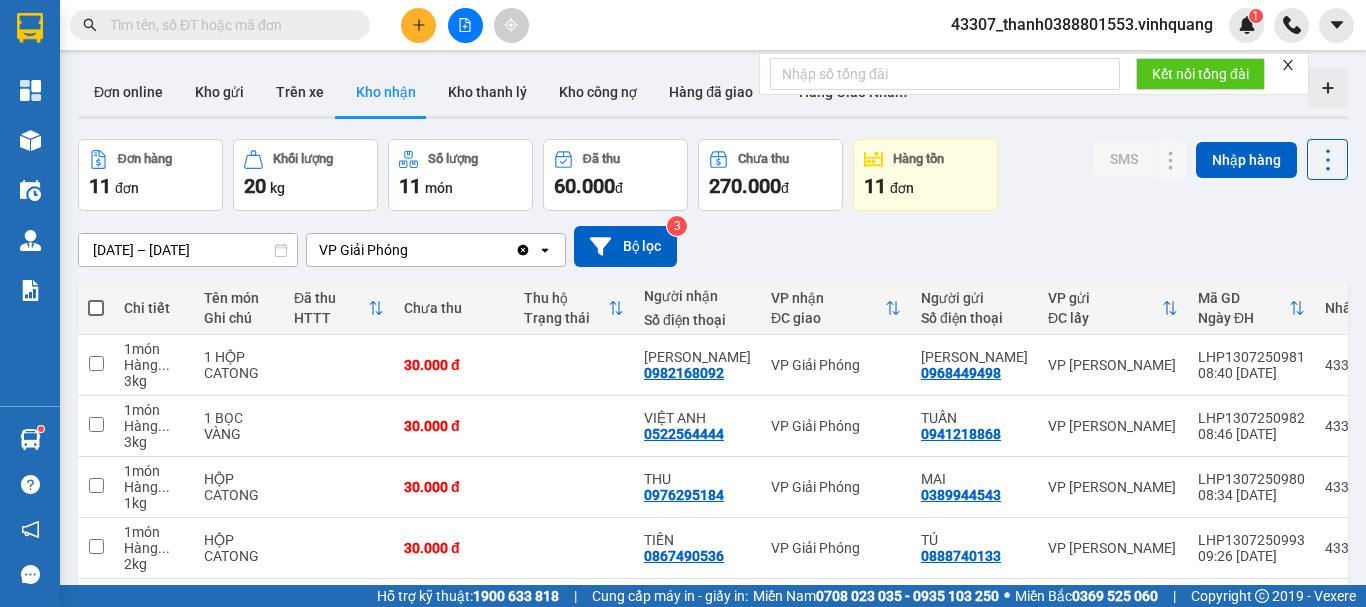 scroll, scrollTop: 100, scrollLeft: 0, axis: vertical 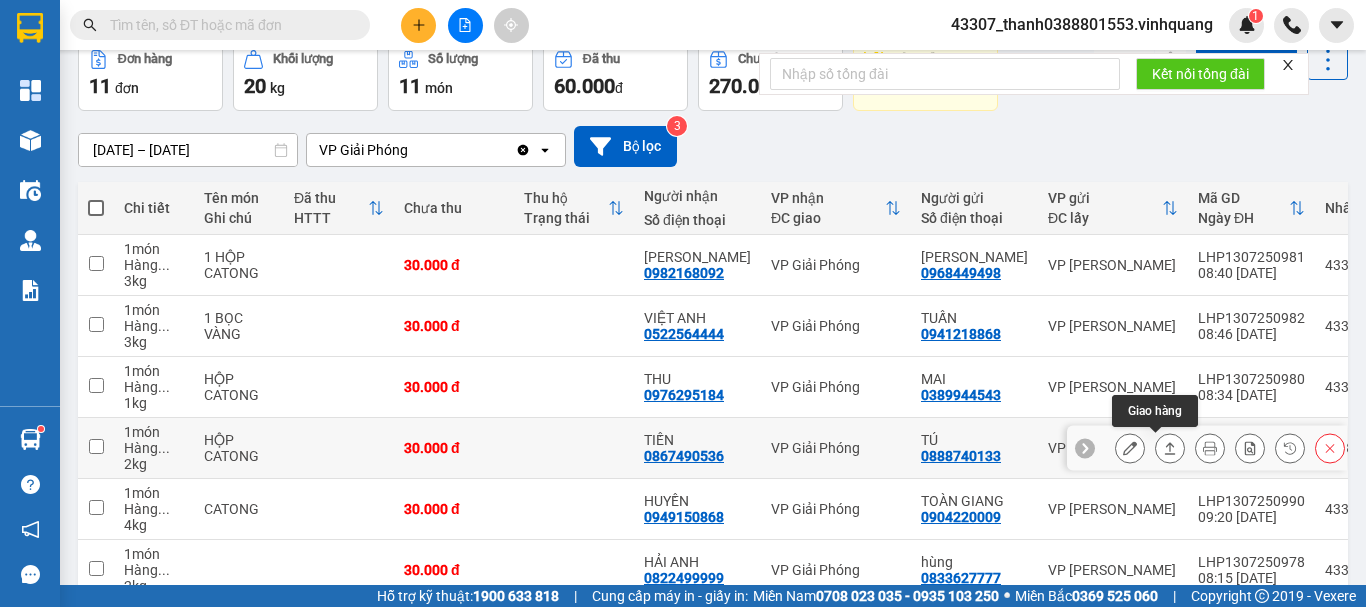 click at bounding box center (1170, 448) 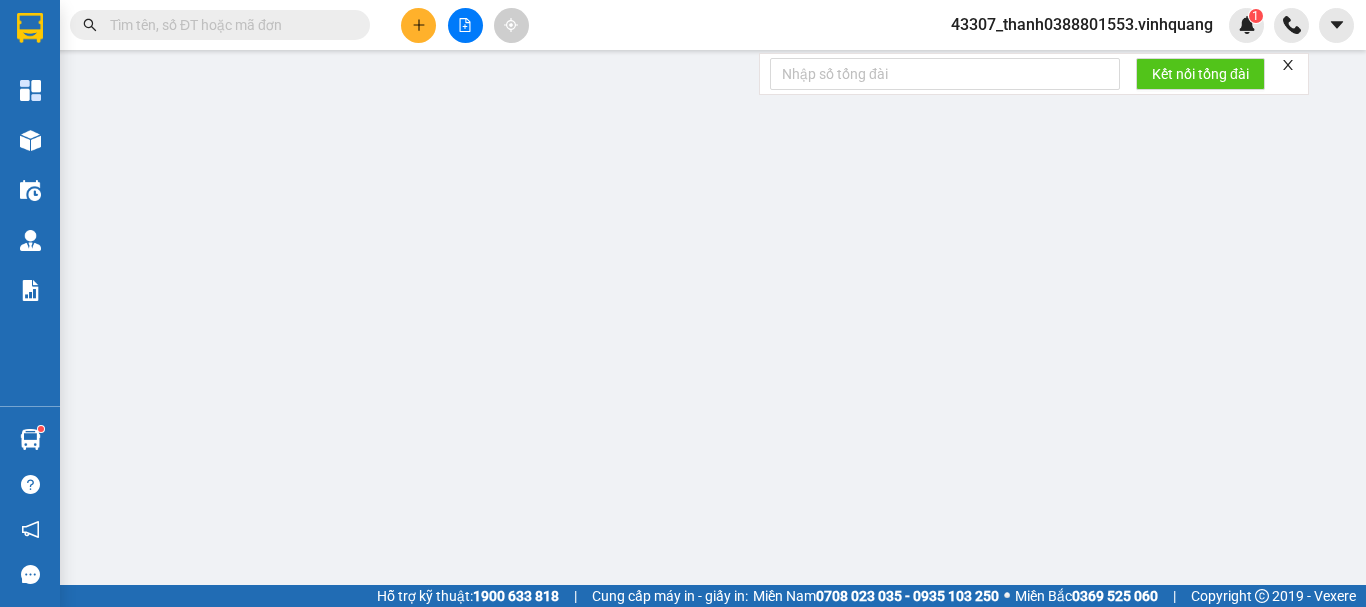 scroll, scrollTop: 0, scrollLeft: 0, axis: both 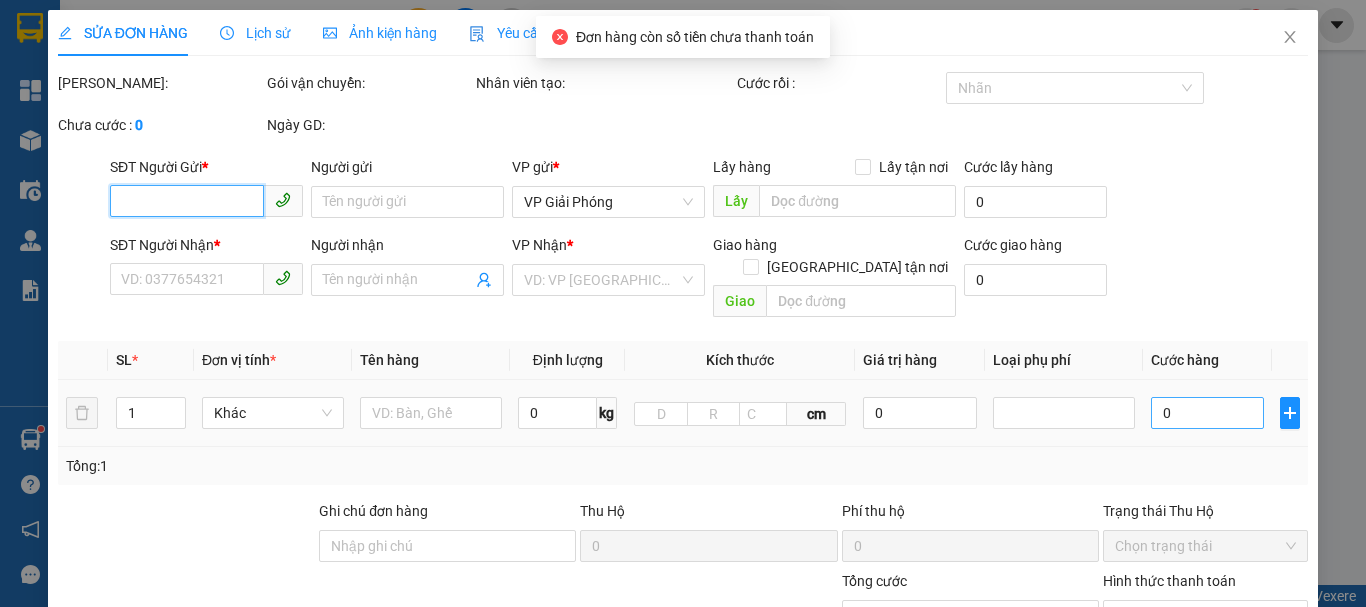 type on "0888740133" 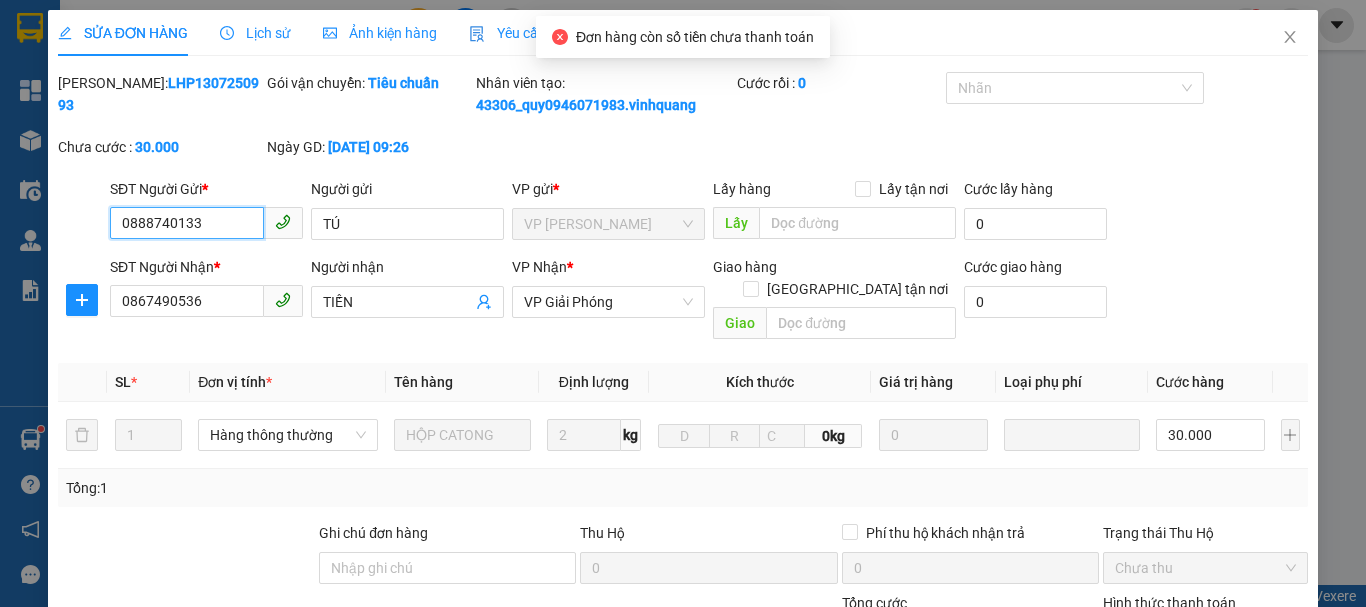 scroll, scrollTop: 279, scrollLeft: 0, axis: vertical 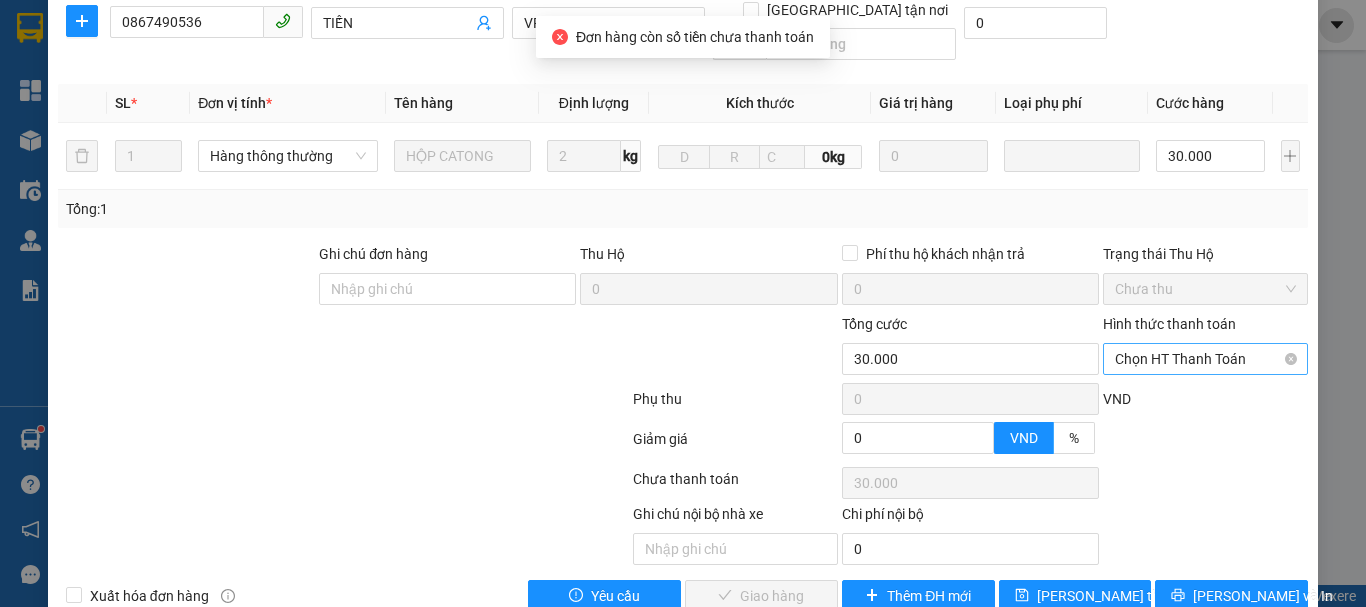 click on "Chọn HT Thanh Toán" at bounding box center [1205, 359] 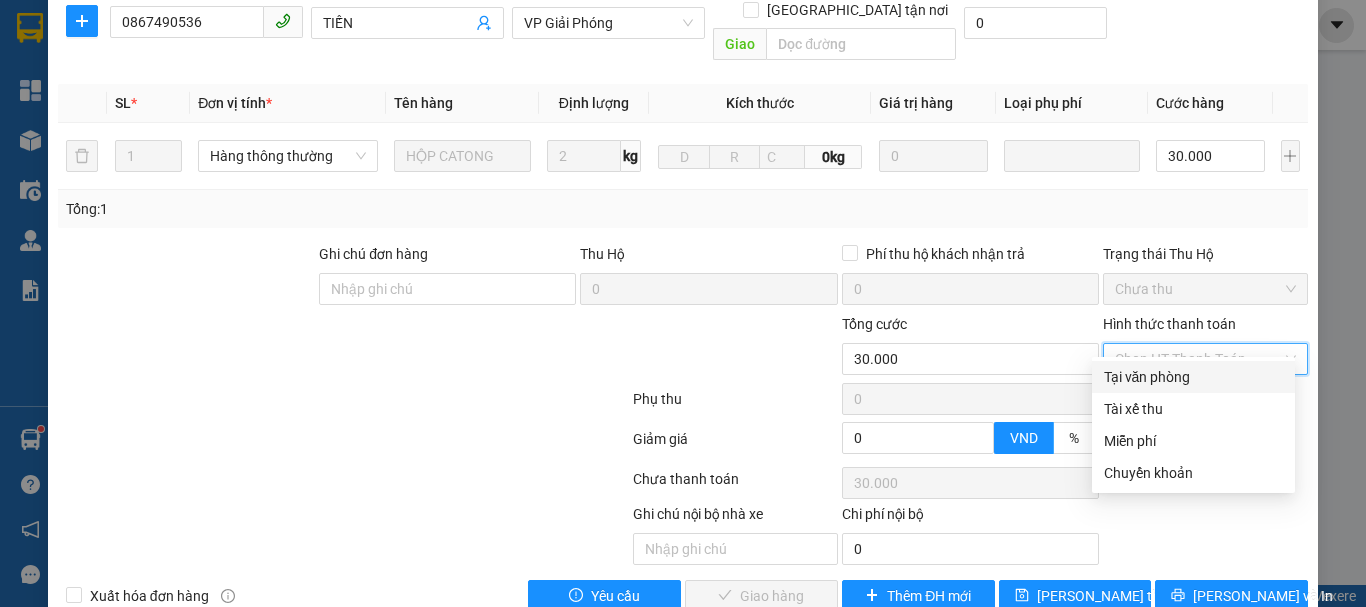click on "Tại văn phòng" at bounding box center (1193, 377) 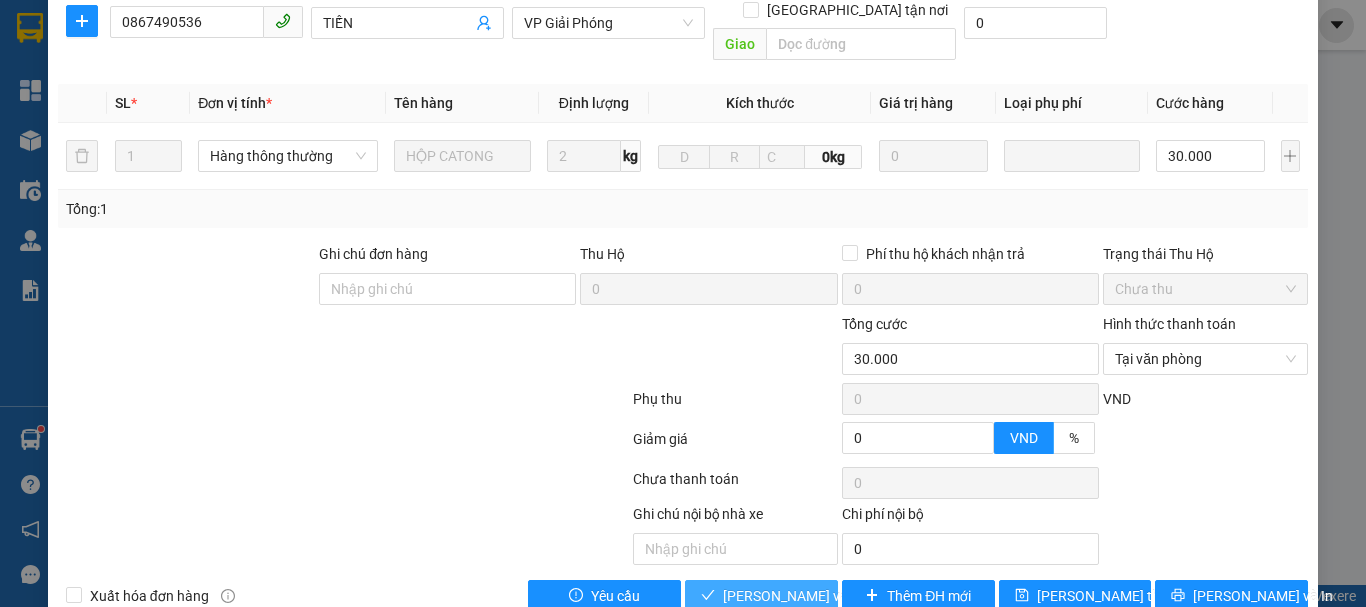 click on "[PERSON_NAME] và Giao hàng" at bounding box center (819, 596) 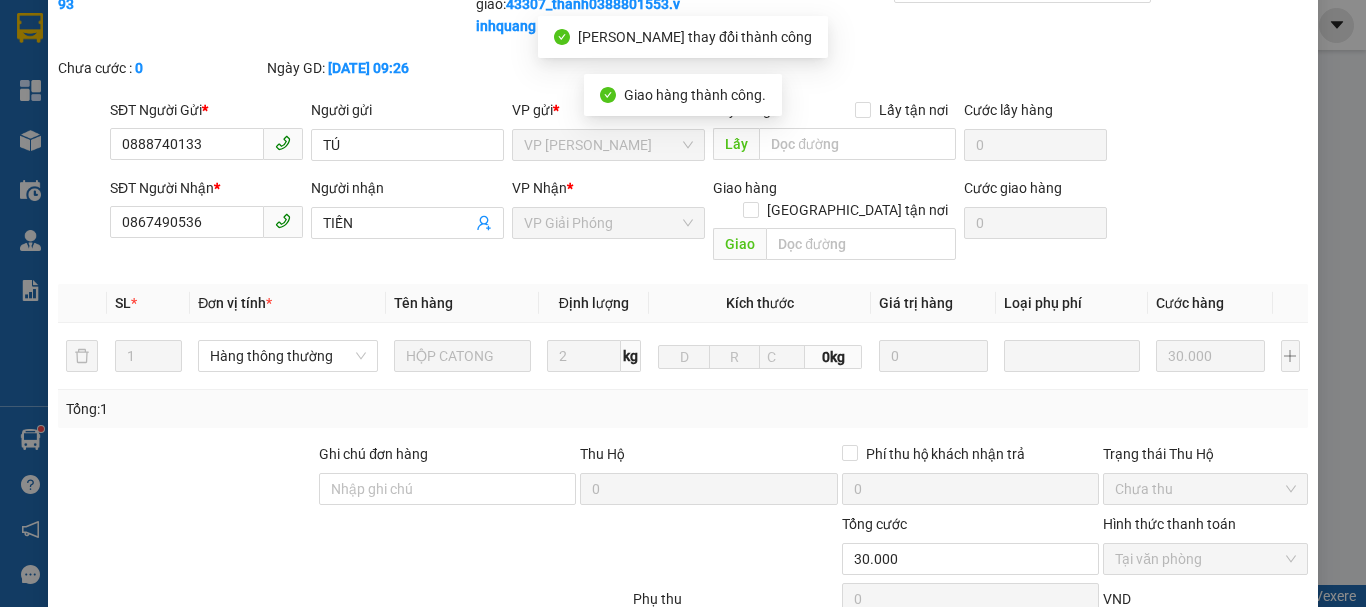 scroll, scrollTop: 0, scrollLeft: 0, axis: both 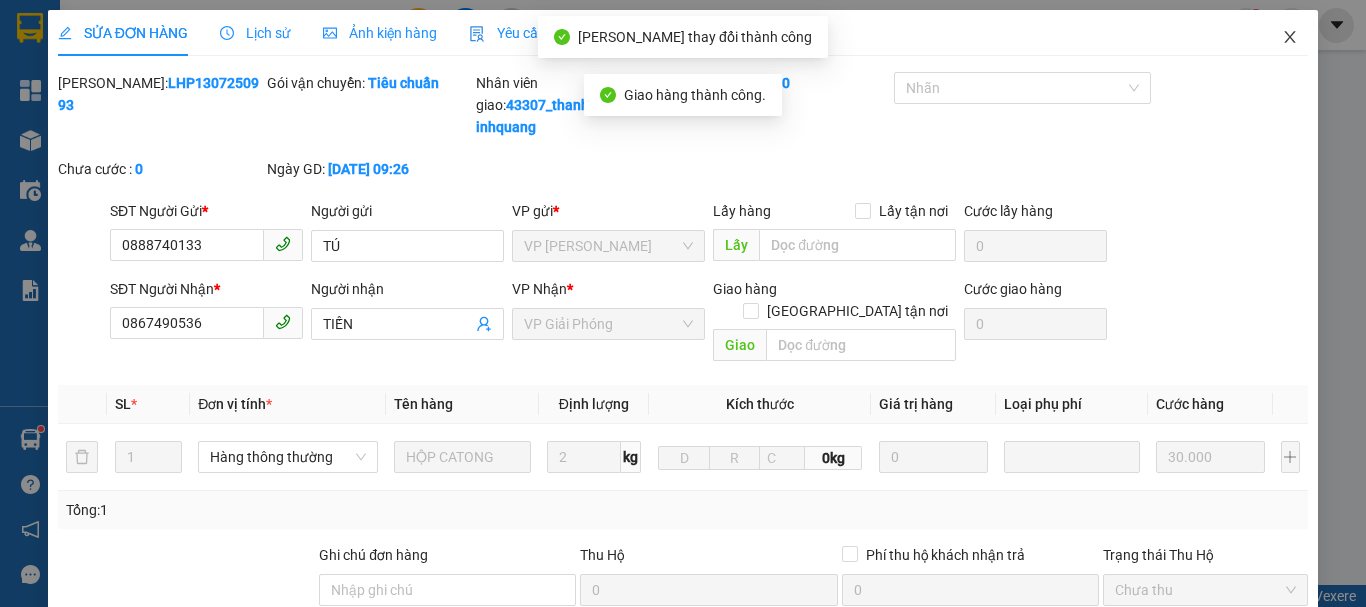 click 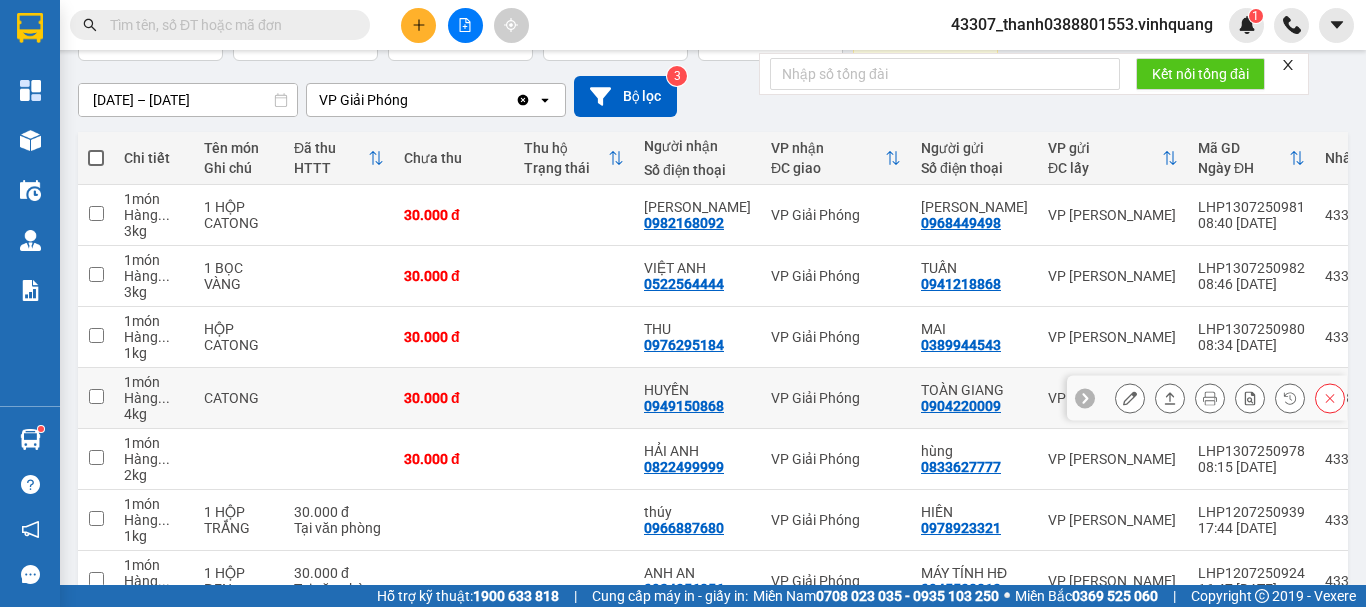 scroll, scrollTop: 50, scrollLeft: 0, axis: vertical 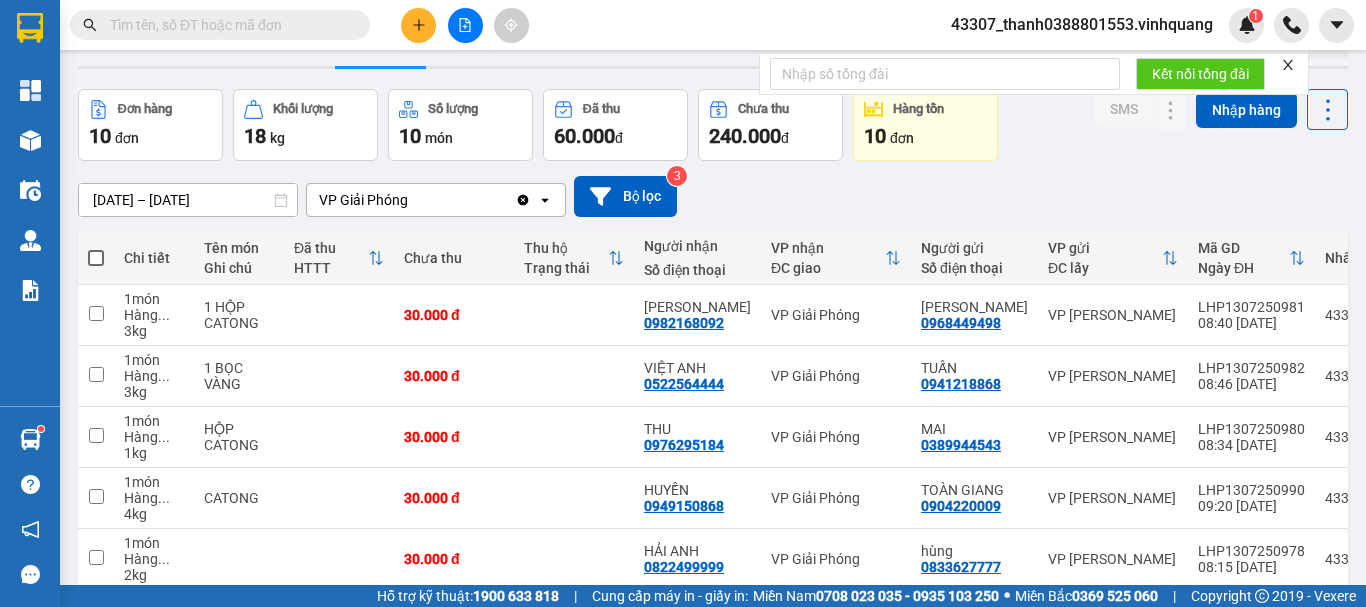 click 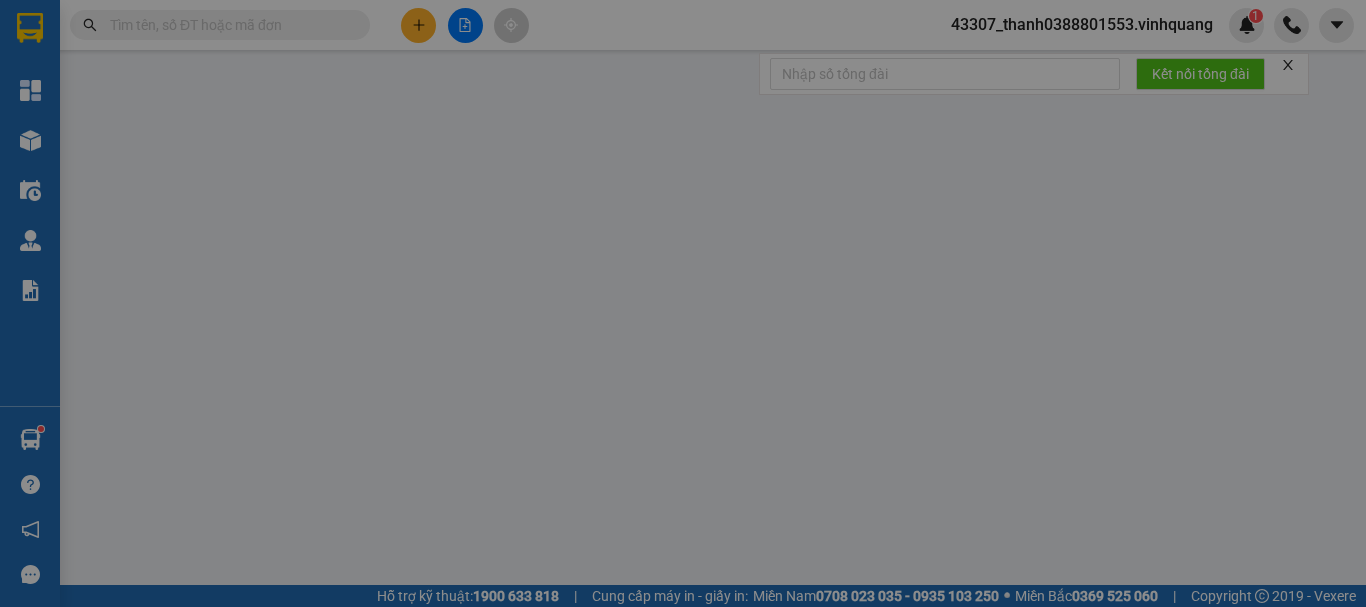 scroll, scrollTop: 0, scrollLeft: 0, axis: both 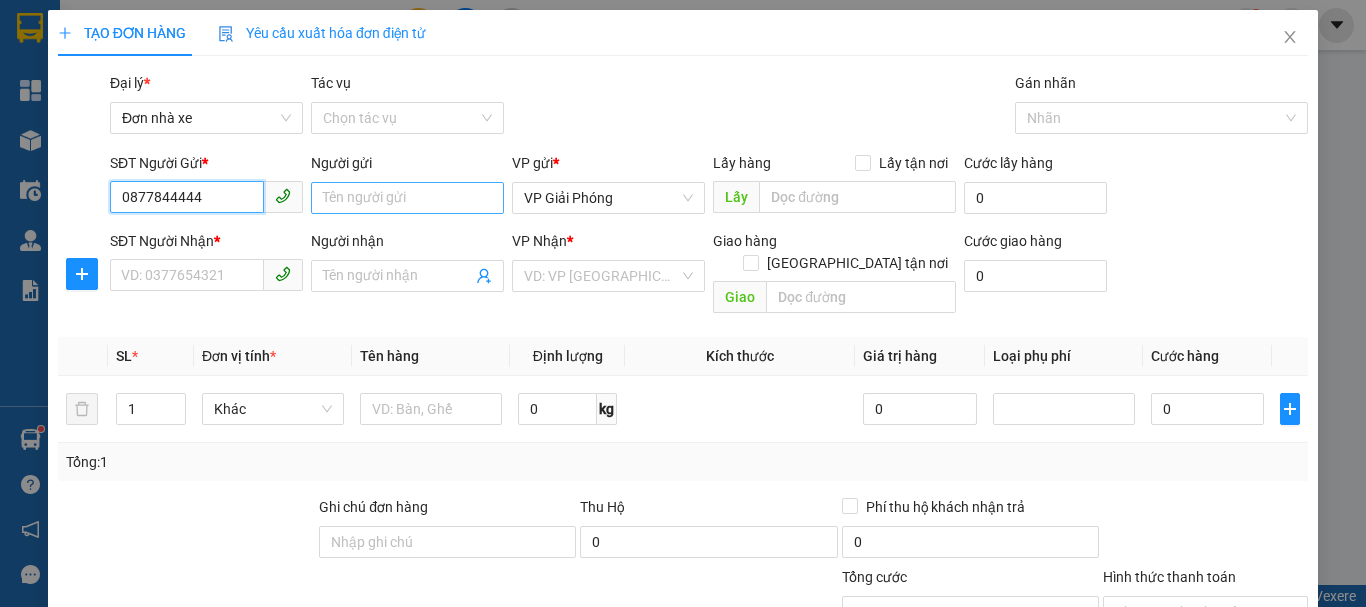 type on "0877844444" 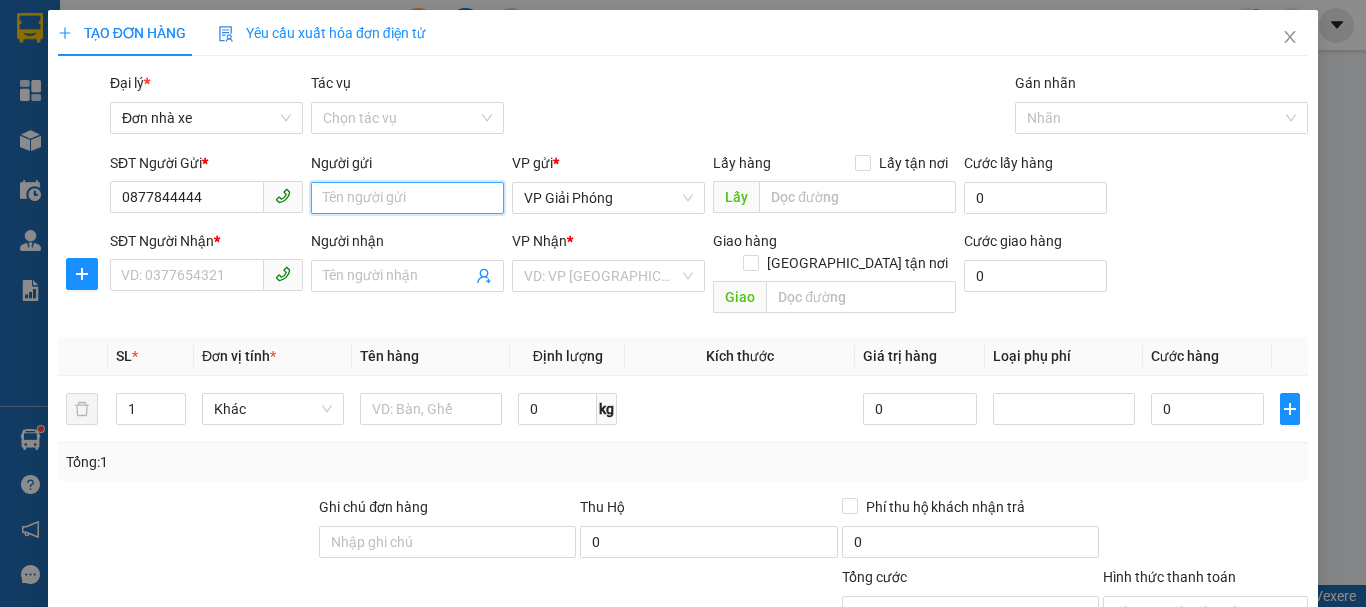 click on "Người gửi" at bounding box center (407, 198) 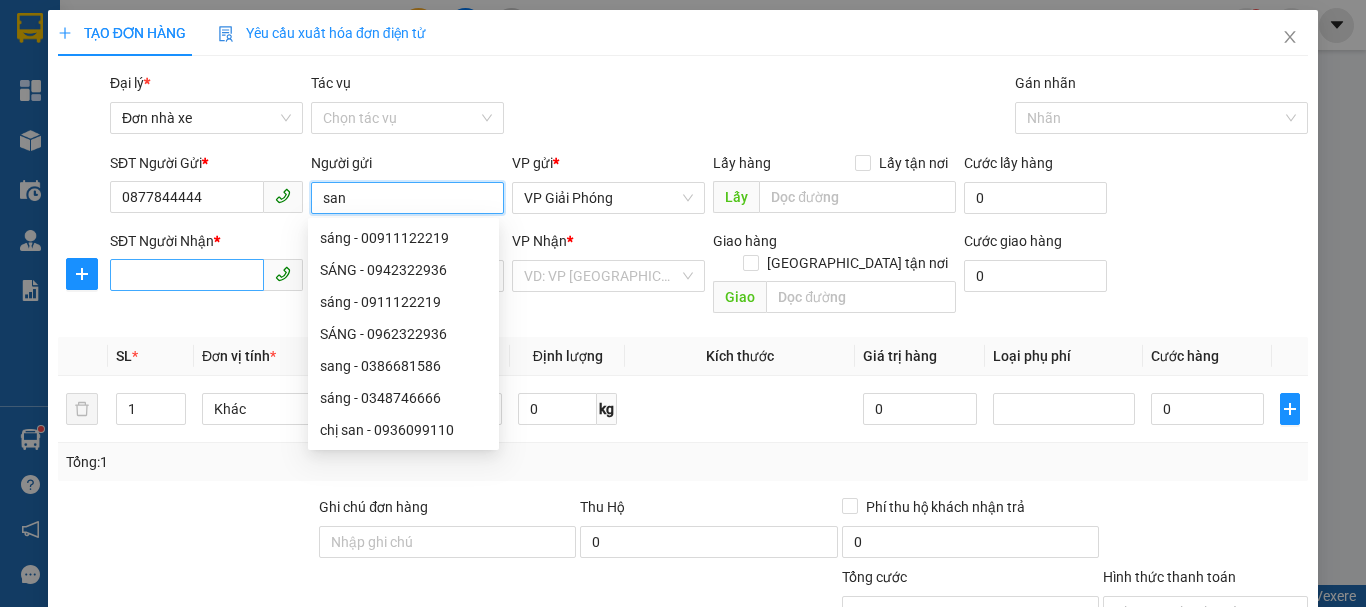 type on "san" 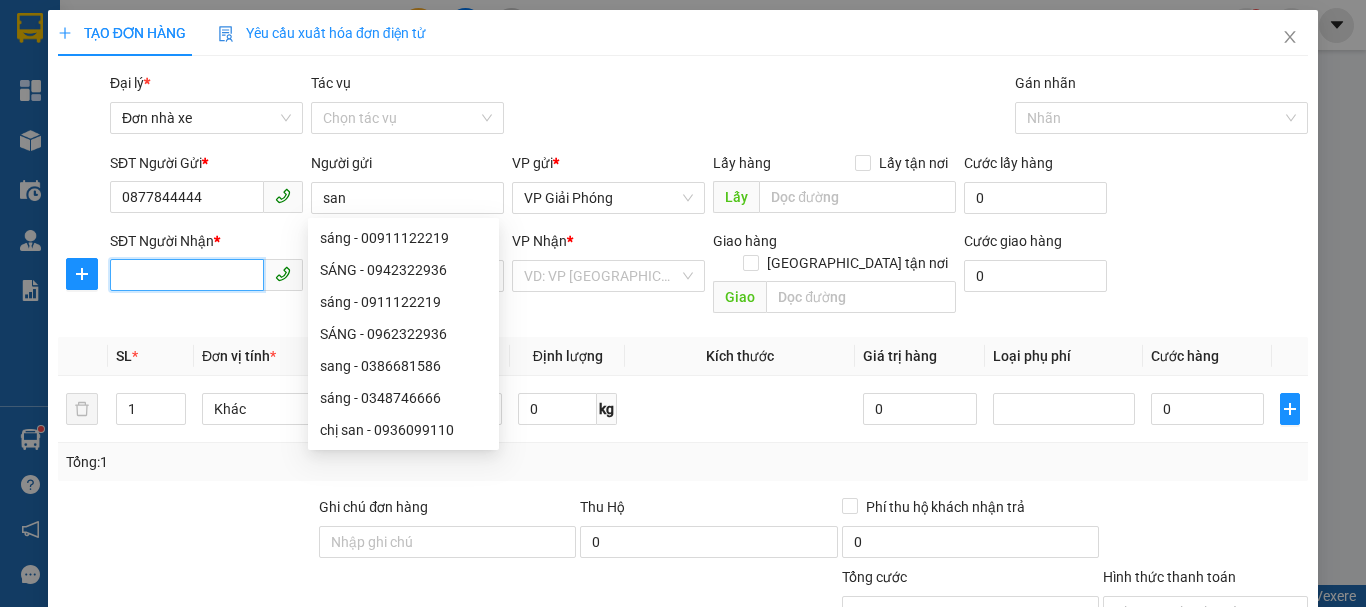 click on "SĐT Người Nhận  *" at bounding box center (187, 275) 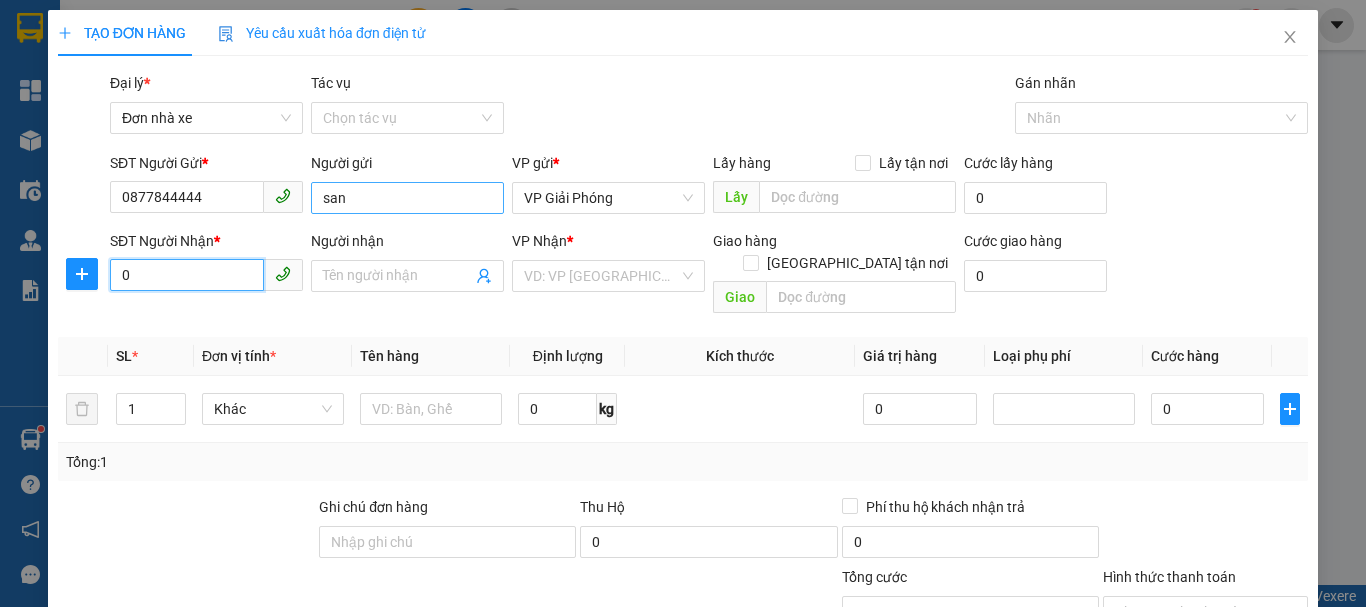 type on "0" 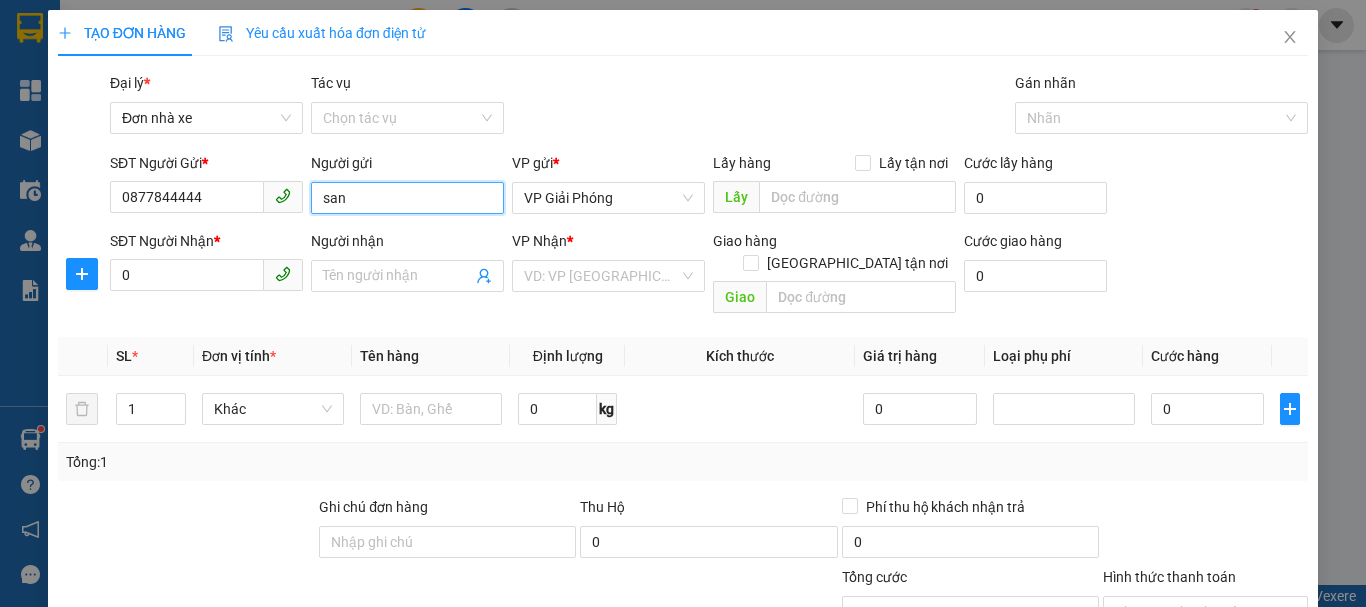 click on "san" at bounding box center (407, 198) 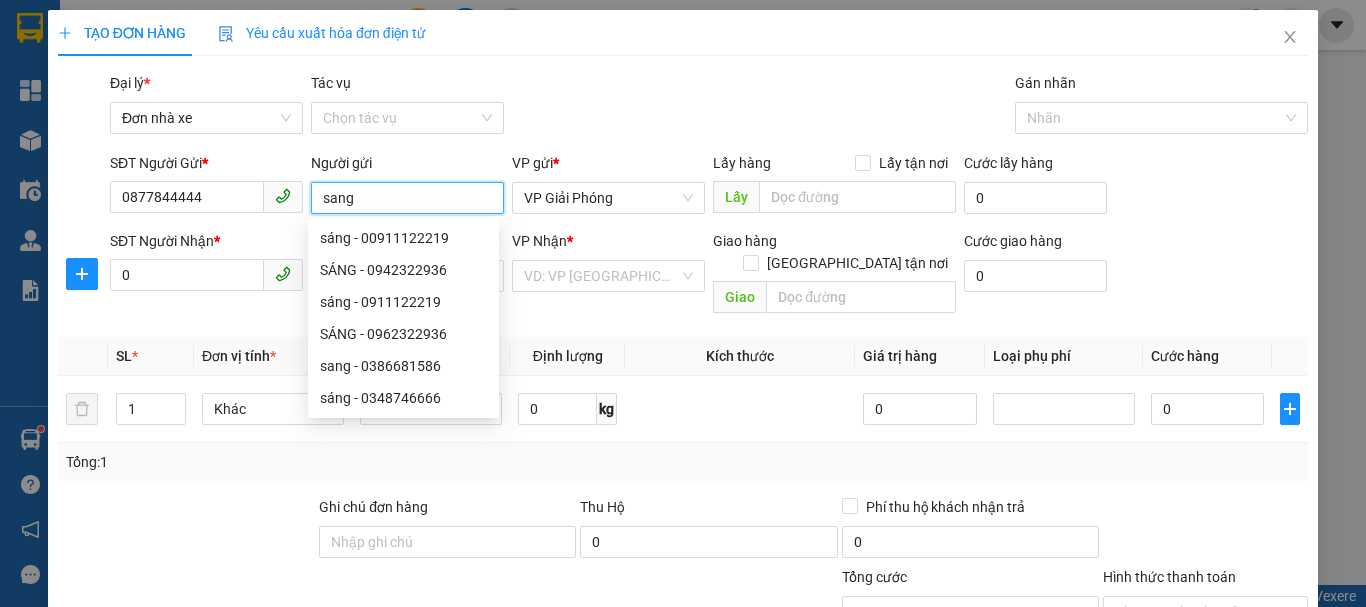 type on "sang" 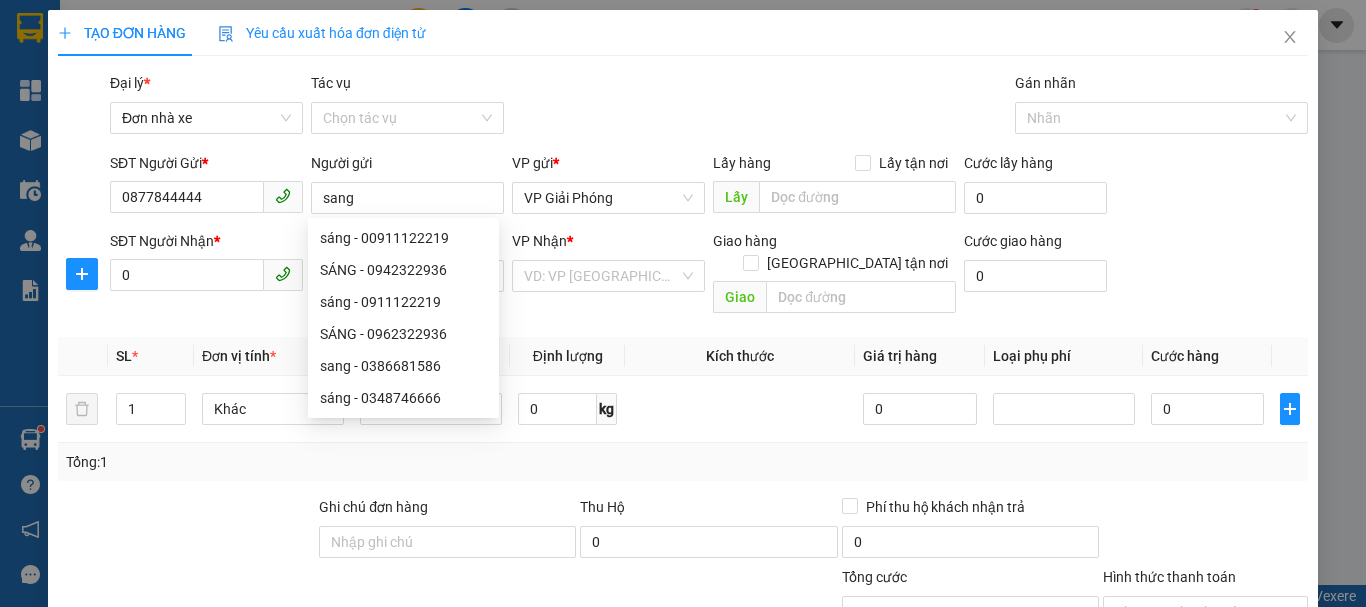 click on "SĐT Người Nhận  * 0" at bounding box center [206, 265] 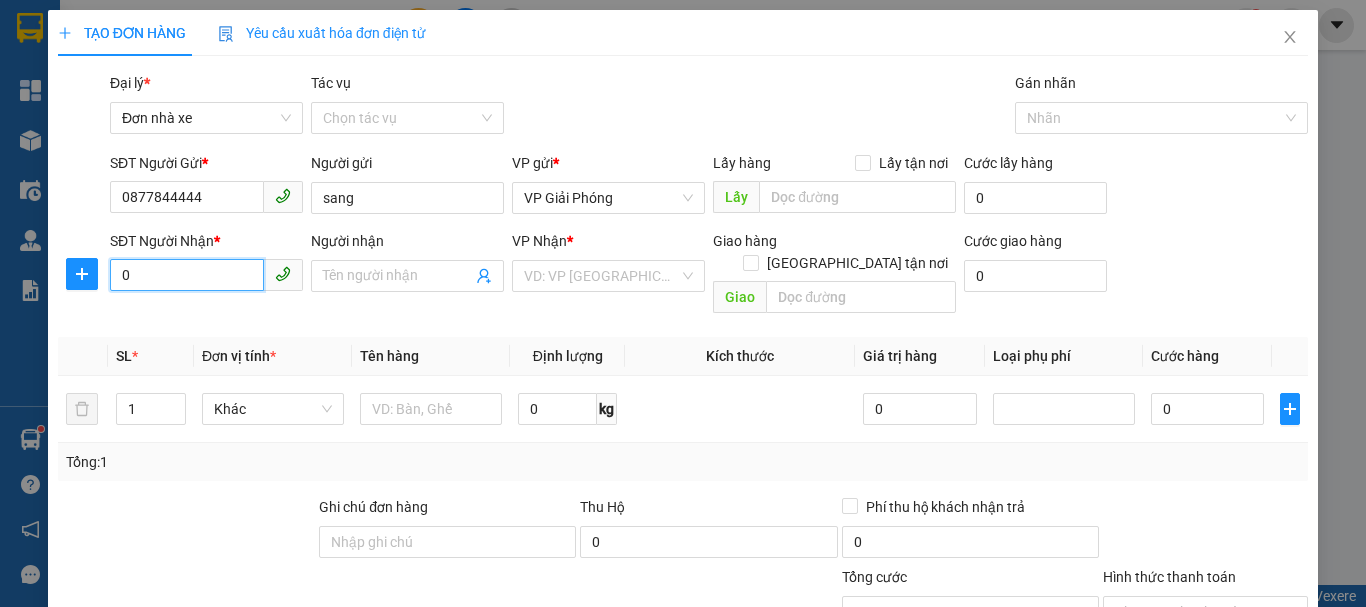 click on "0" at bounding box center [187, 275] 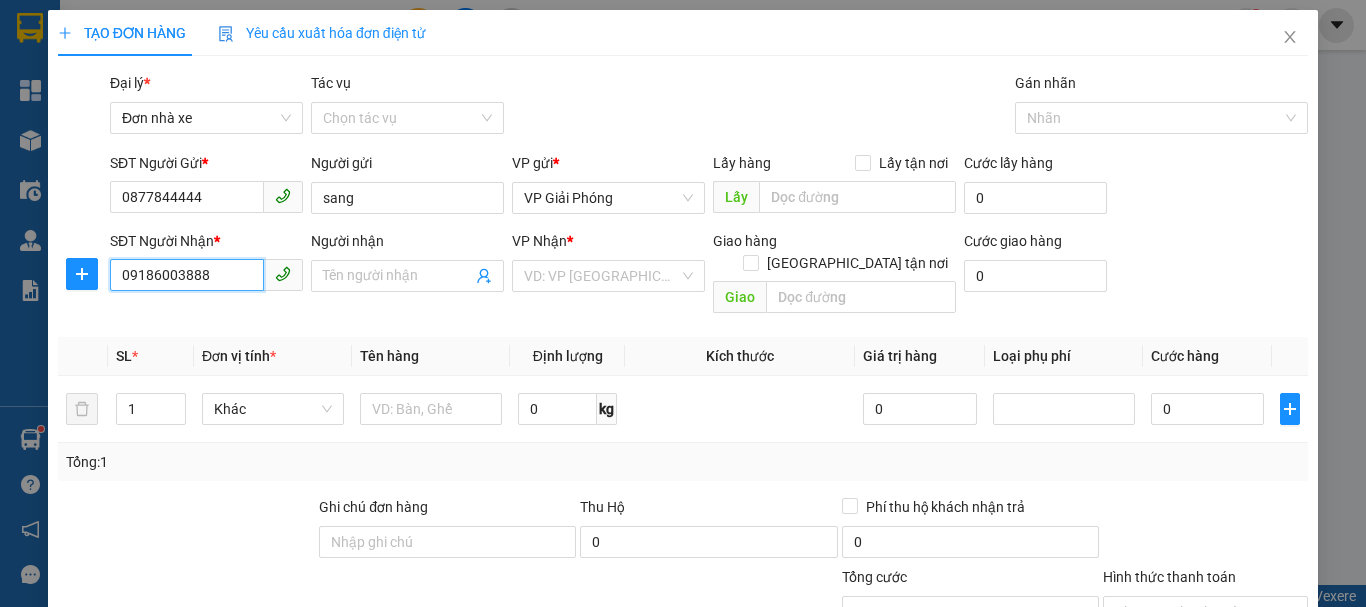 click on "09186003888" at bounding box center (187, 275) 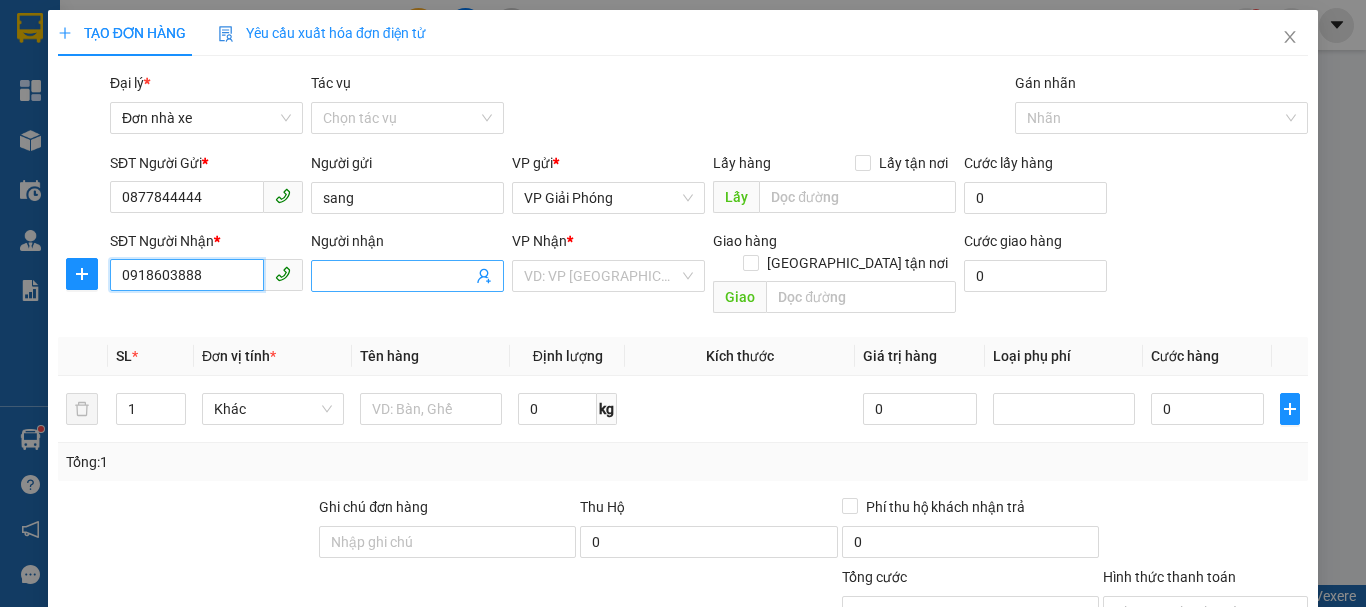 type on "0918603888" 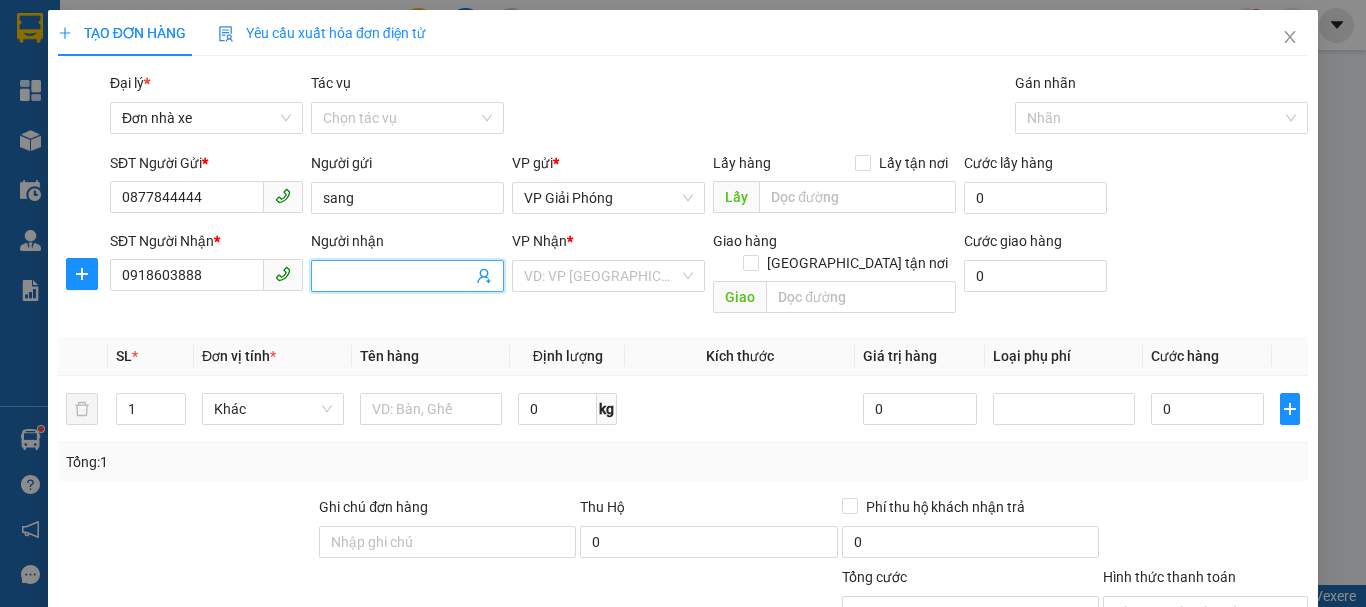 click on "Người nhận" at bounding box center (397, 276) 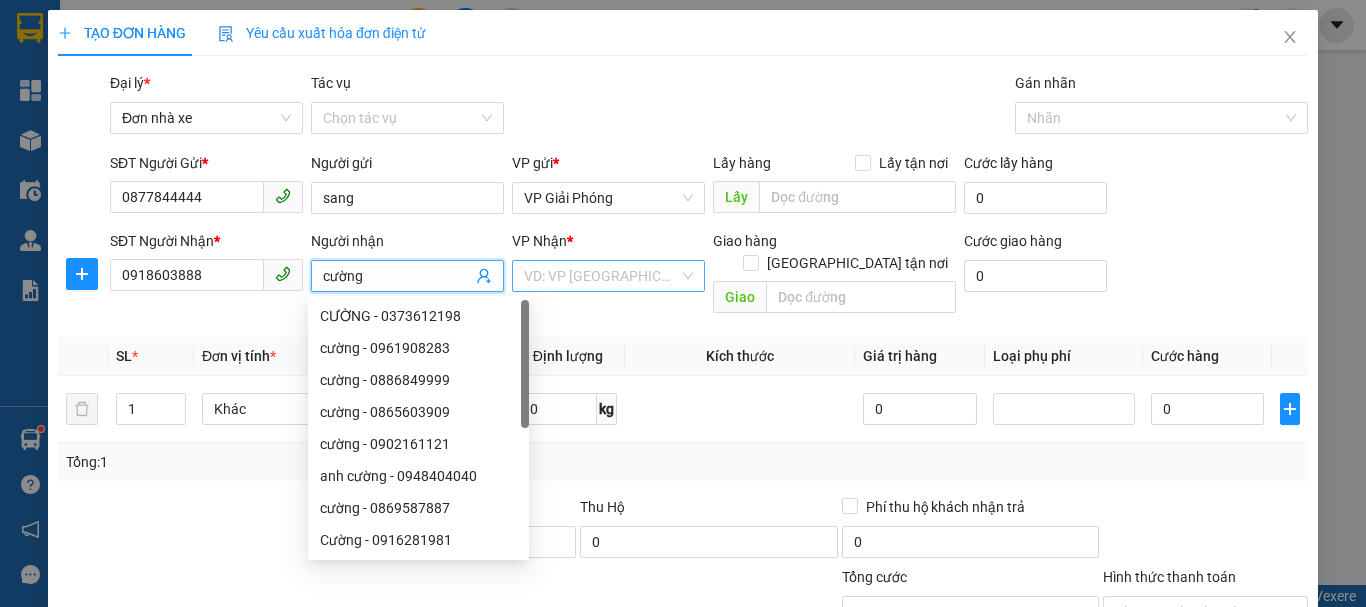 type on "cường" 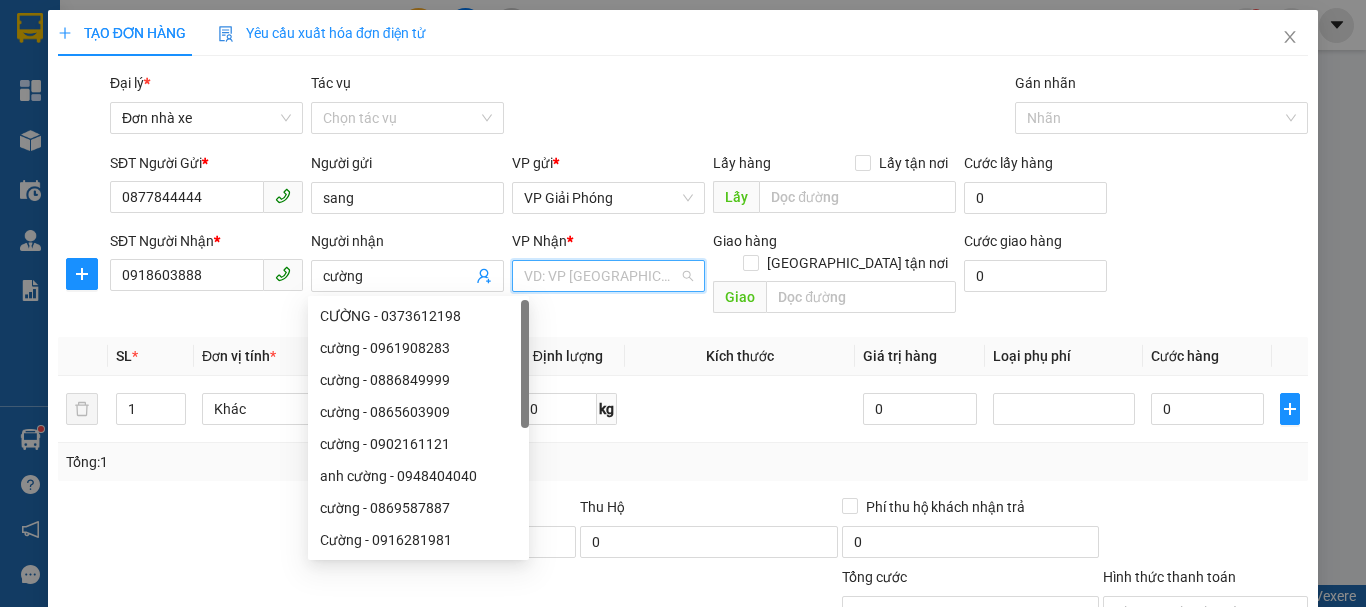 click at bounding box center [601, 276] 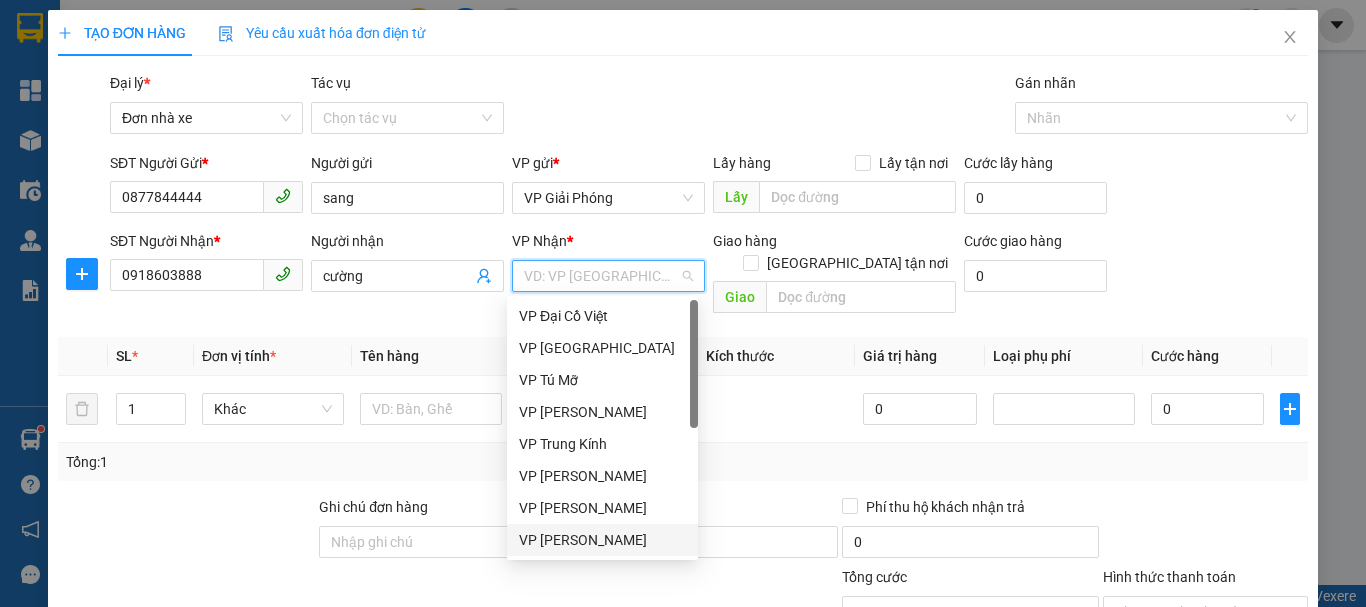 click on "VP [PERSON_NAME]" at bounding box center (602, 540) 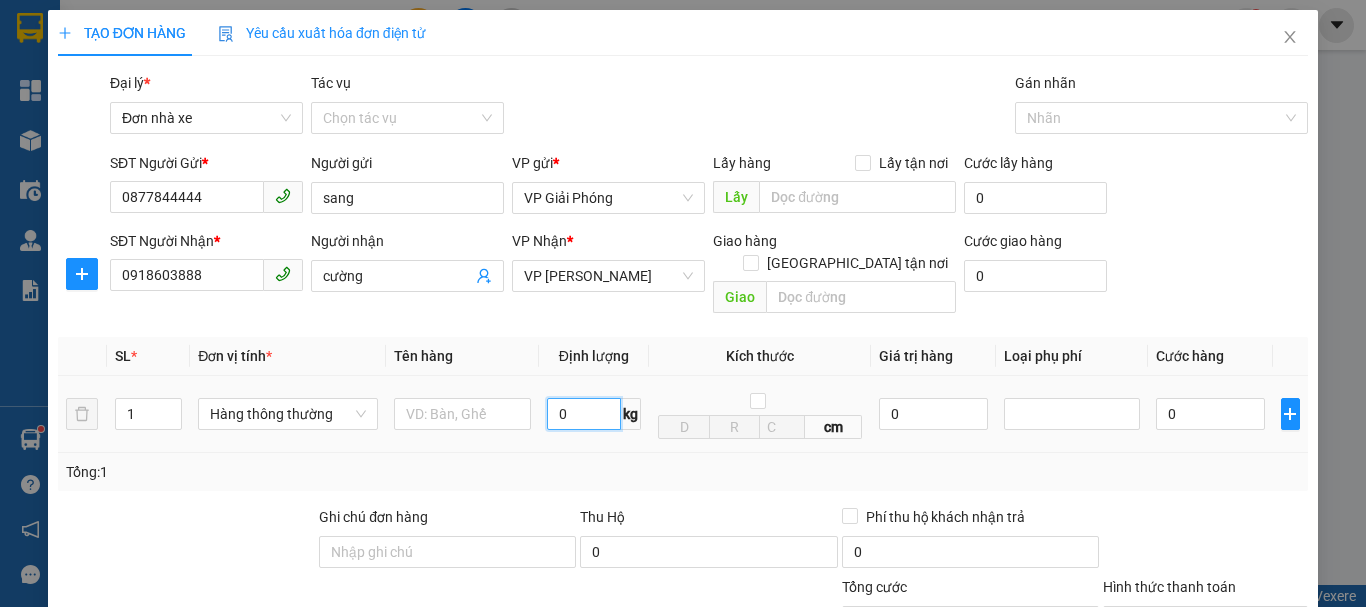 click on "0" at bounding box center [584, 414] 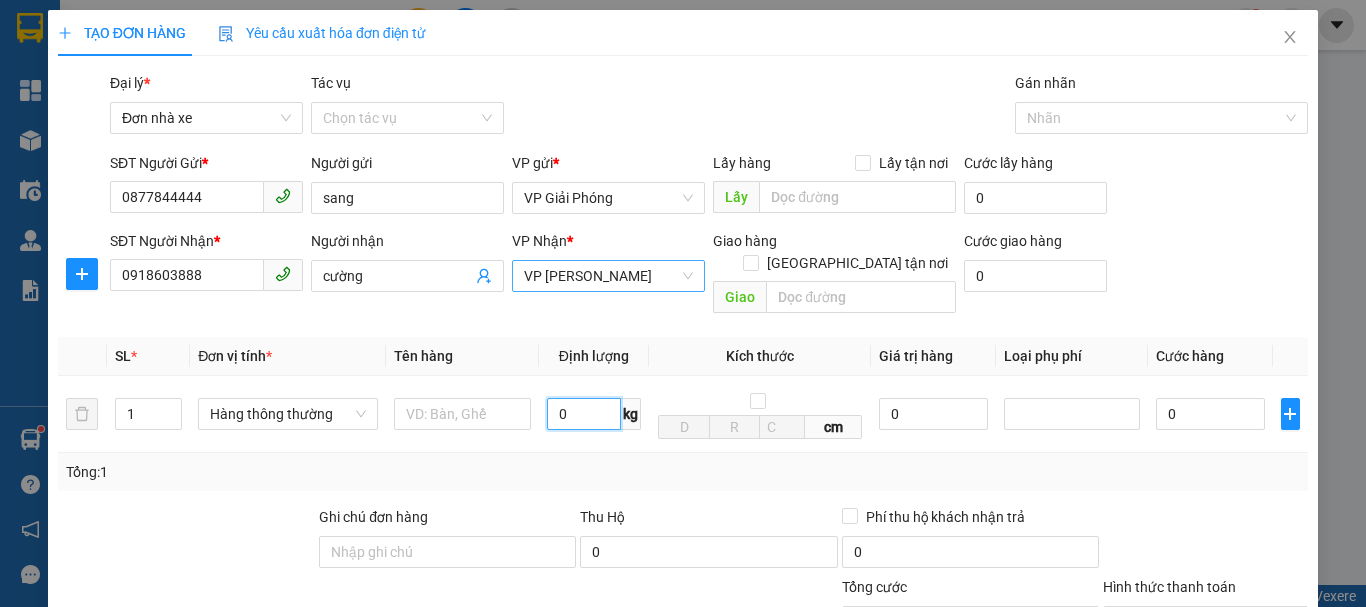 click on "VP [PERSON_NAME]" at bounding box center (608, 276) 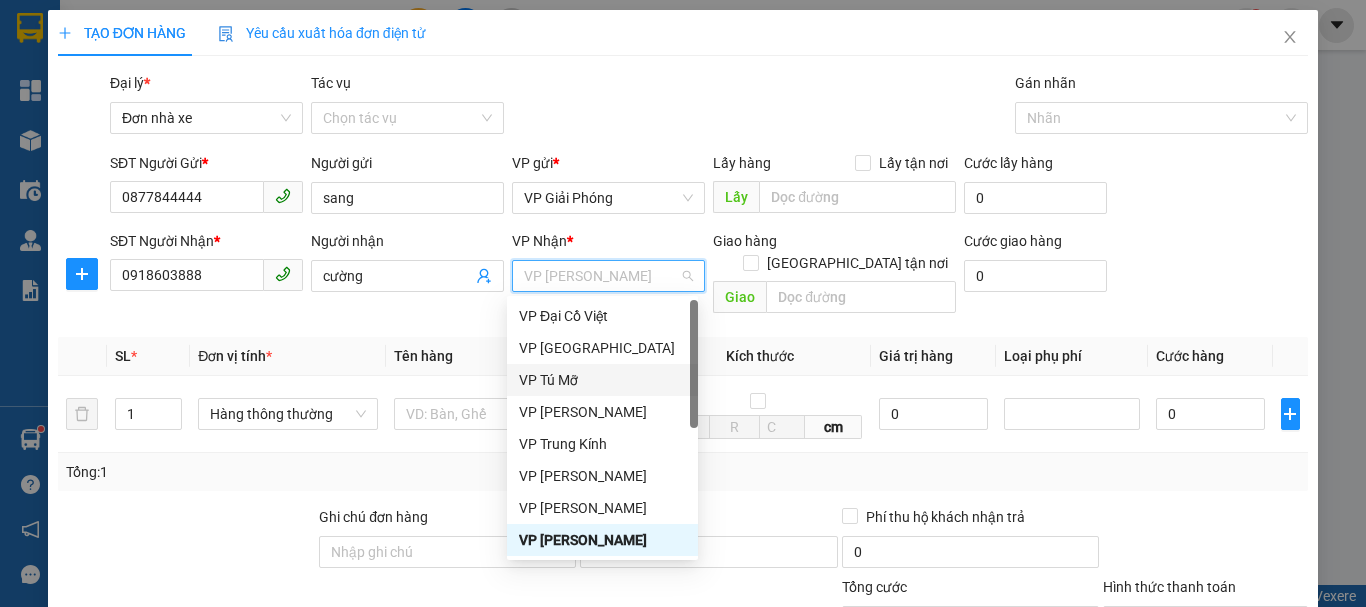 scroll, scrollTop: 96, scrollLeft: 0, axis: vertical 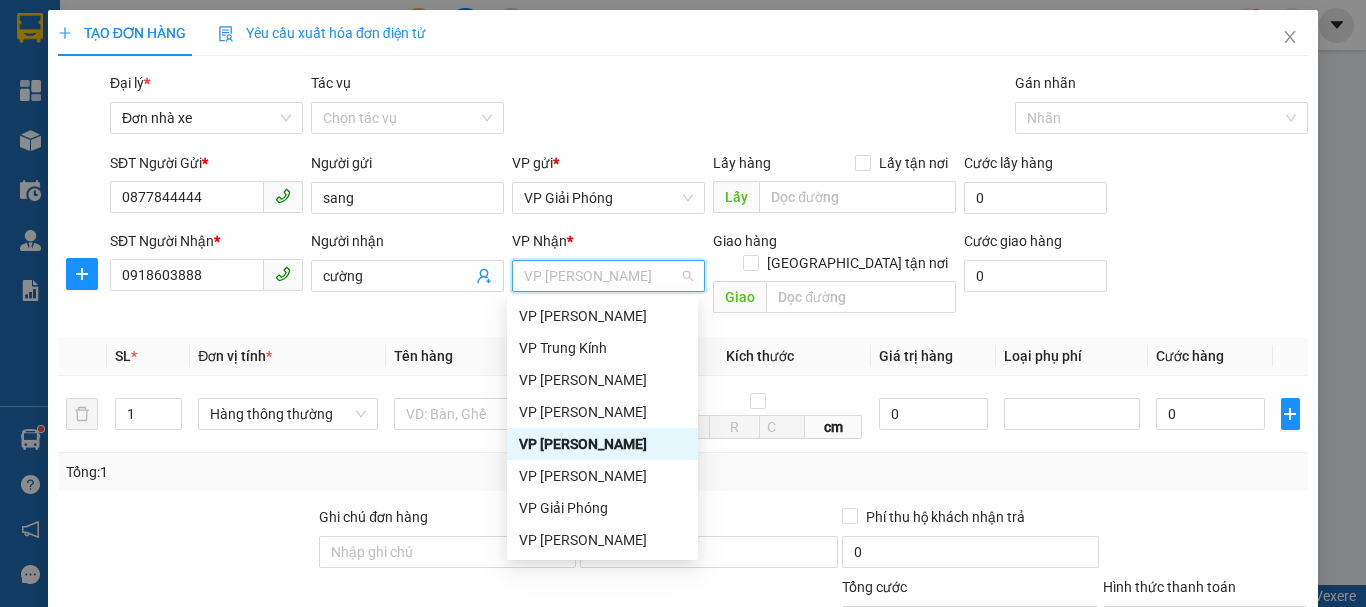 click on "VP [PERSON_NAME]" at bounding box center [602, 444] 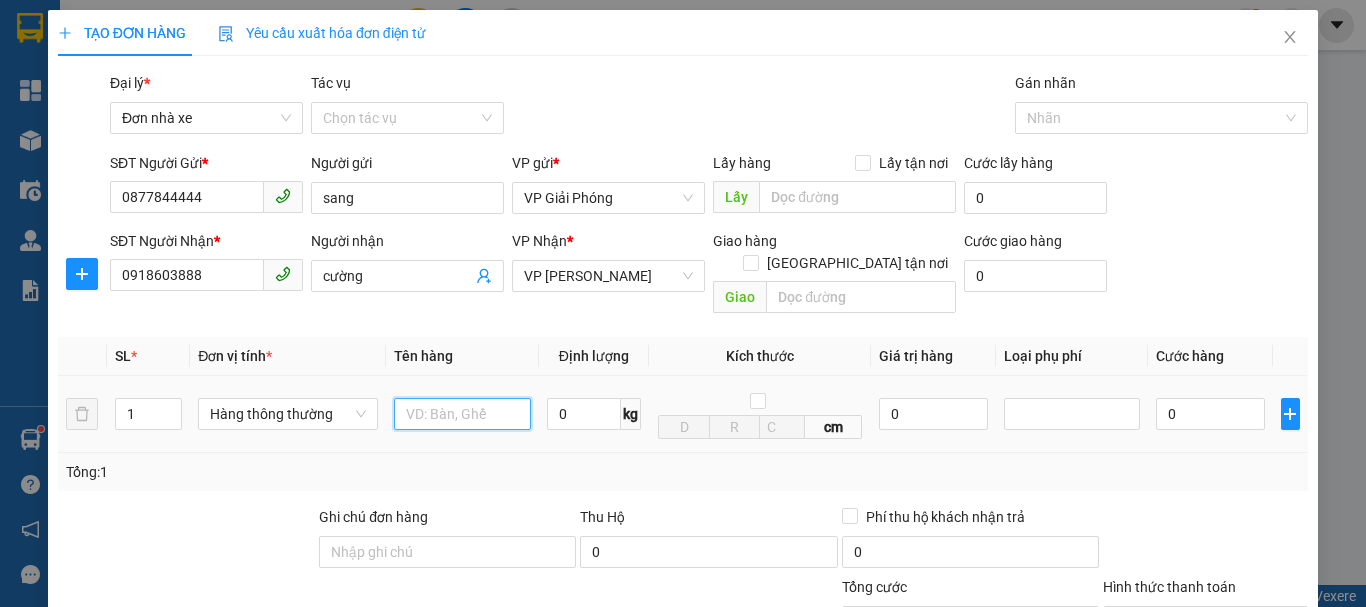 click at bounding box center (462, 414) 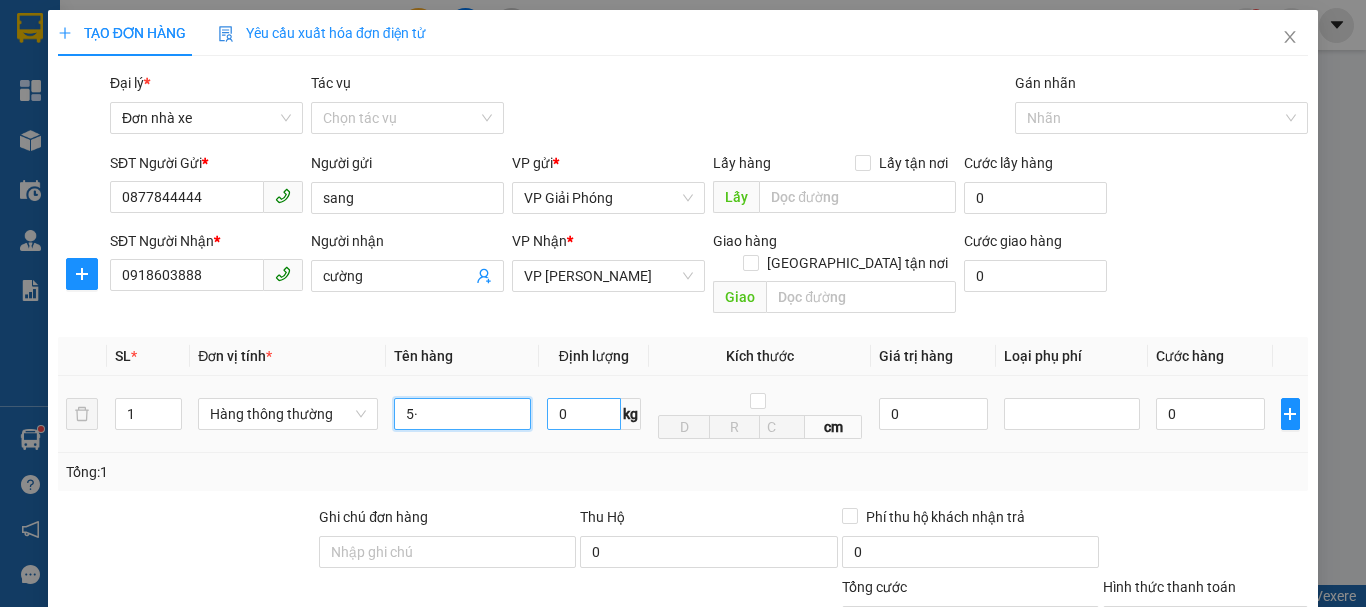 type on "5" 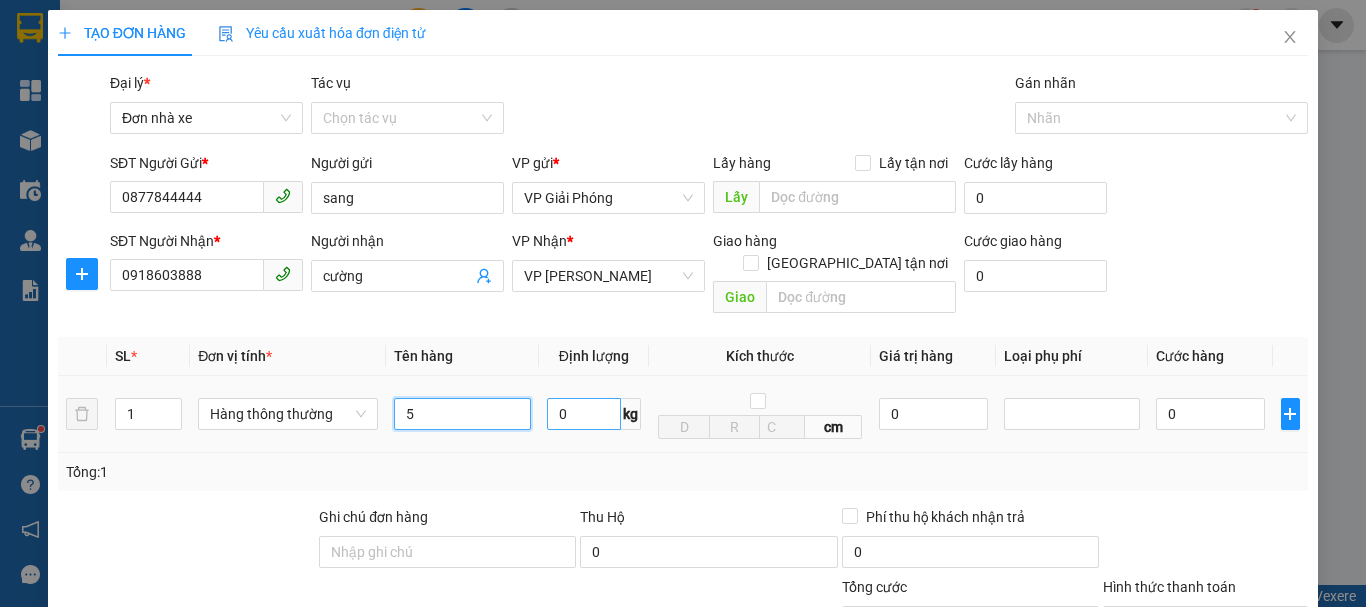 type 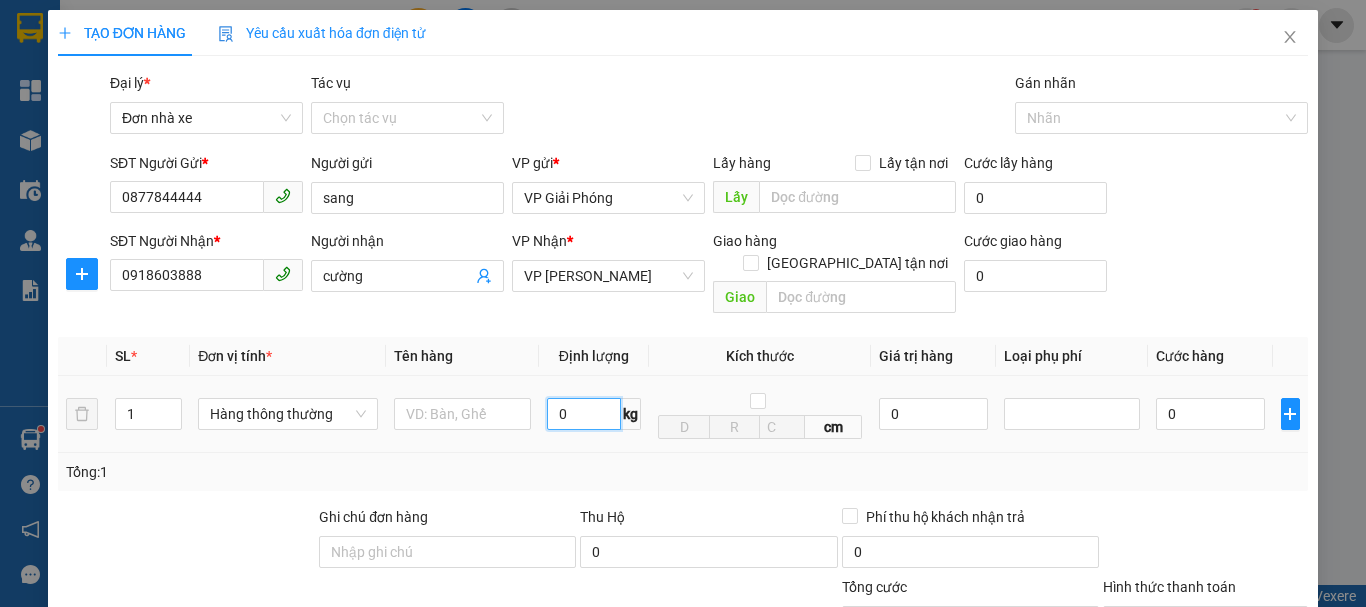 click on "0" at bounding box center (584, 414) 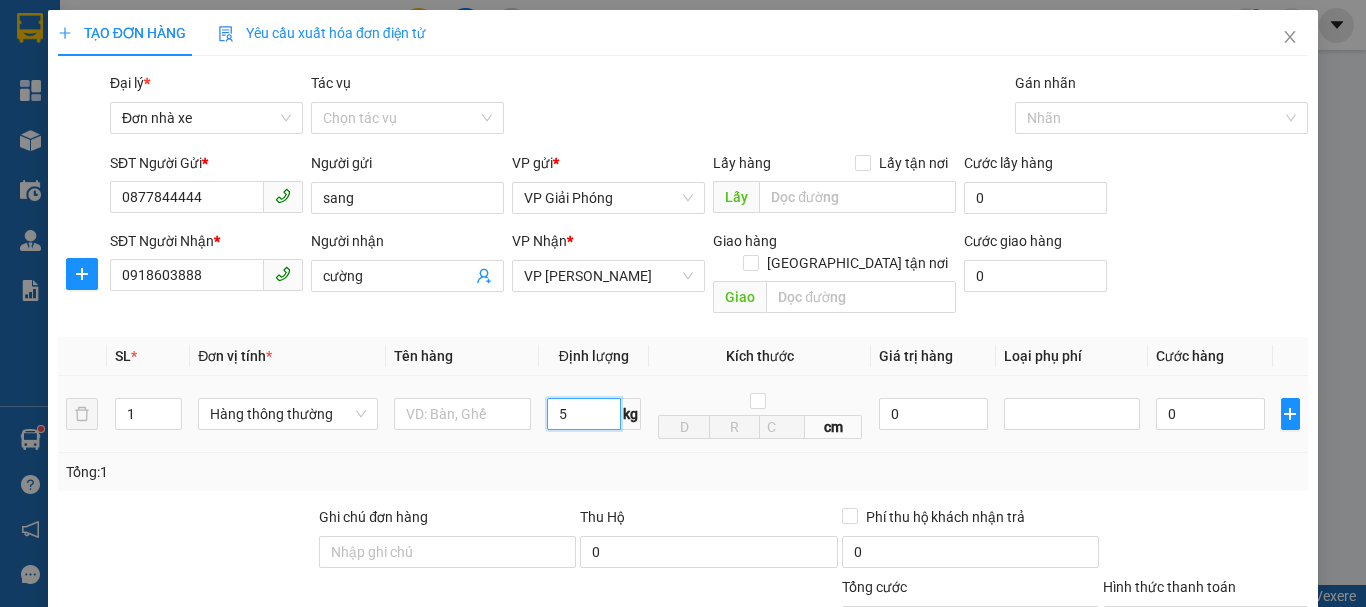 type on "5" 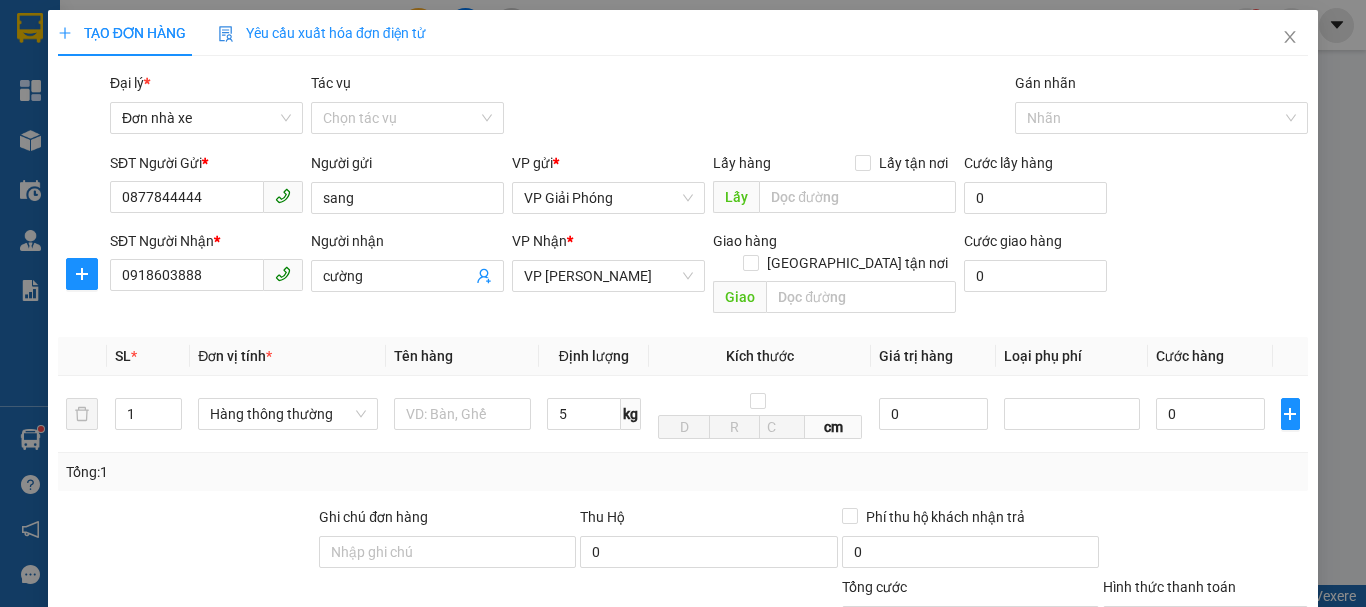 drag, startPoint x: 691, startPoint y: 451, endPoint x: 499, endPoint y: 413, distance: 195.72429 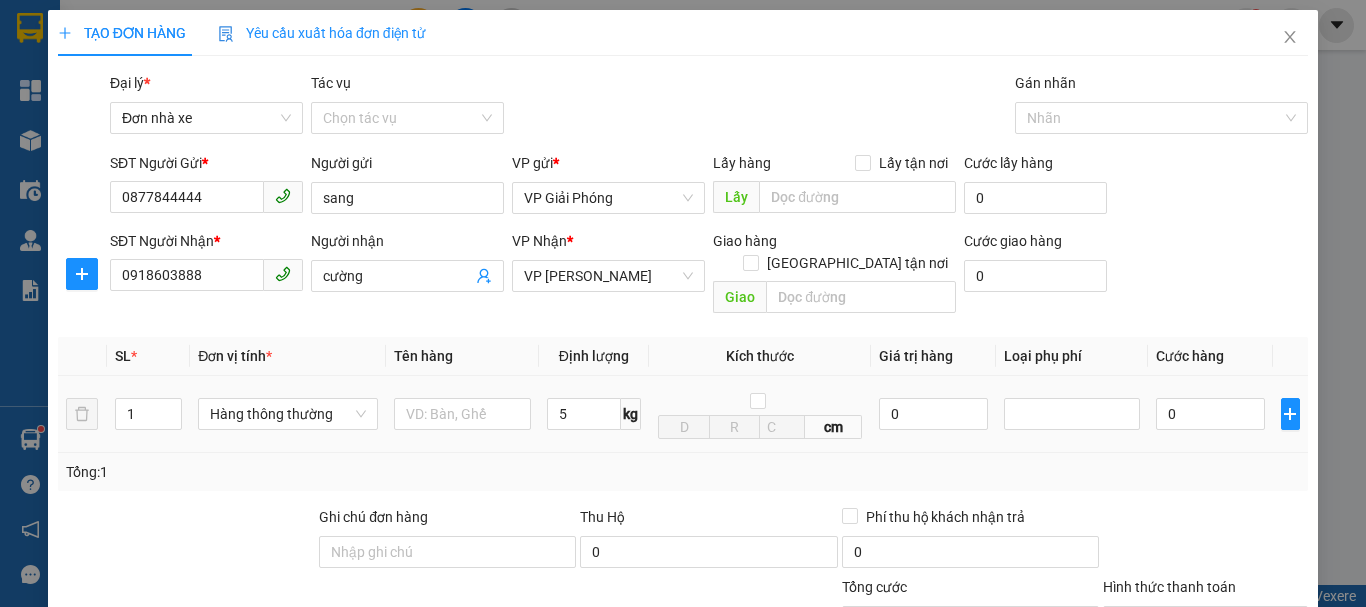 click on "Tổng:  1" at bounding box center (683, 472) 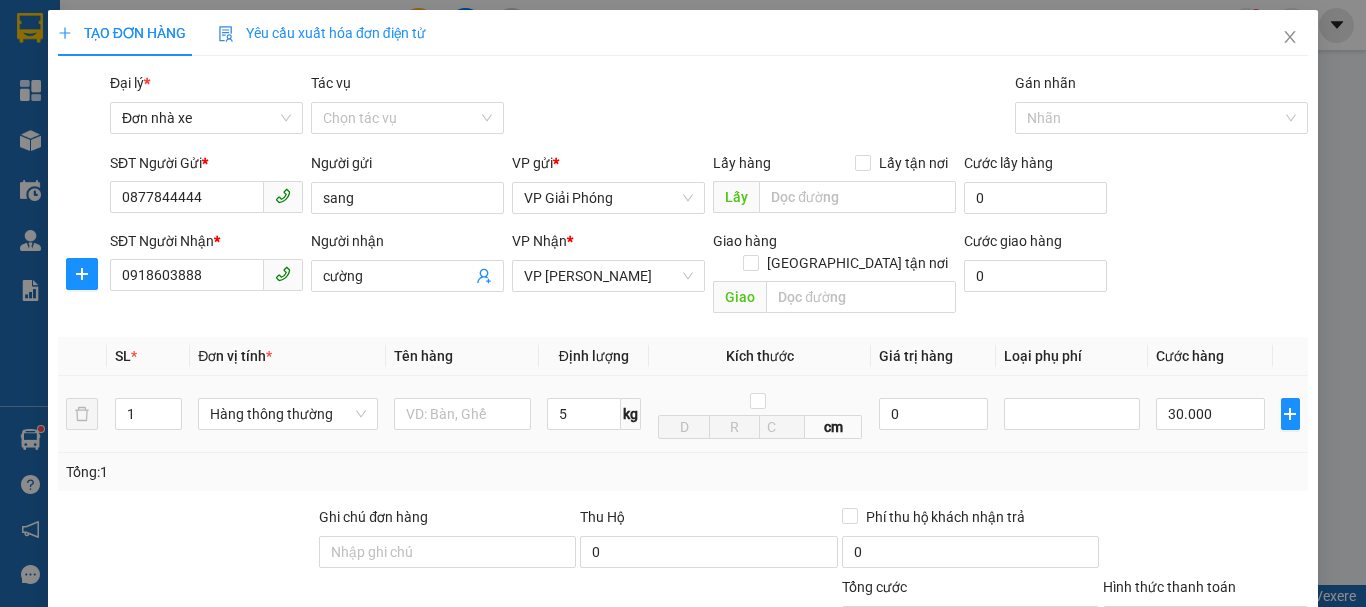 type on "30.000" 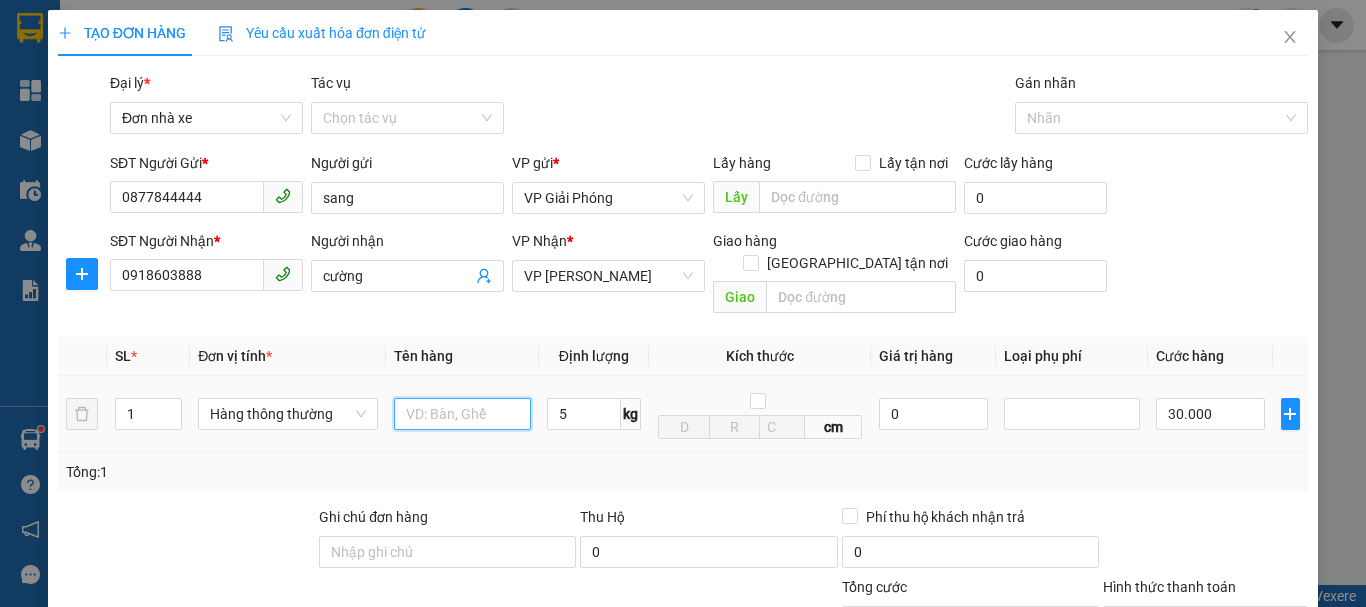 click at bounding box center [462, 414] 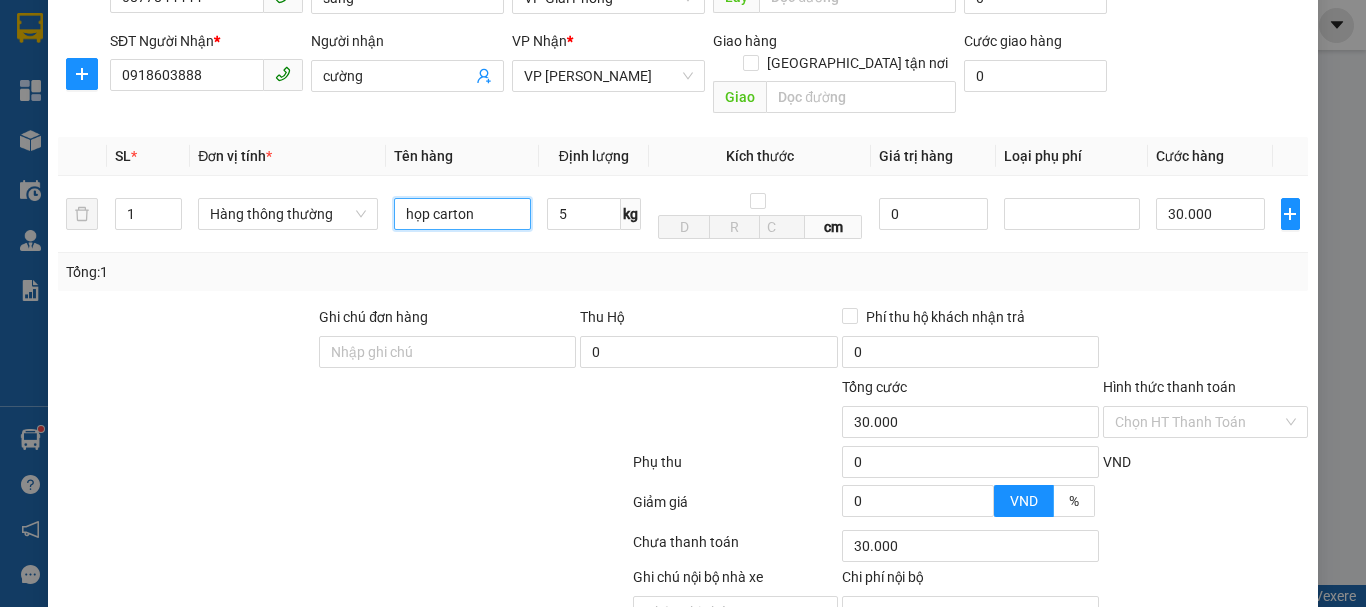 type on "họp carton" 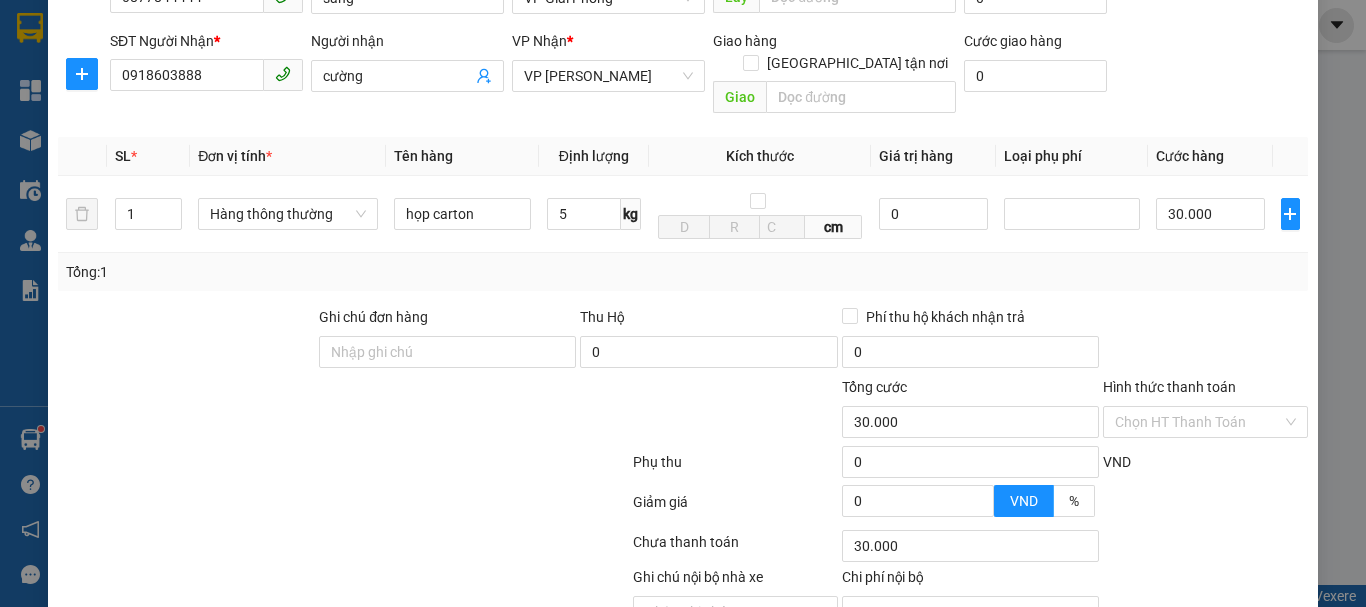 click at bounding box center [1205, 341] 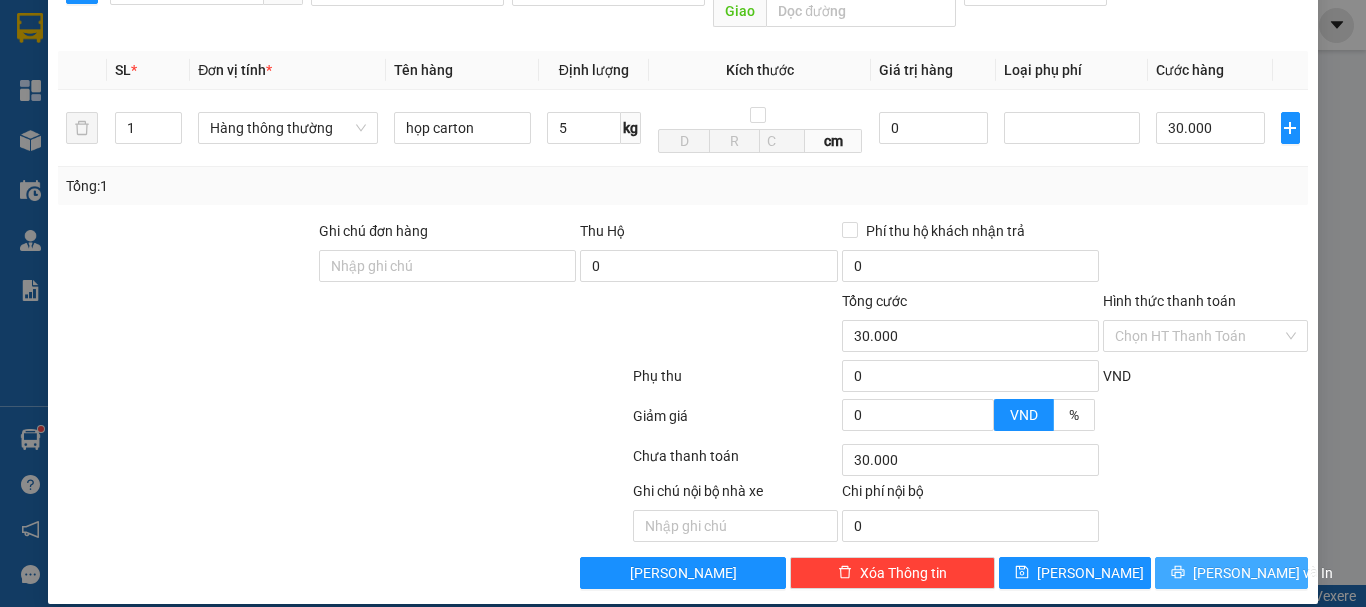 click on "[PERSON_NAME] và In" at bounding box center (1231, 573) 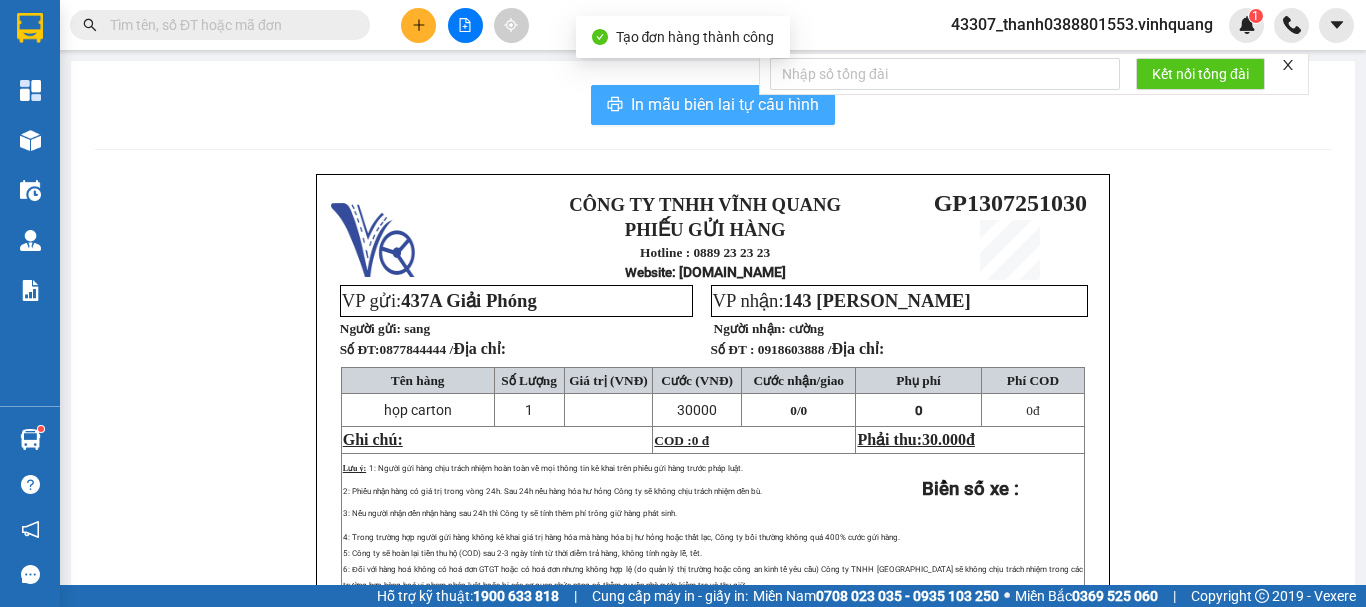 click on "In mẫu biên lai tự cấu hình" at bounding box center (725, 104) 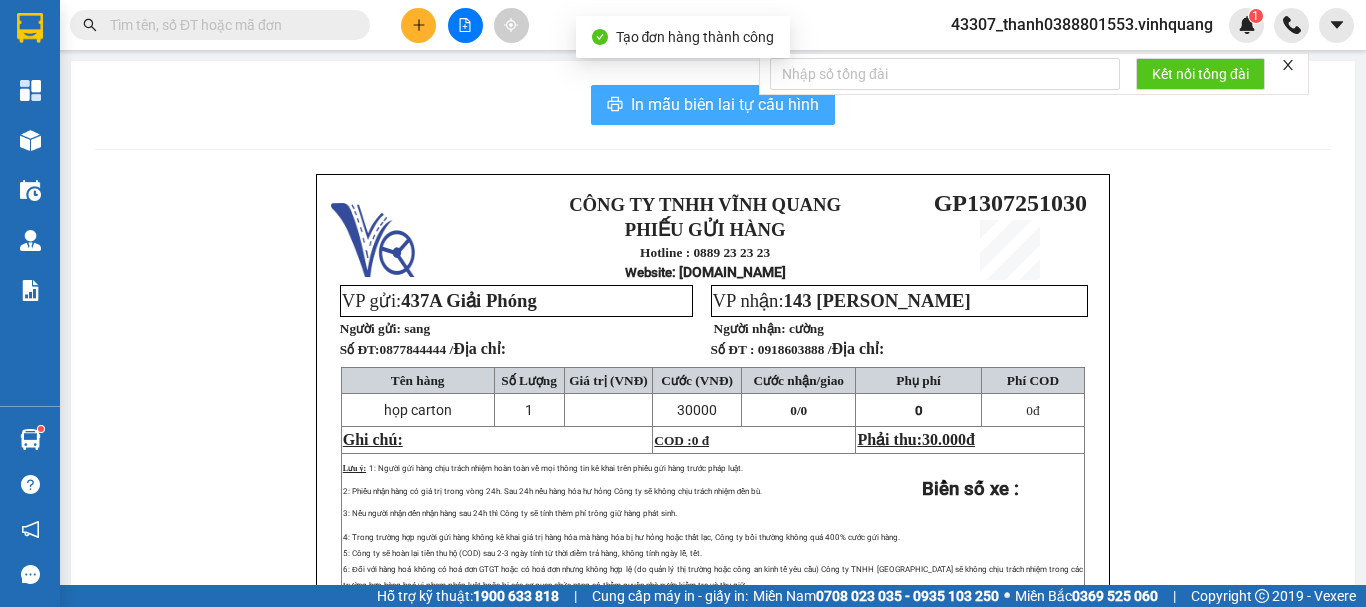 scroll, scrollTop: 0, scrollLeft: 0, axis: both 